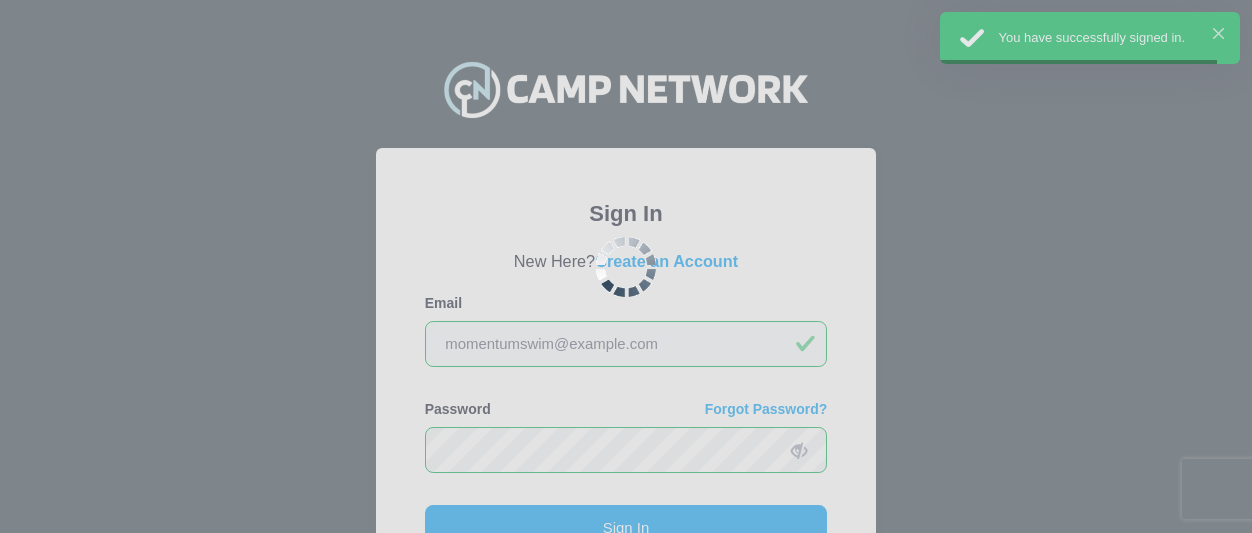 scroll, scrollTop: 200, scrollLeft: 0, axis: vertical 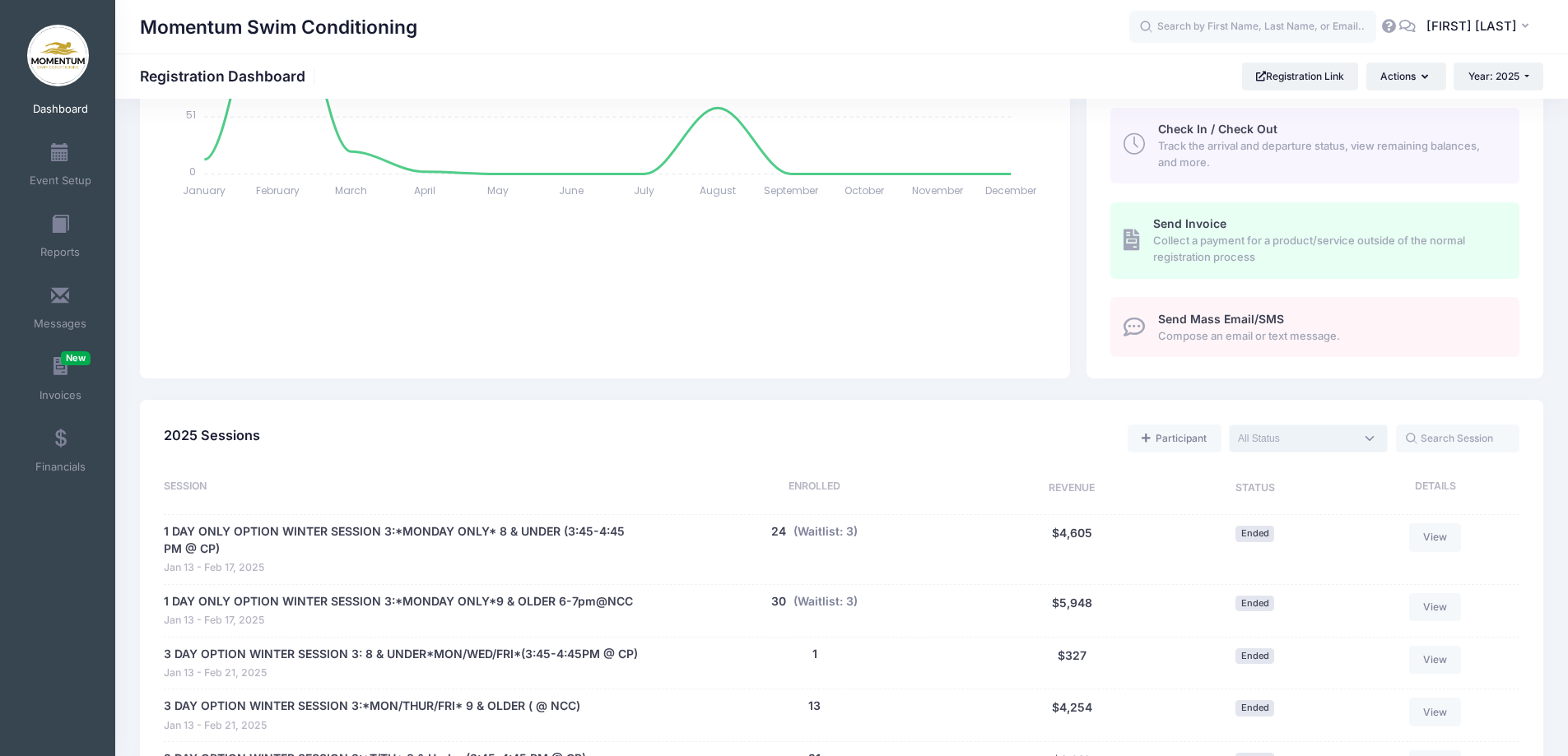 click at bounding box center (1308, 438) 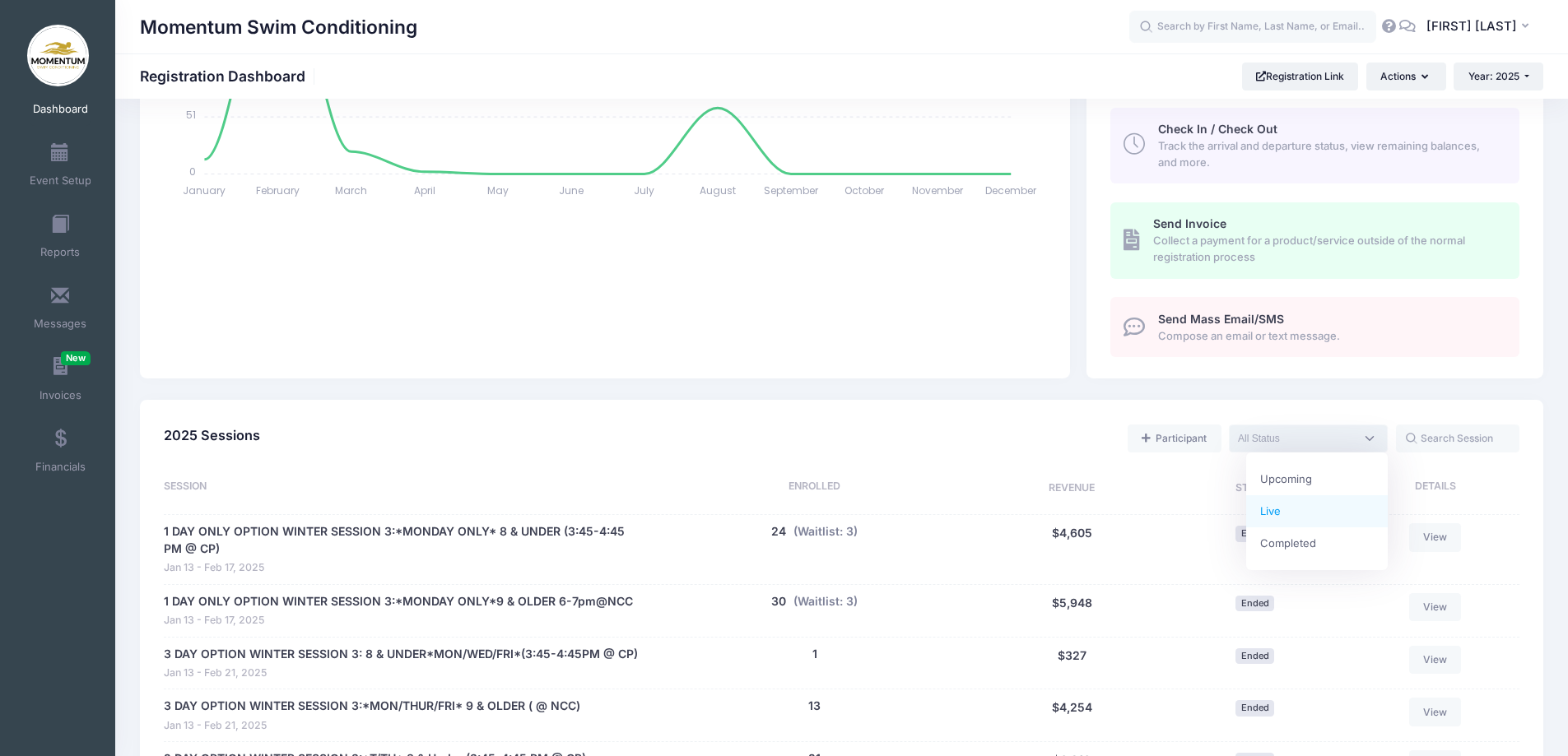 select on "current" 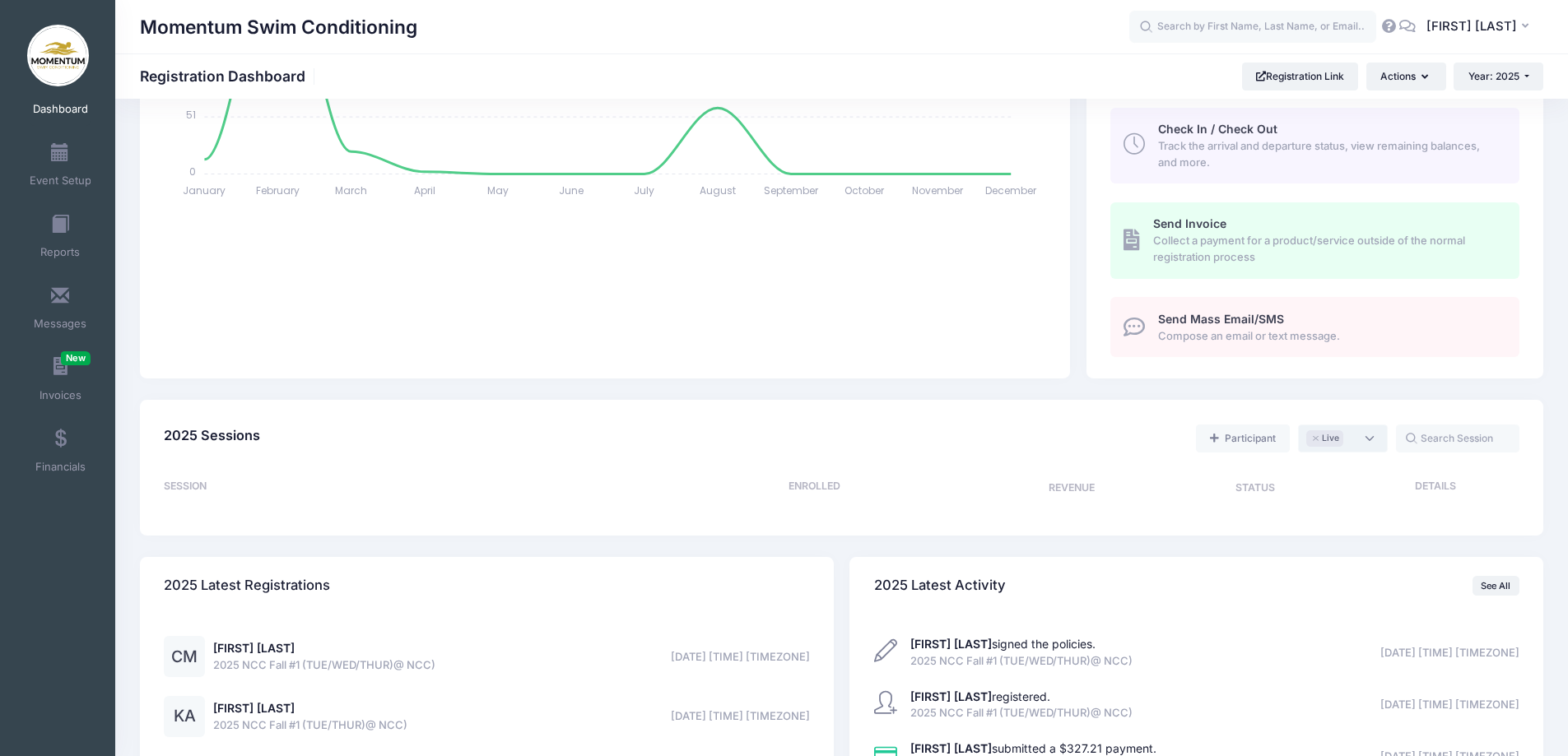 scroll, scrollTop: 13, scrollLeft: 0, axis: vertical 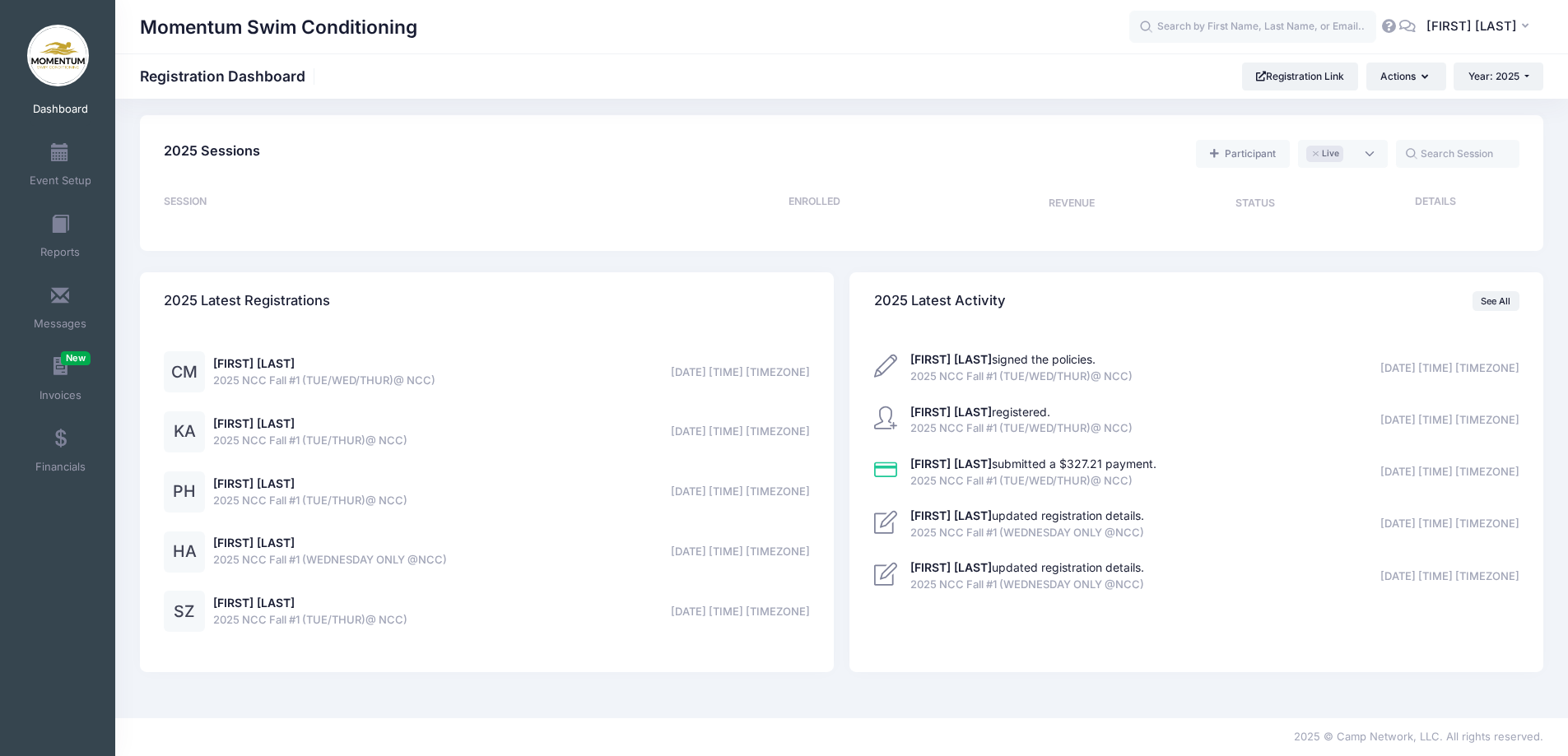 click on "Dashboard" at bounding box center (60, 95) 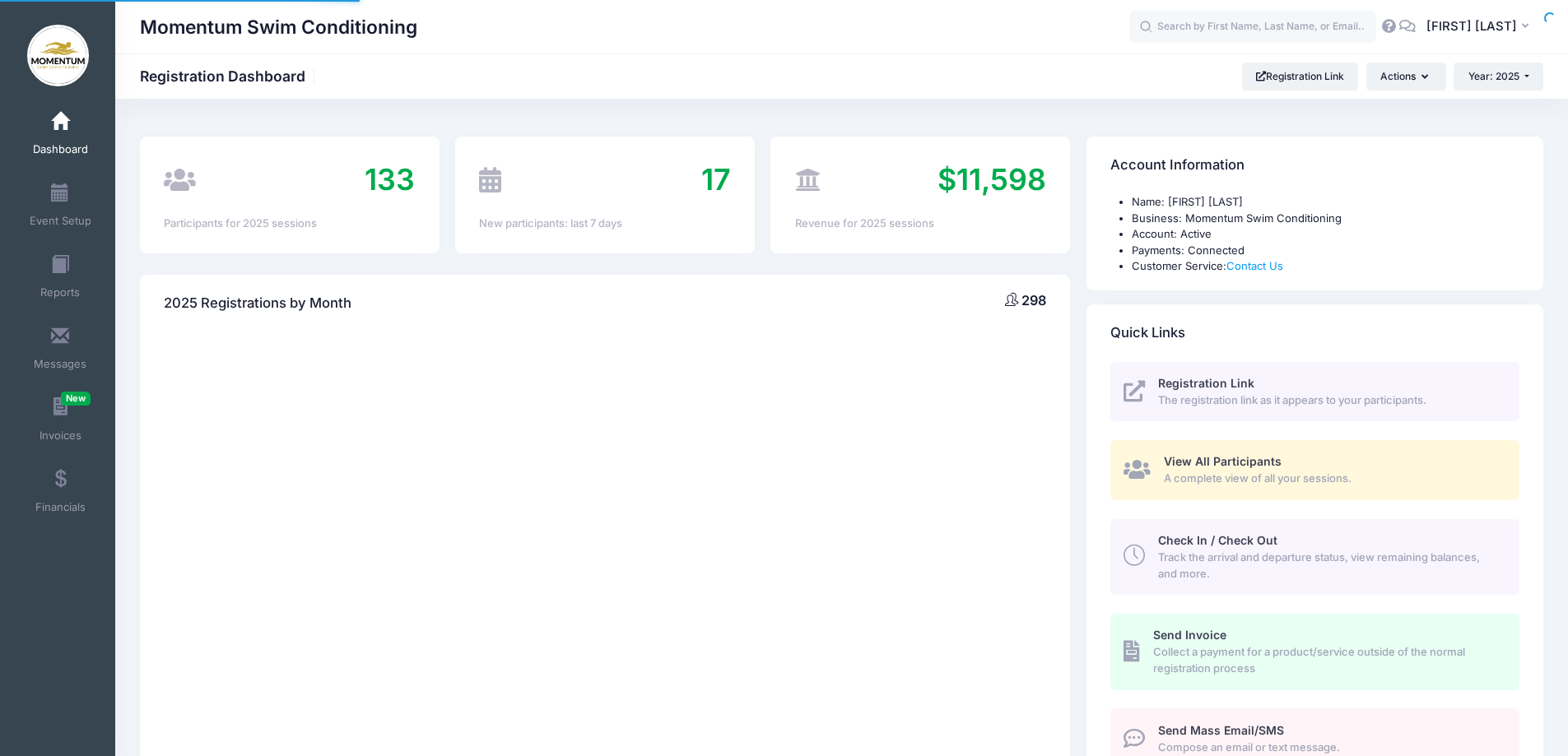scroll, scrollTop: 0, scrollLeft: 0, axis: both 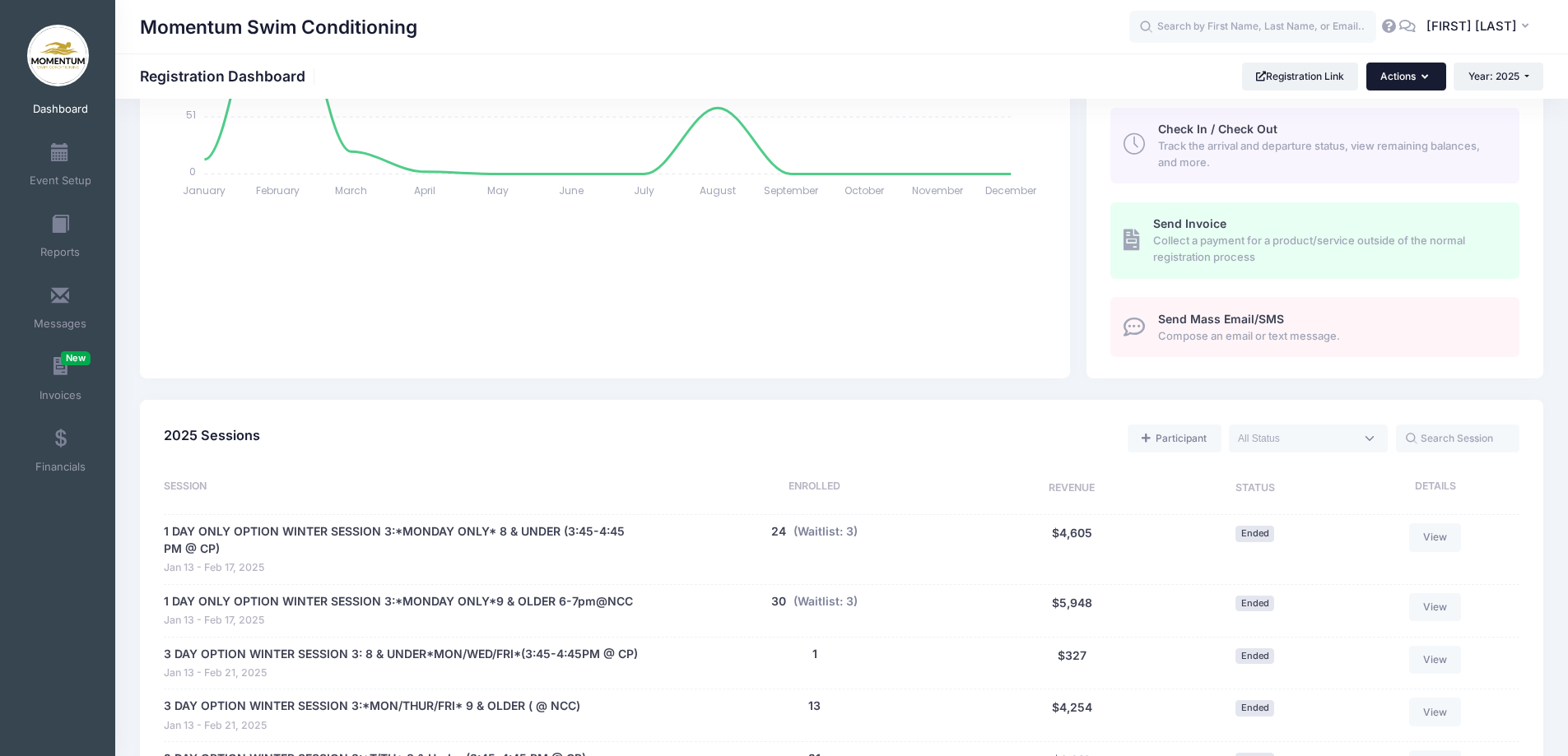click on "Actions" at bounding box center [1406, 77] 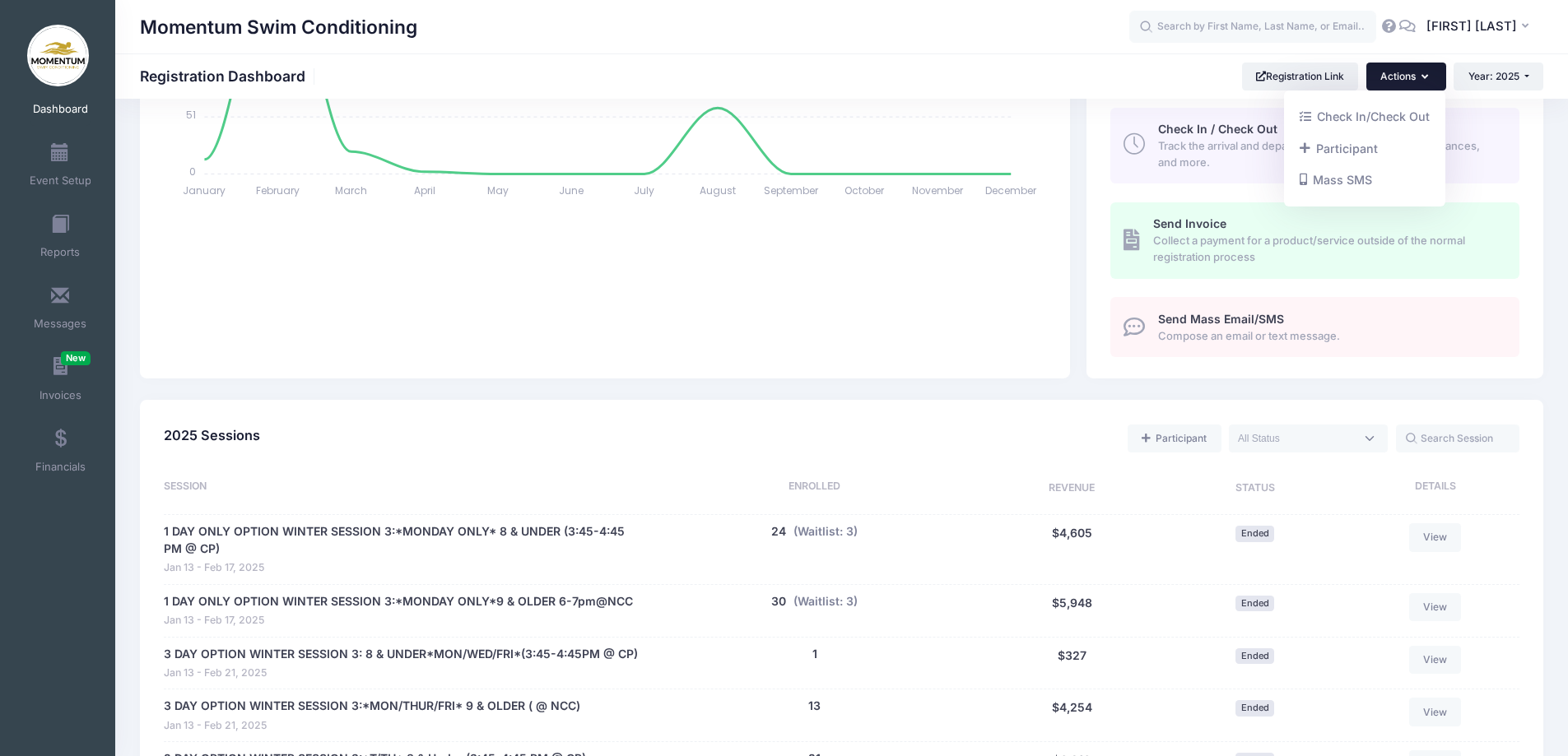 click on "January January February February March March April April May May June June July July August August September September October October November November December December 204 204 153 153 102 102 51 51 0 0 October Registrations:  0 October" at bounding box center (605, 150) 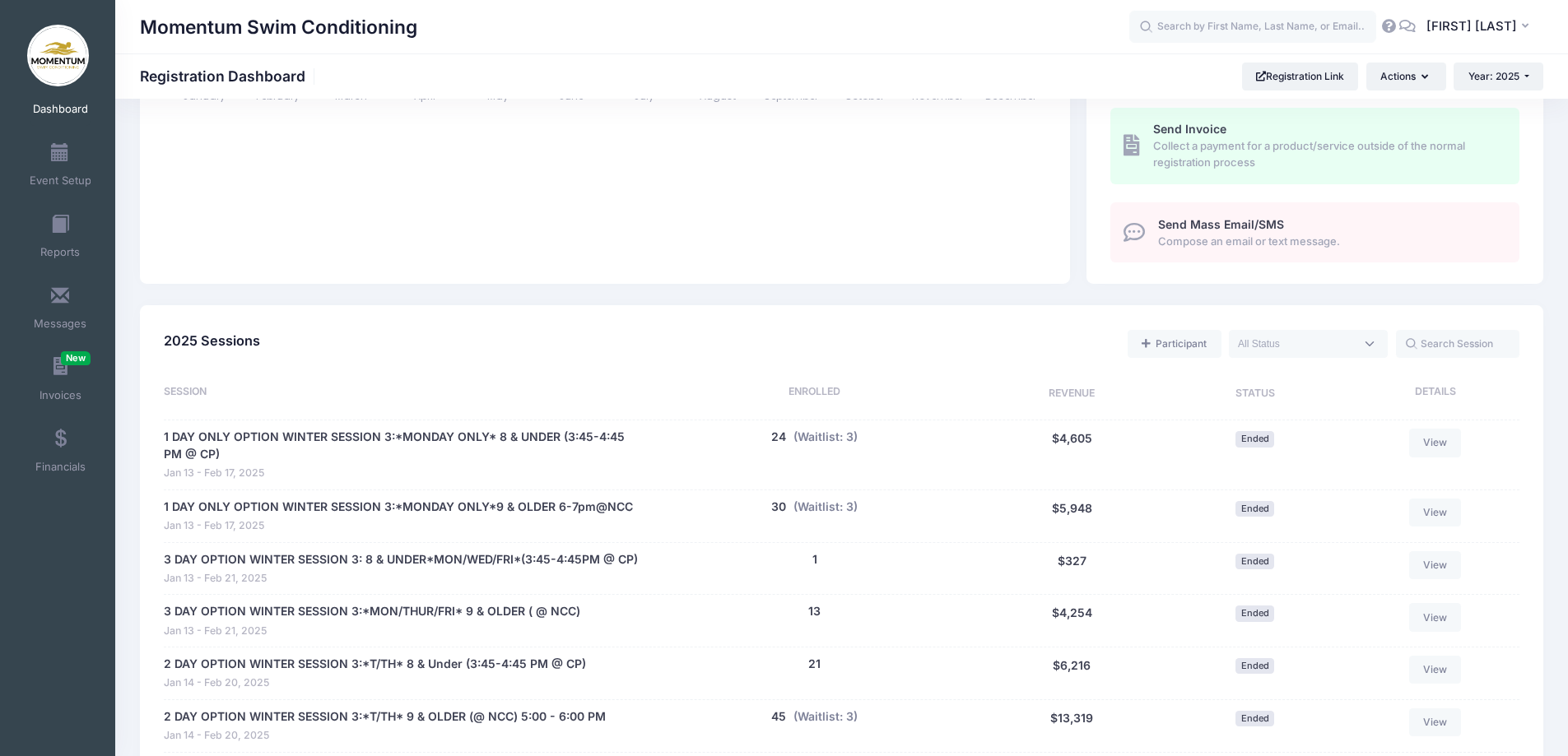 scroll, scrollTop: 247, scrollLeft: 0, axis: vertical 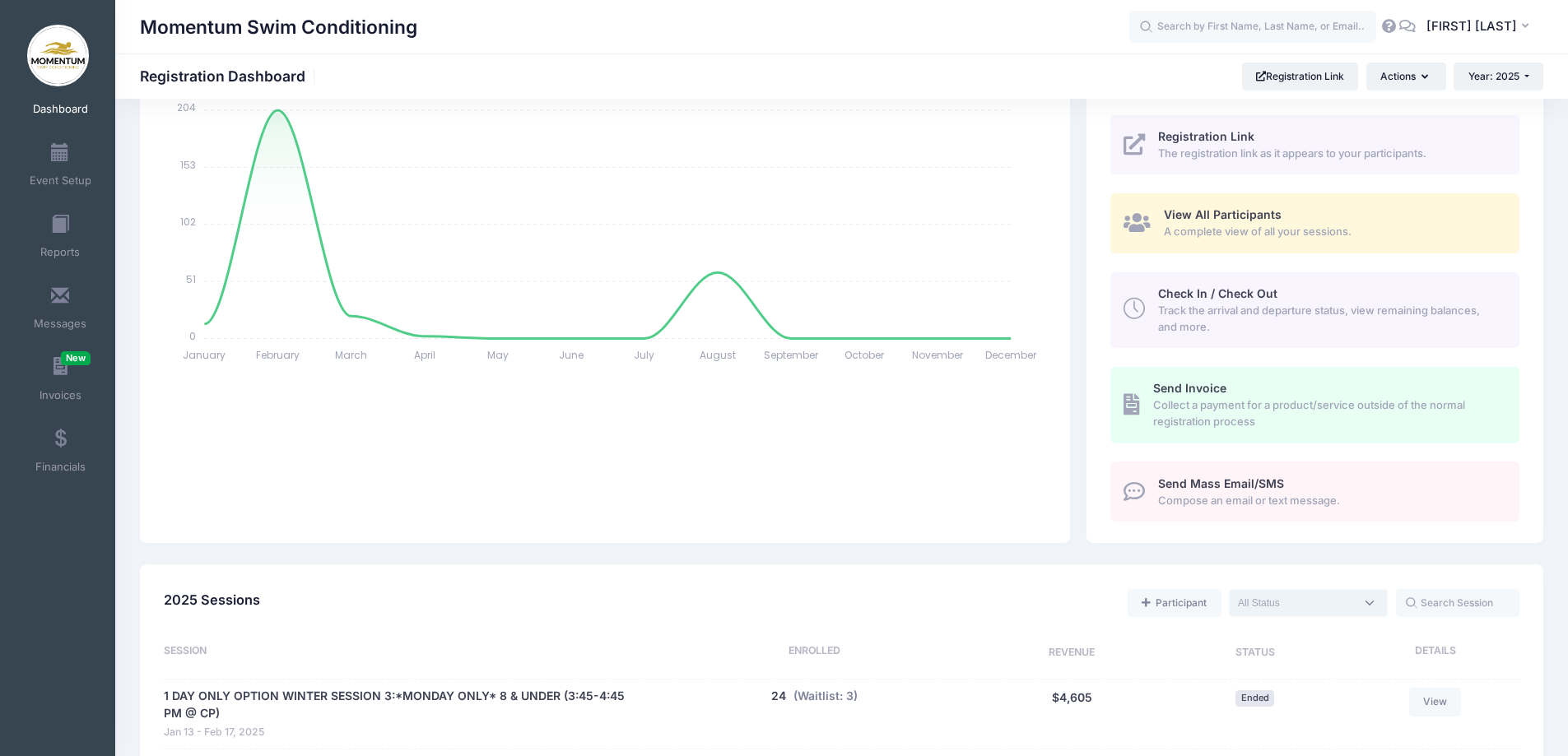 click at bounding box center [1308, 603] 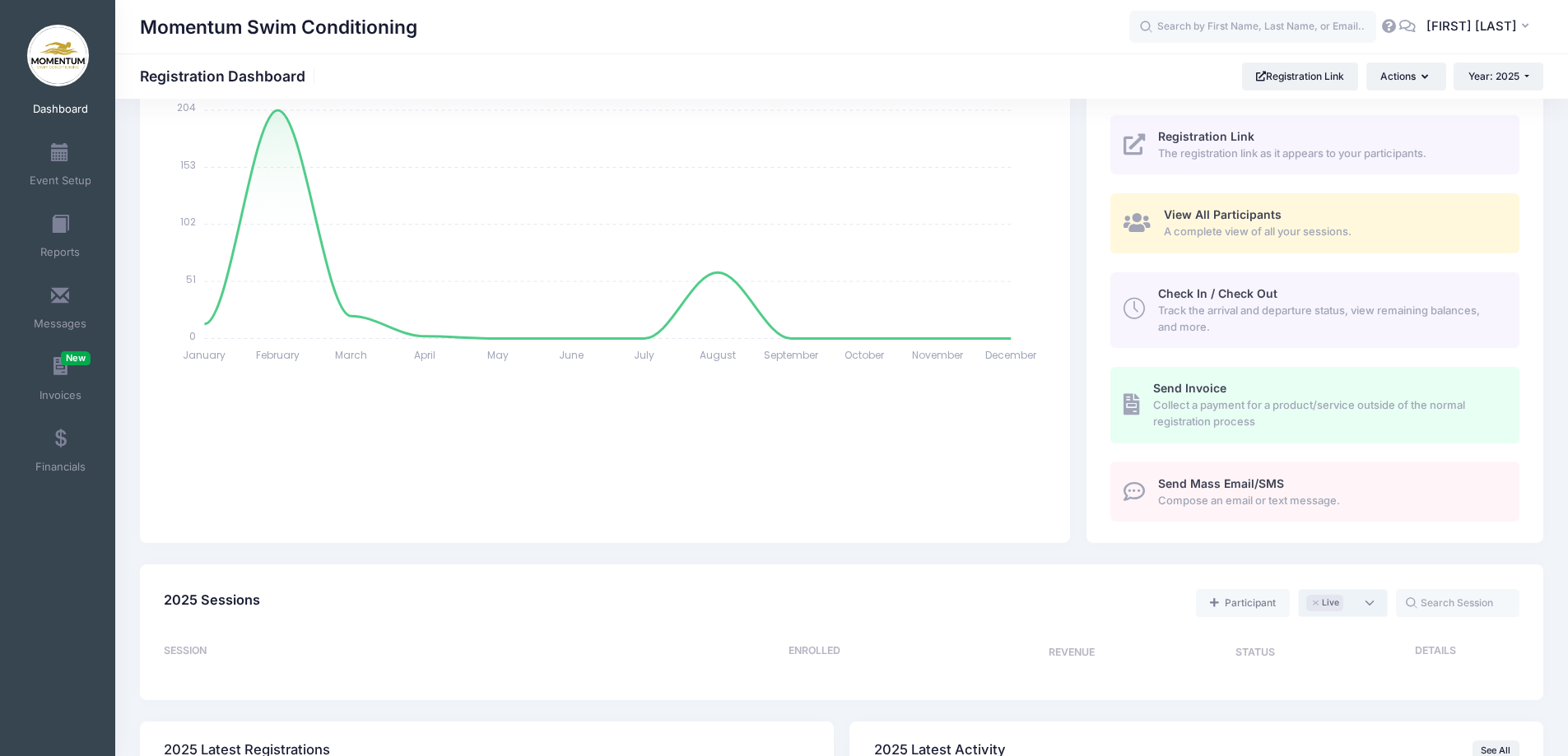 scroll, scrollTop: 13, scrollLeft: 0, axis: vertical 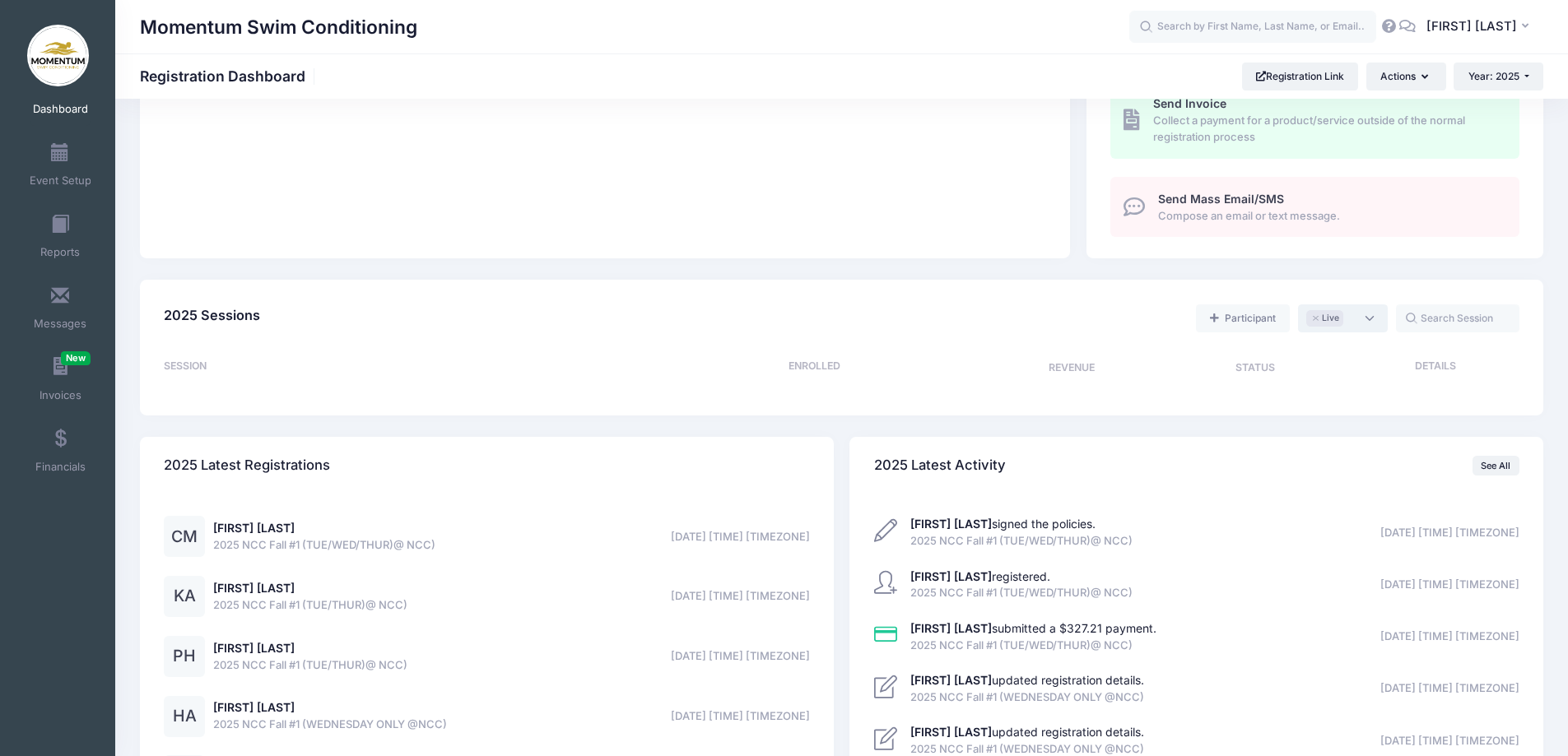 click on "× Live" at bounding box center (1342, 318) 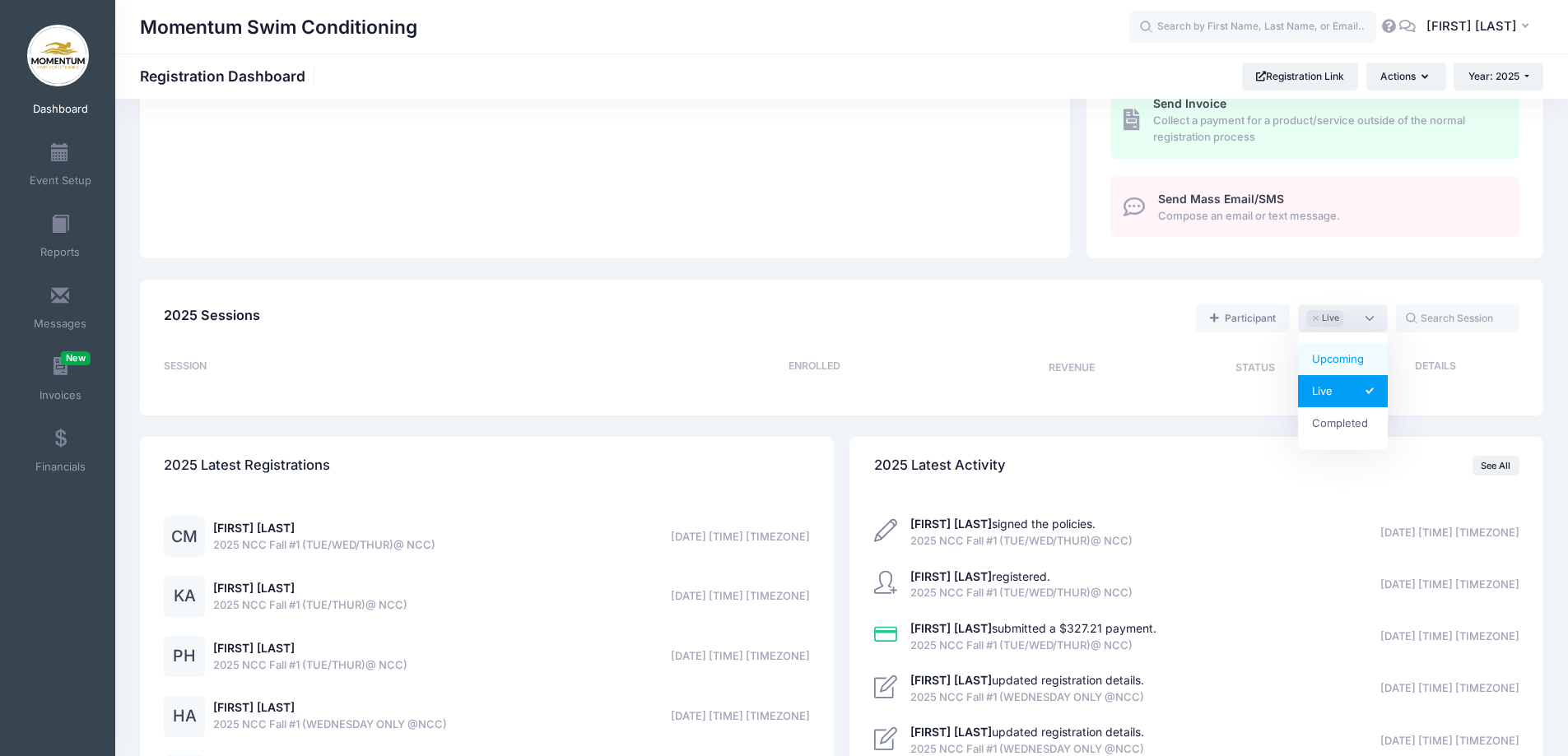 select on "future" 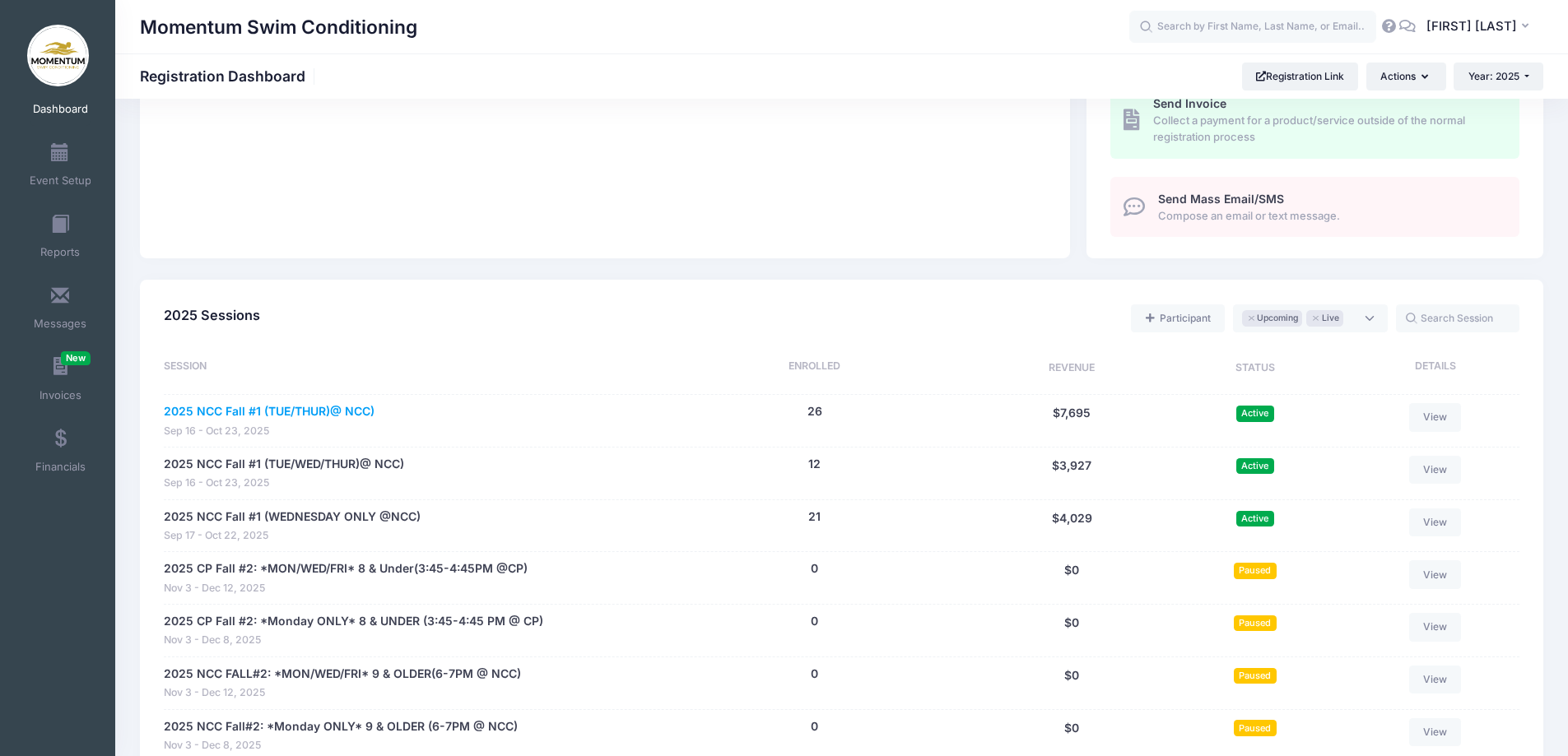 click on "2025 NCC Fall #1 (TUE/THUR)@ NCC)" at bounding box center [269, 411] 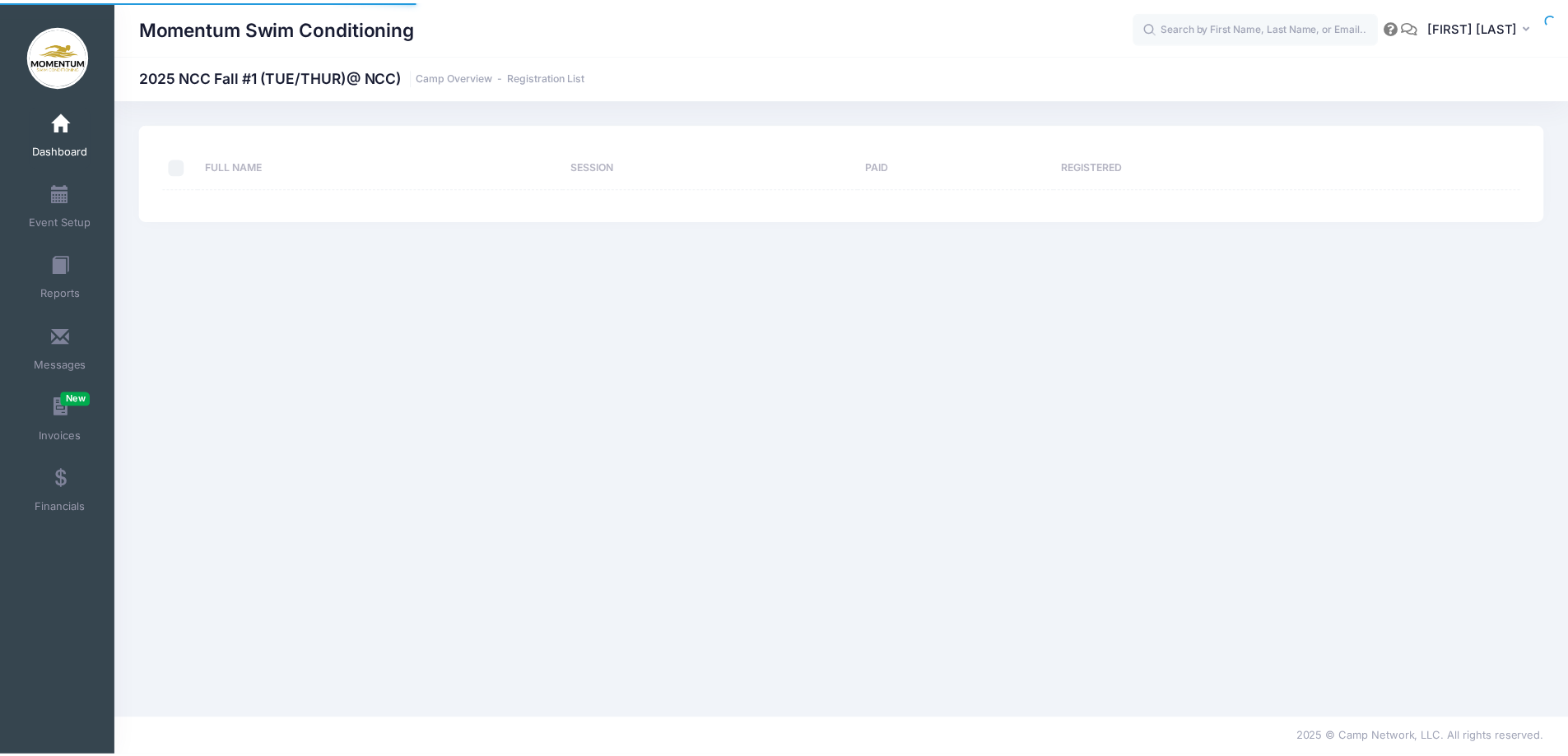 scroll, scrollTop: 0, scrollLeft: 0, axis: both 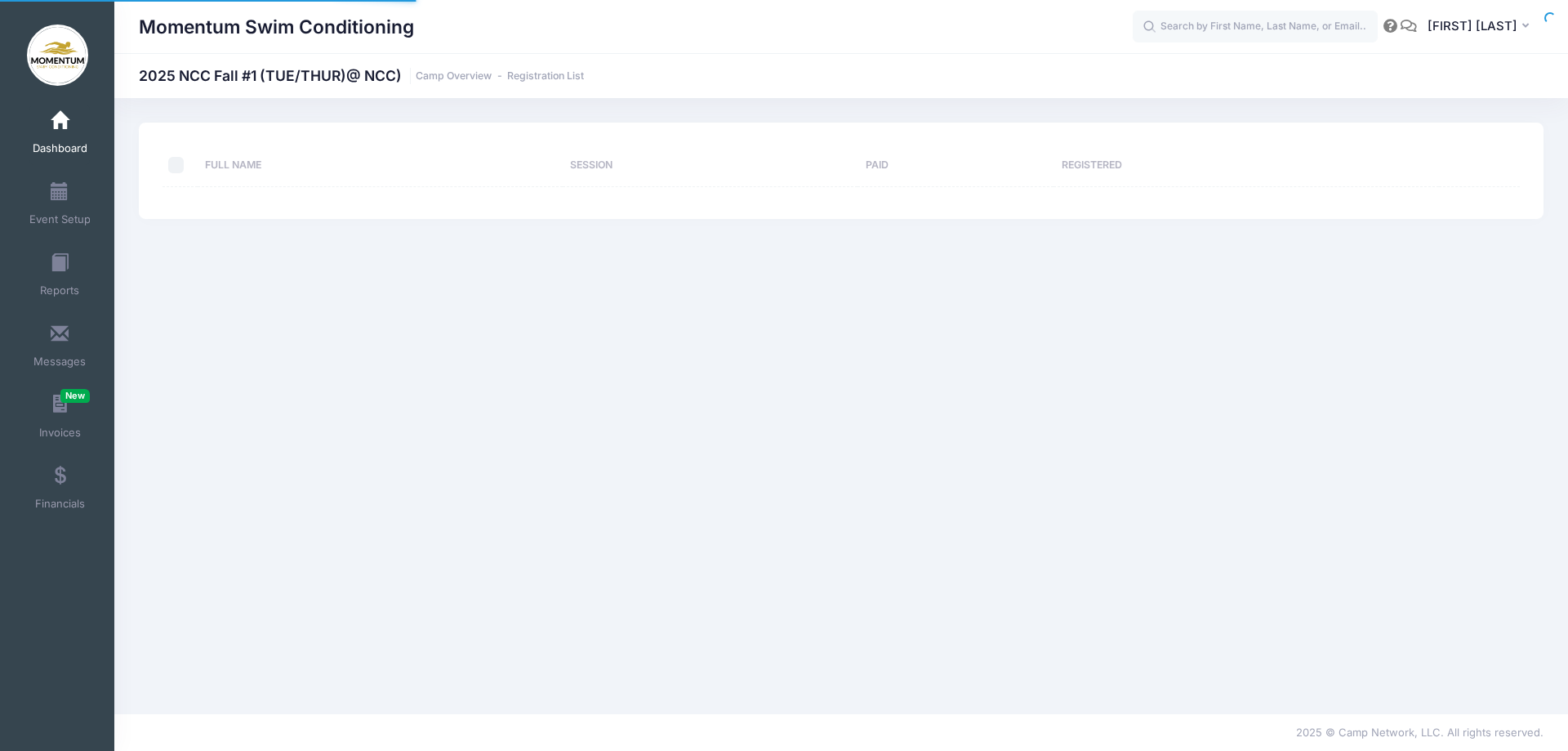 select on "10" 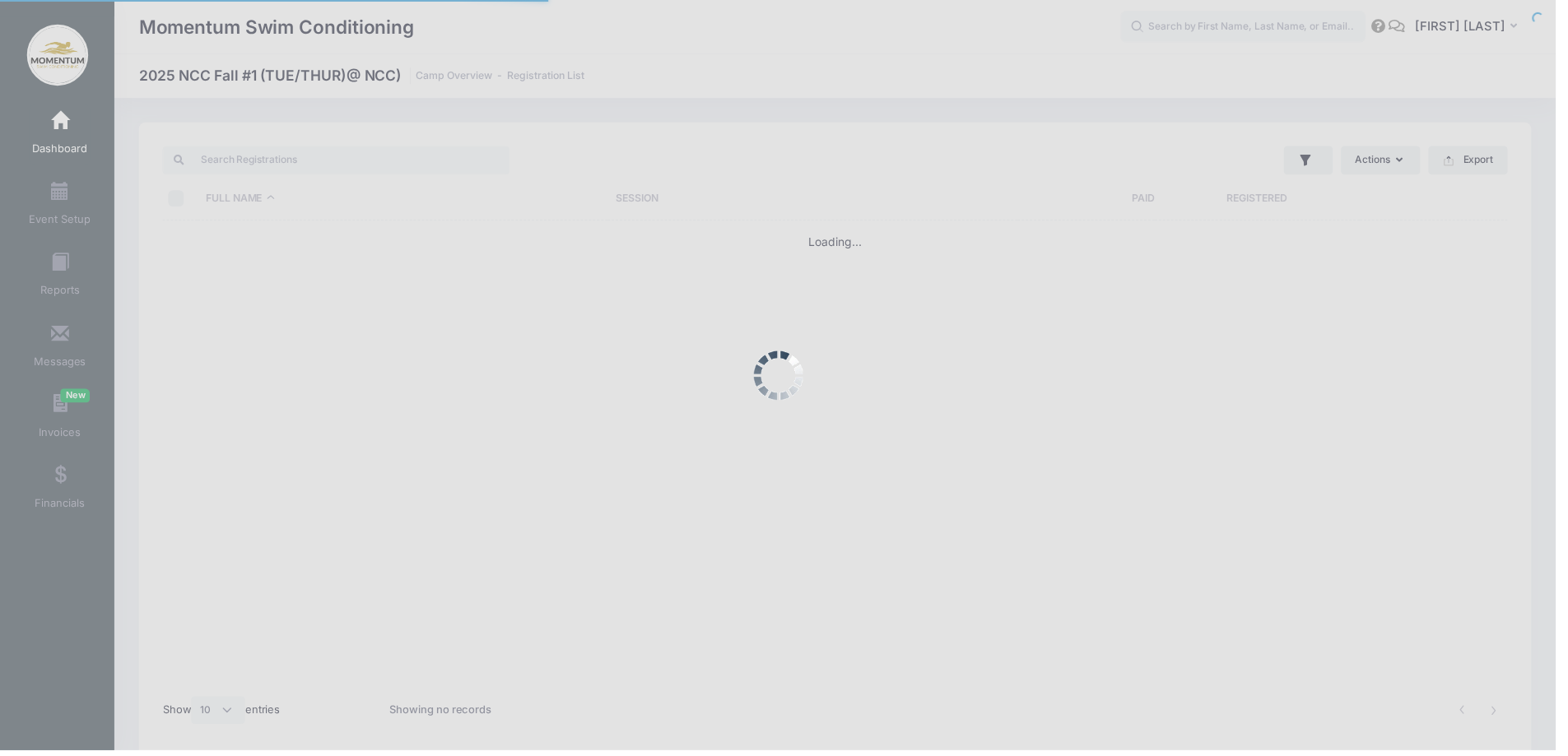 scroll, scrollTop: 40, scrollLeft: 0, axis: vertical 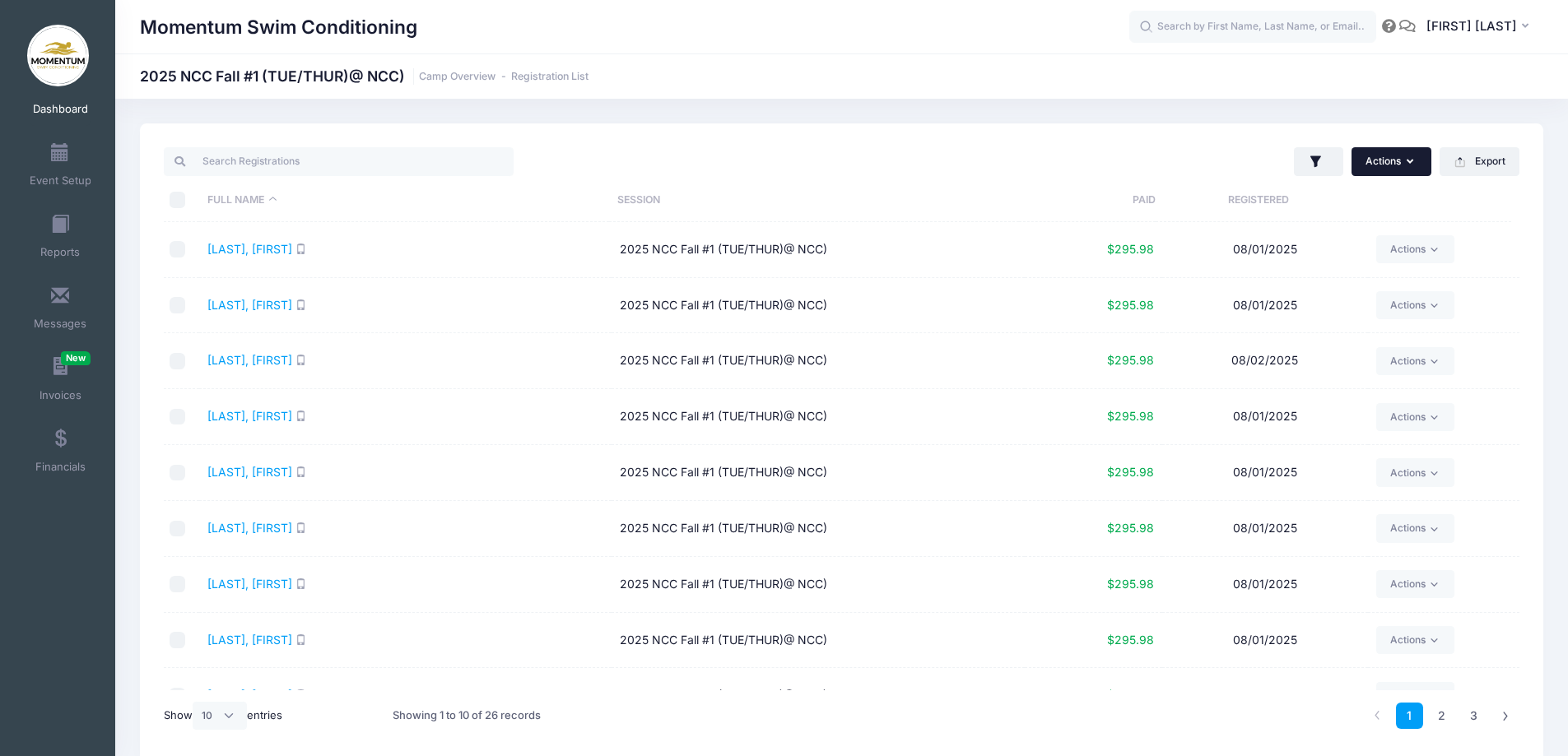 click on "Actions" at bounding box center (1391, 161) 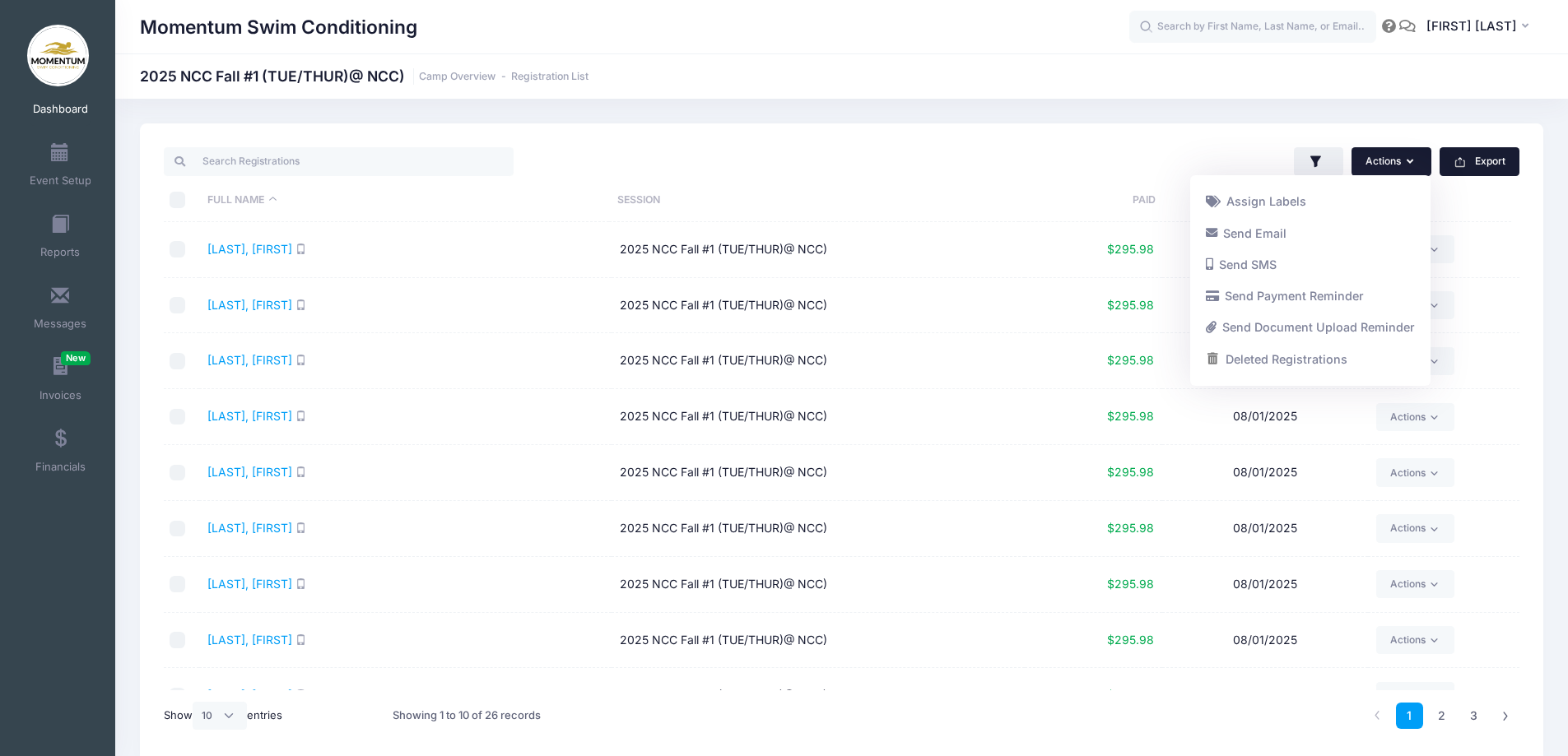 click on "Export" at bounding box center [1479, 161] 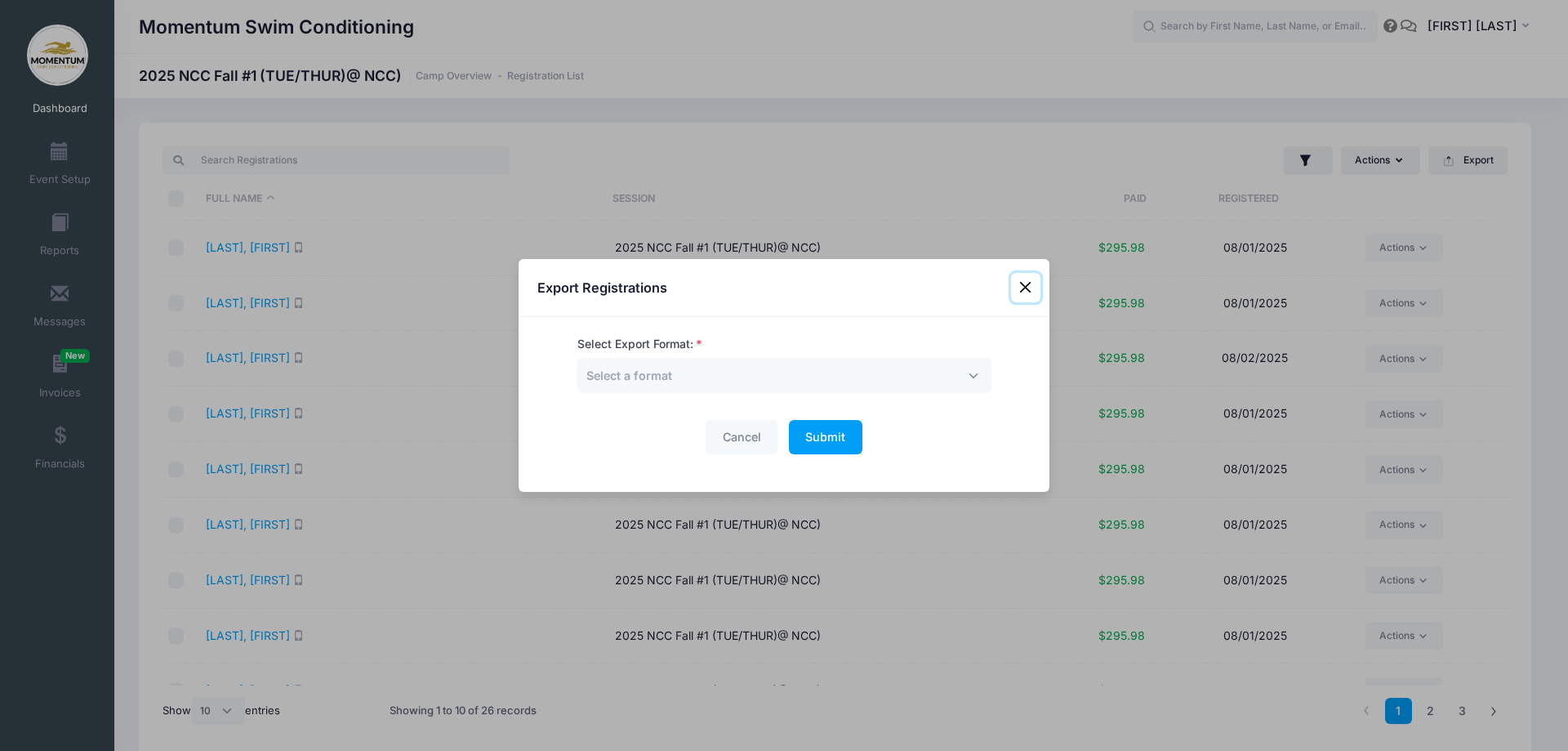 click at bounding box center [1026, 288] 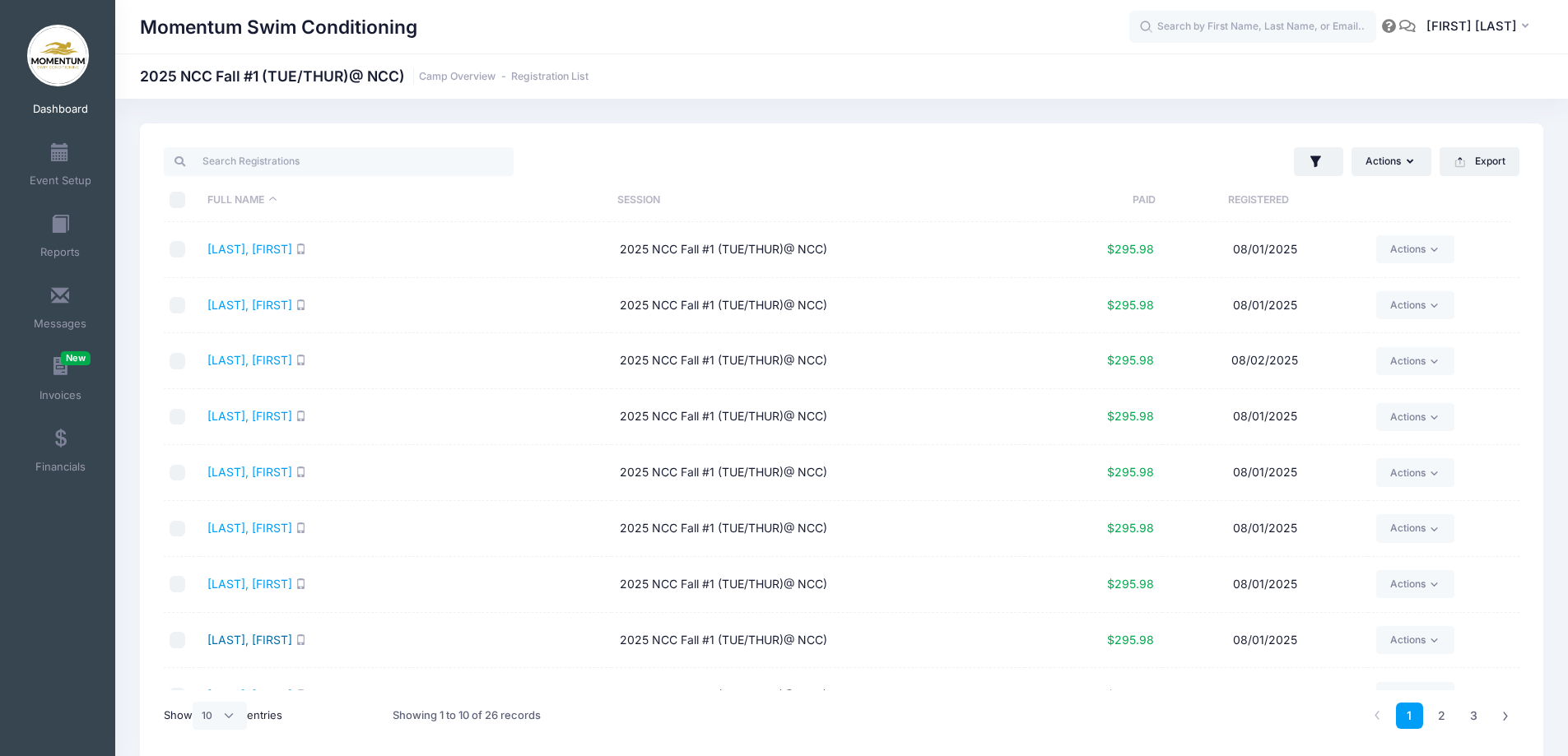 click on "[LAST], [FIRST]" at bounding box center [249, 639] 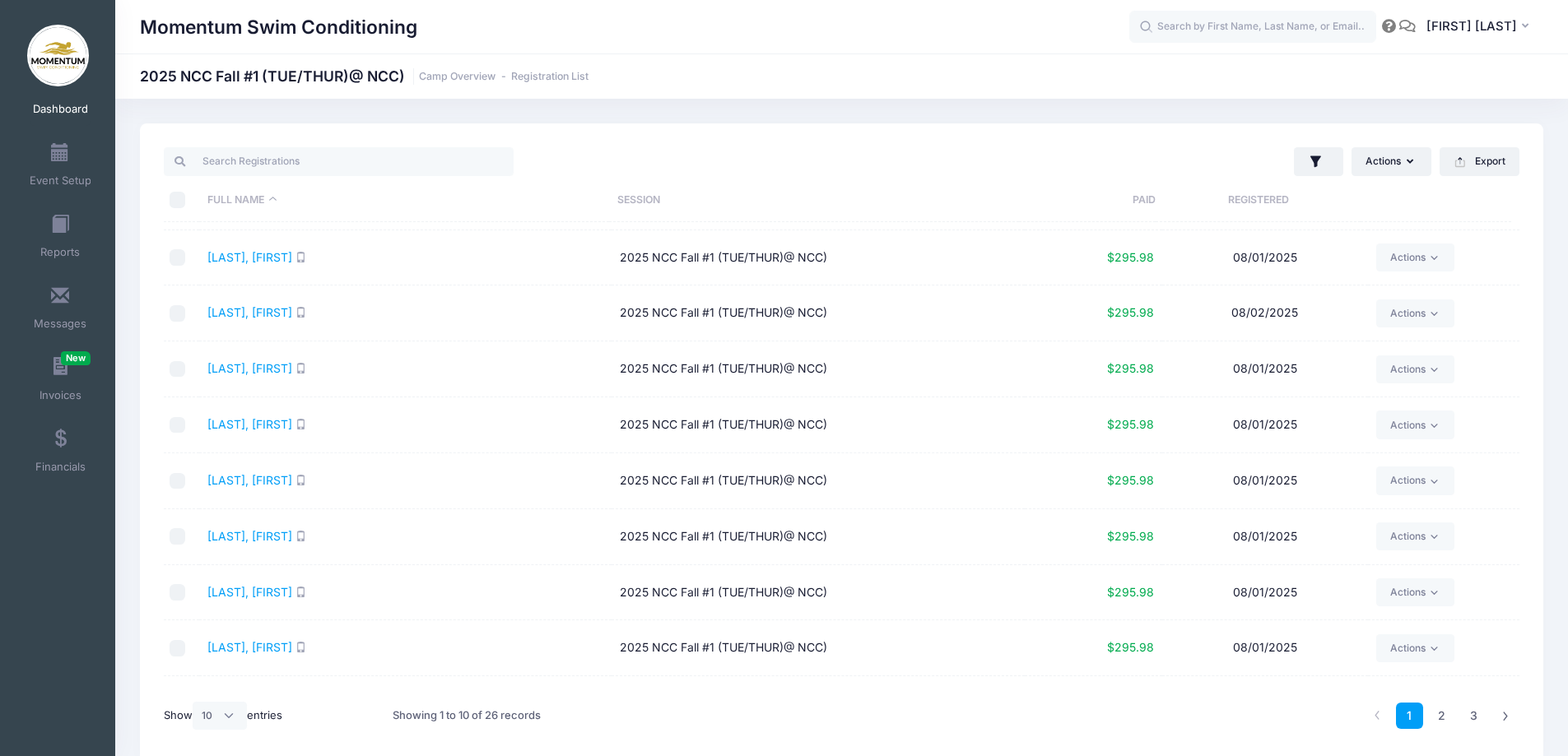 scroll, scrollTop: 89, scrollLeft: 0, axis: vertical 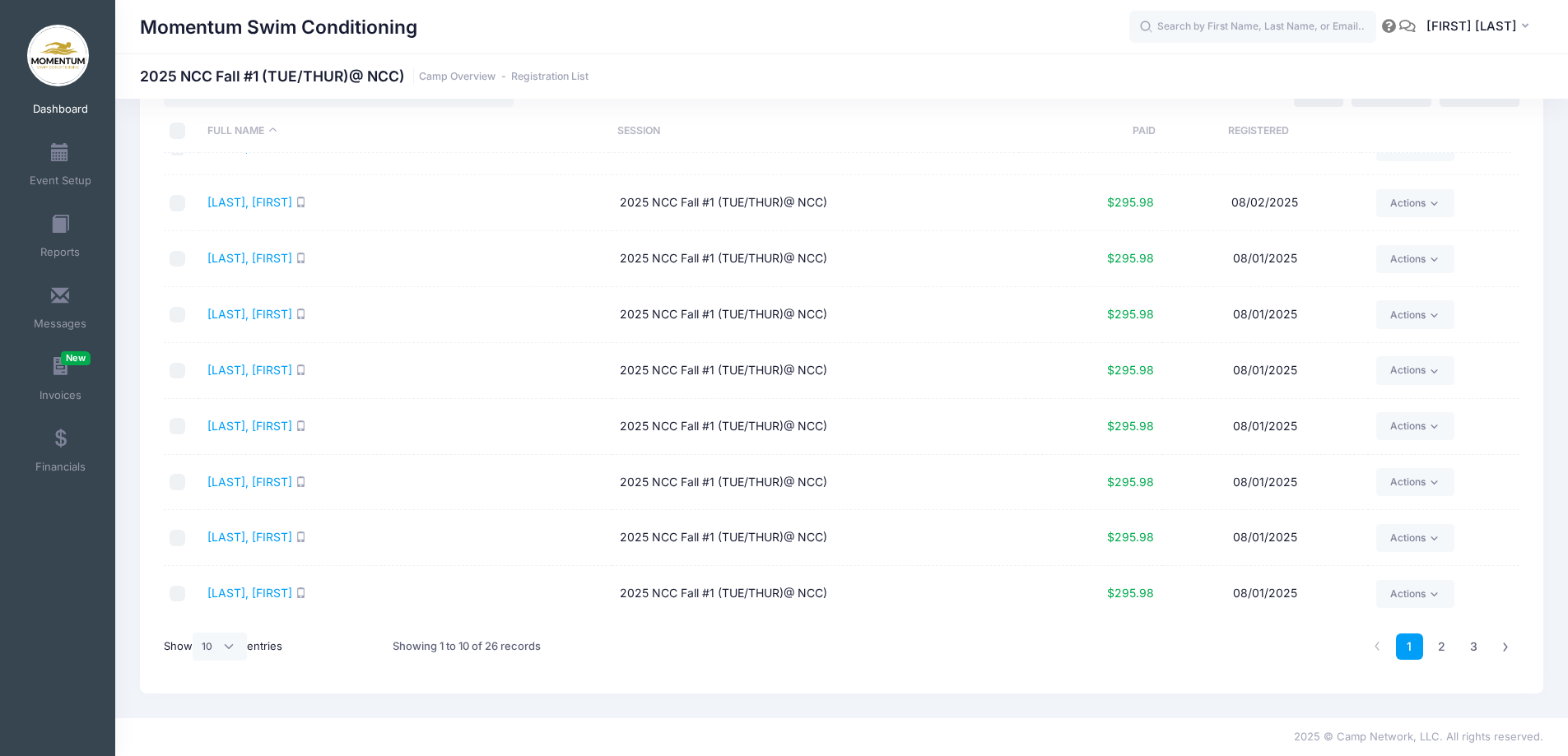 click at bounding box center (178, 482) 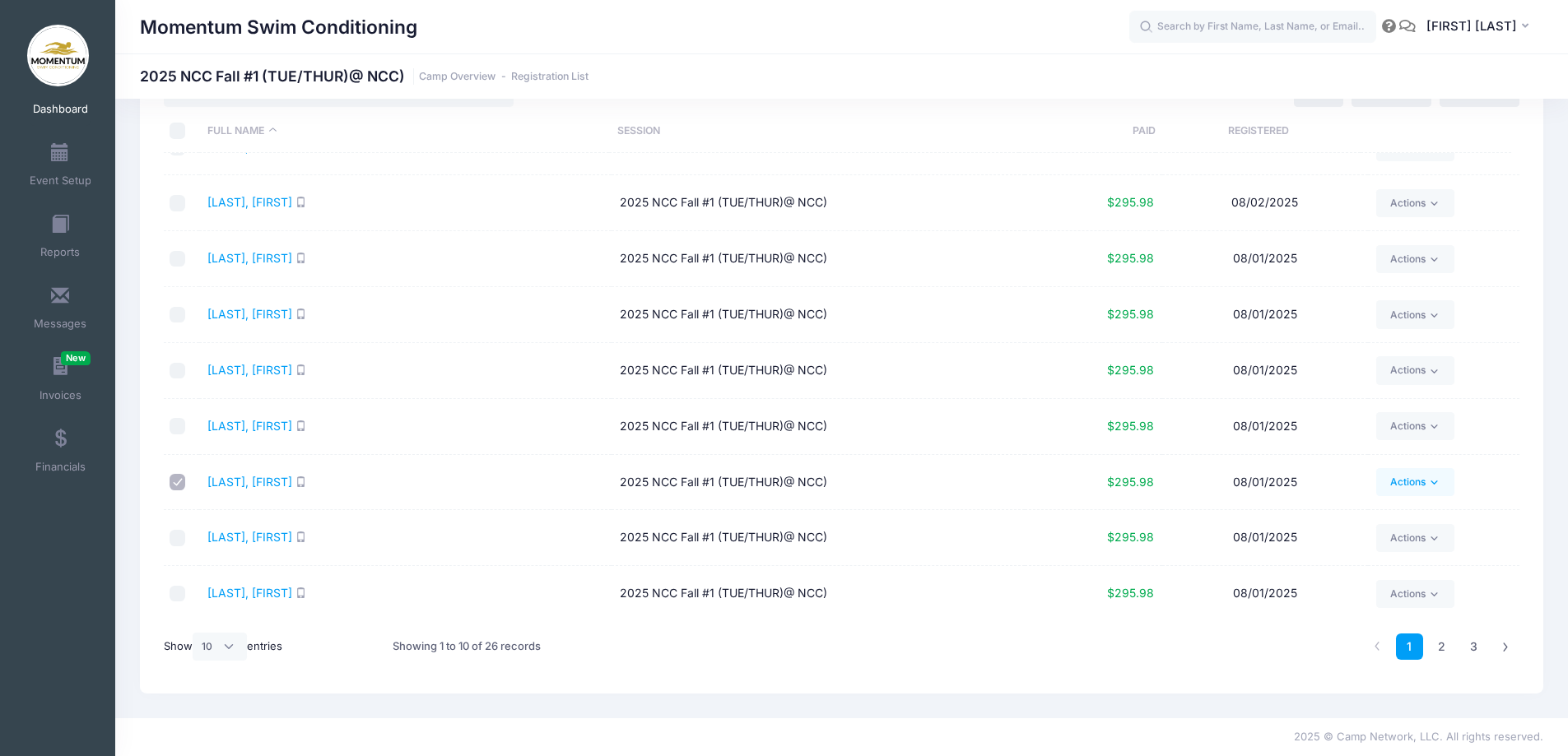 click 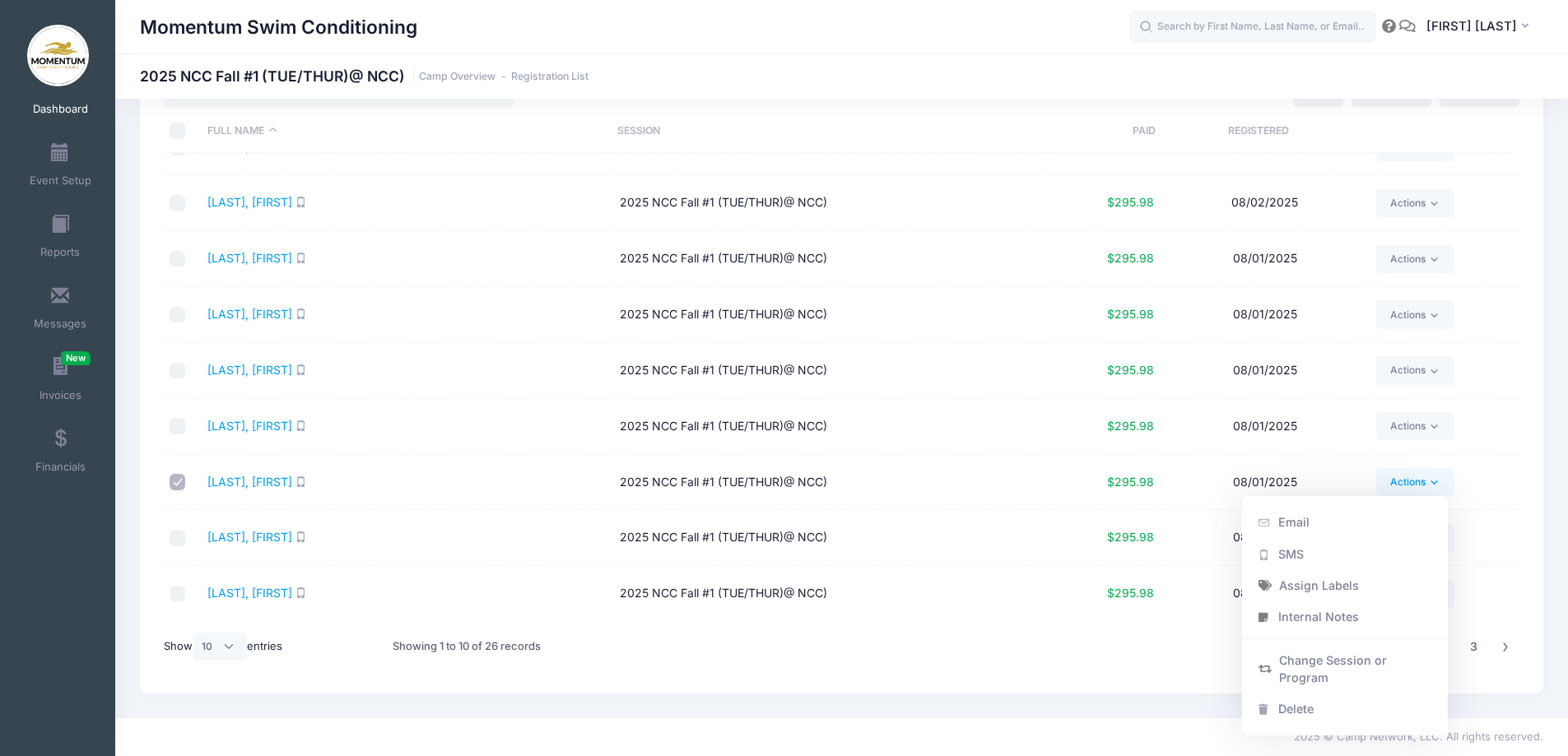 click at bounding box center (178, 482) 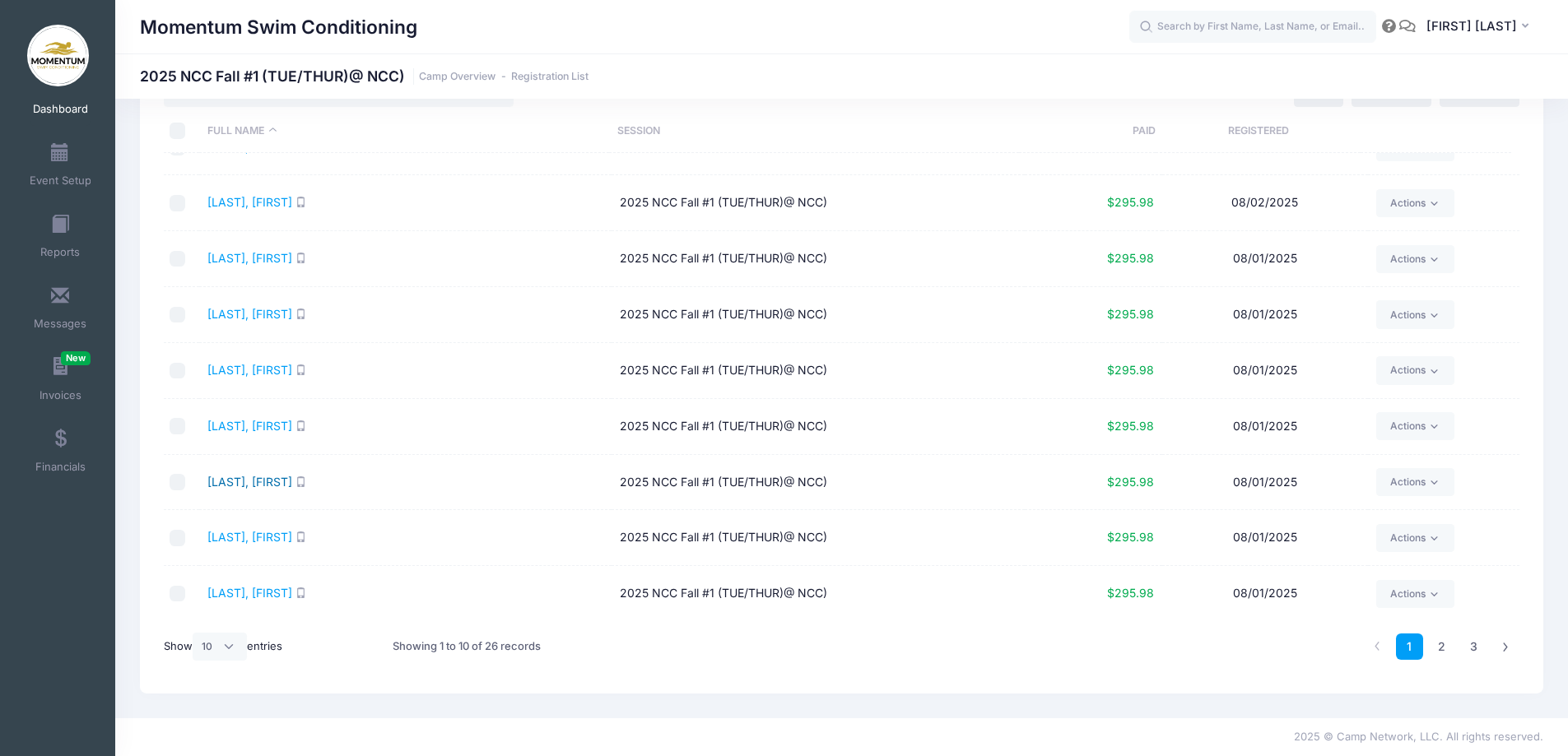 click on "Cvengros, Frankie" at bounding box center (249, 481) 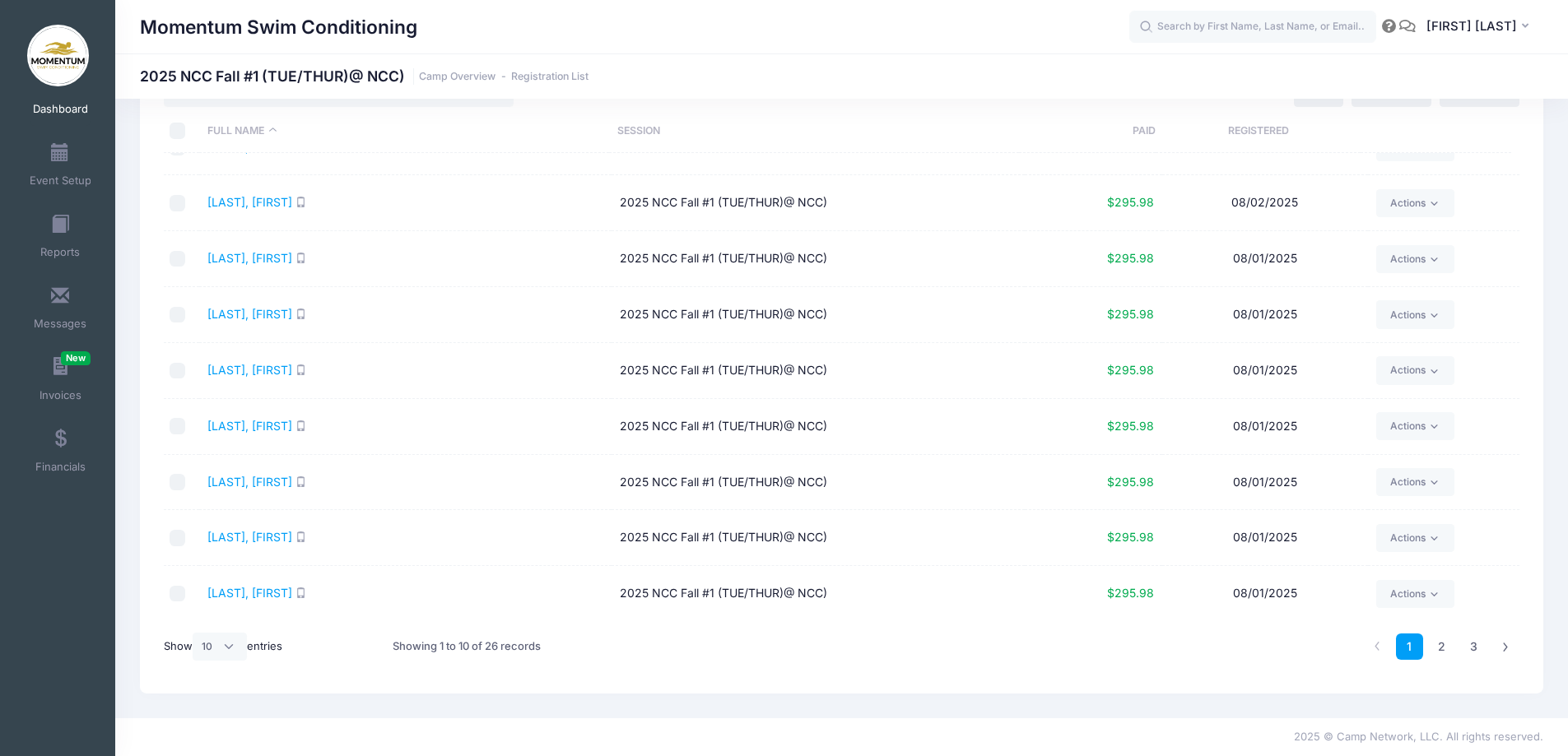 click on "Dashboard" at bounding box center [60, 109] 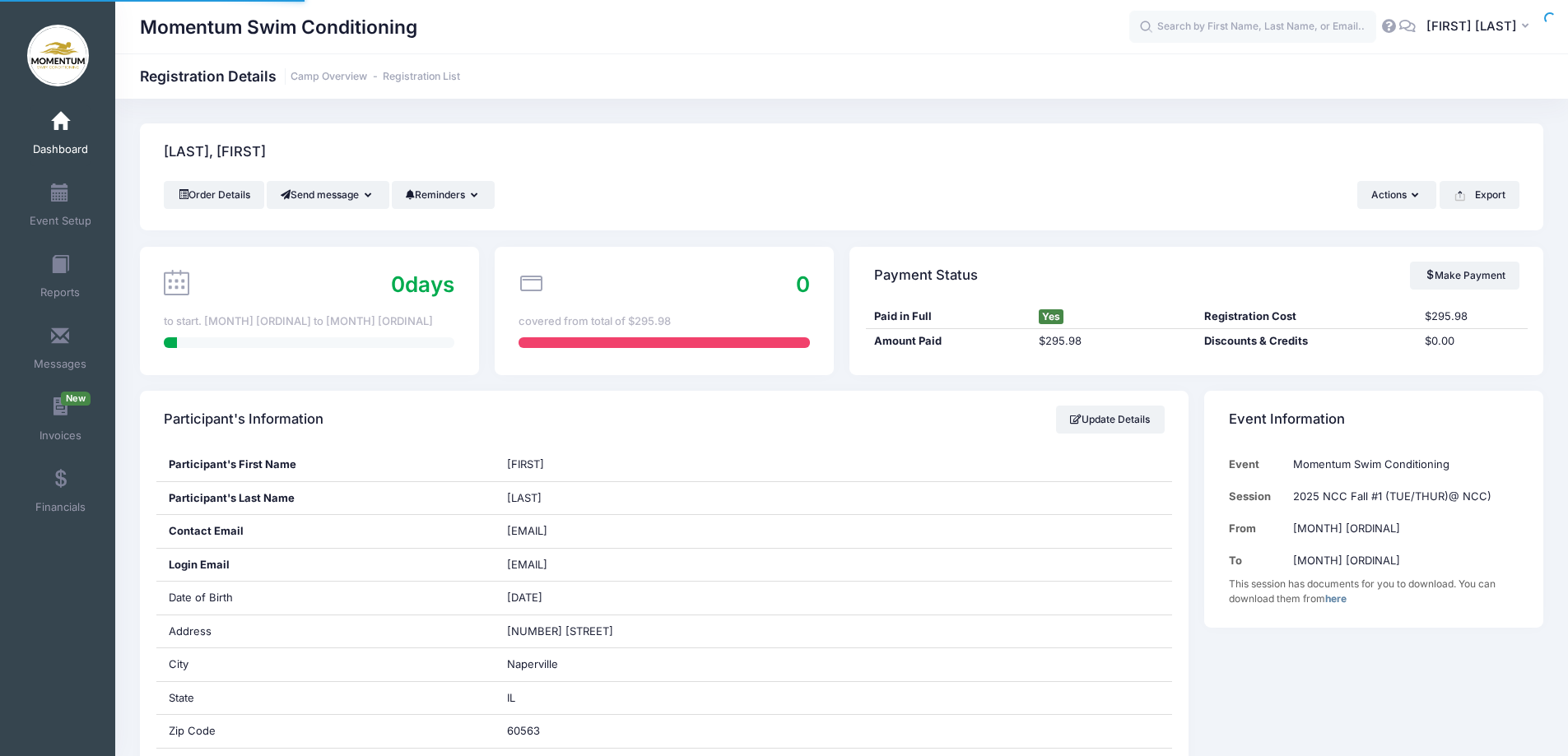 scroll, scrollTop: 0, scrollLeft: 0, axis: both 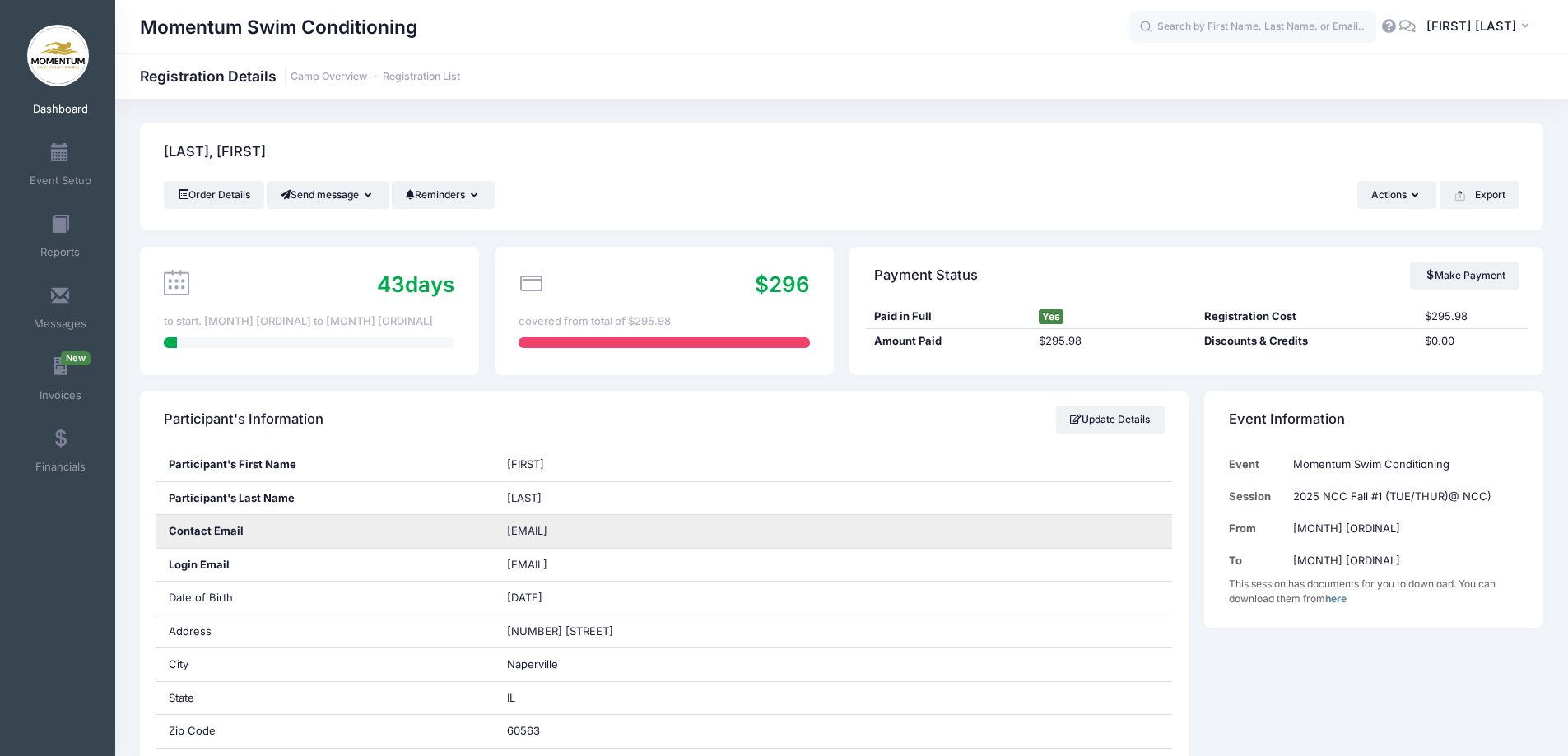 drag, startPoint x: 646, startPoint y: 533, endPoint x: 501, endPoint y: 536, distance: 145.03103 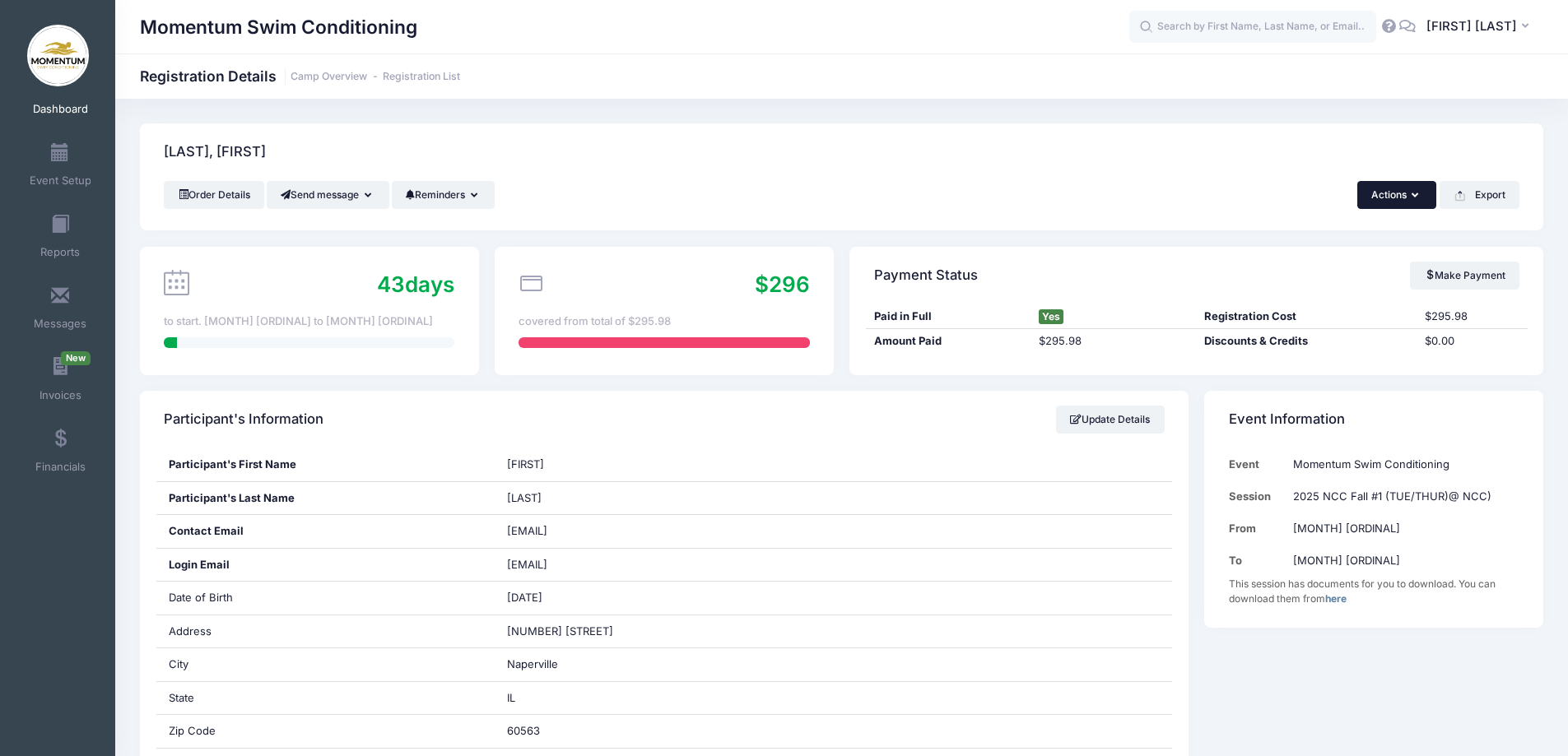 click on "Actions" at bounding box center [1397, 195] 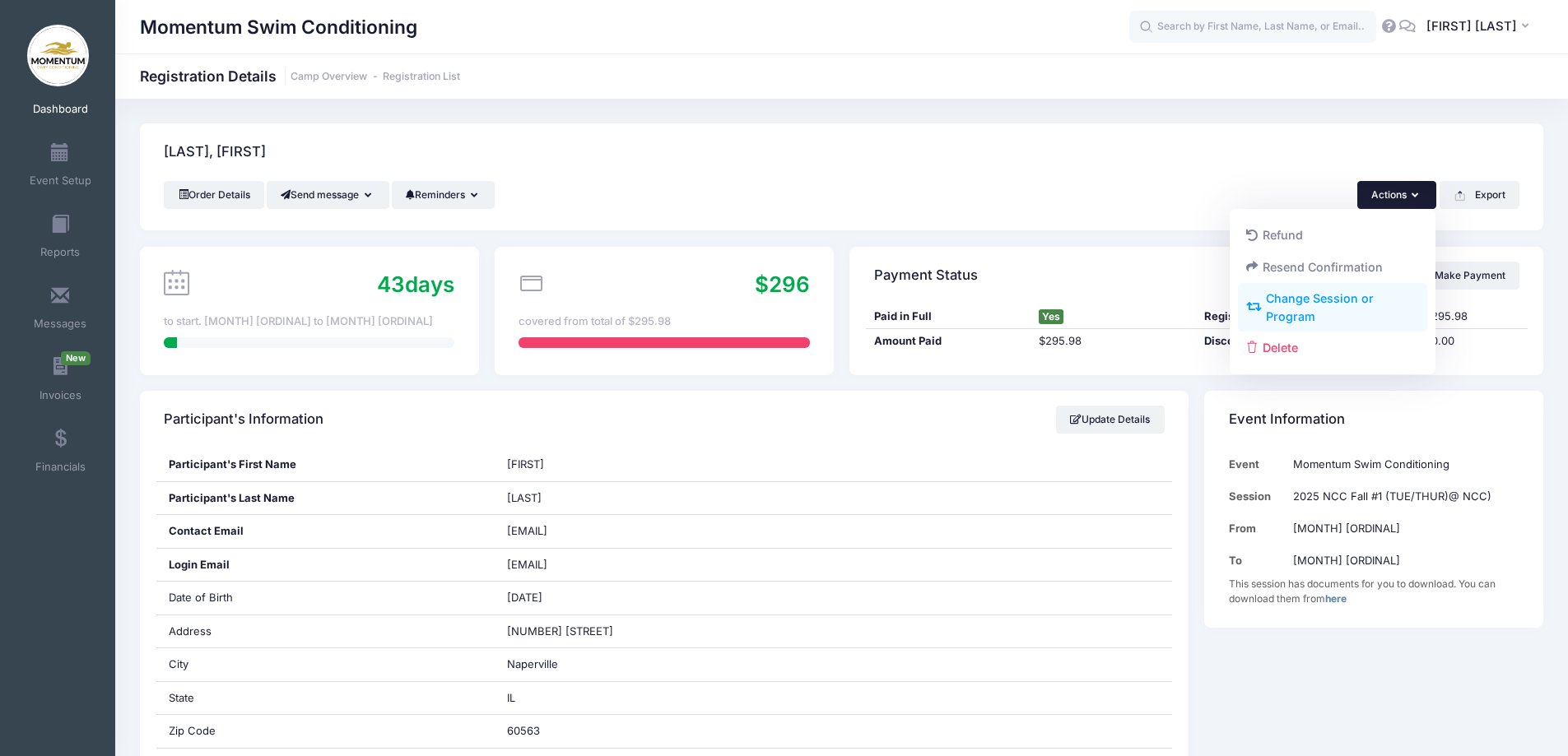 click on "Change Session or Program" at bounding box center (1333, 308) 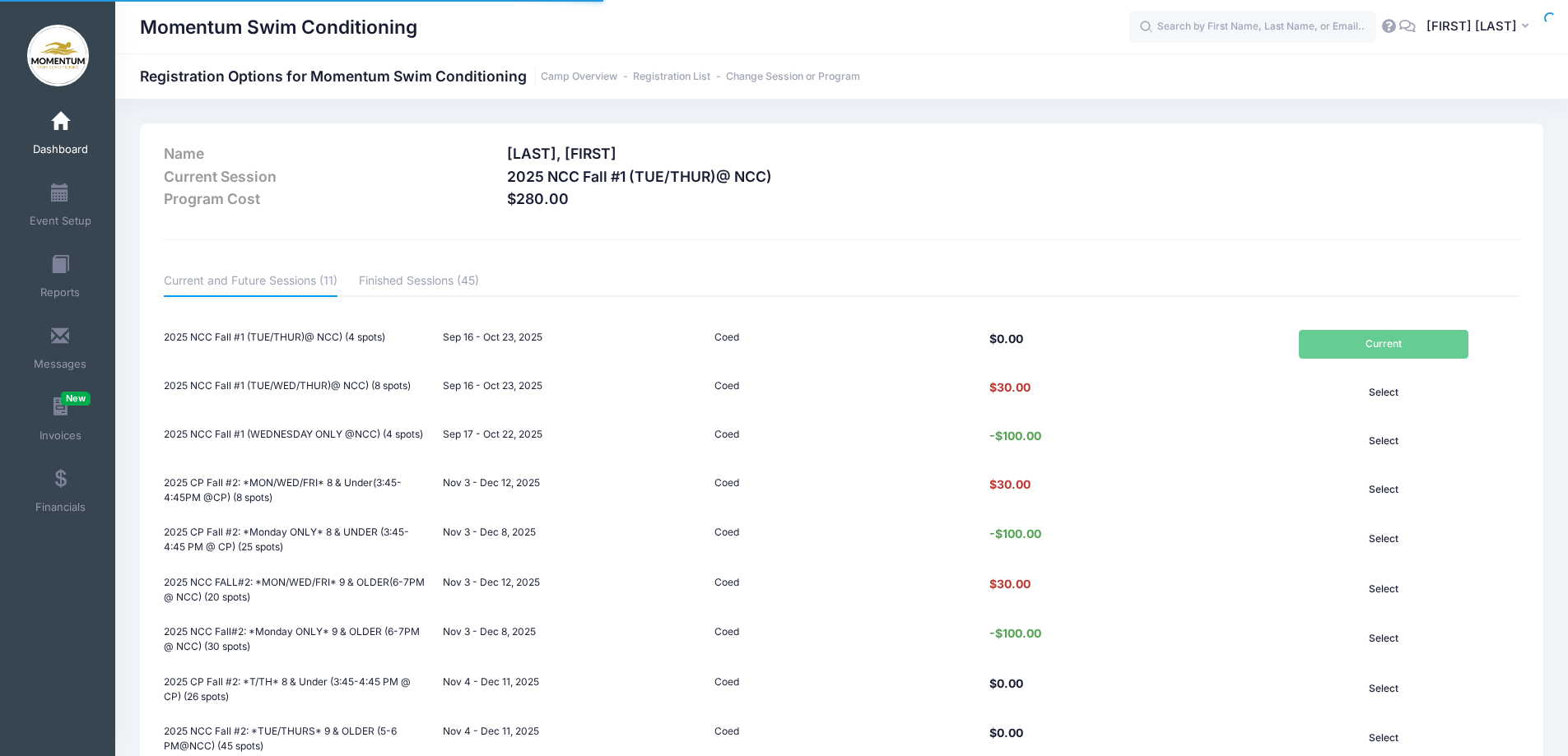 scroll, scrollTop: 0, scrollLeft: 0, axis: both 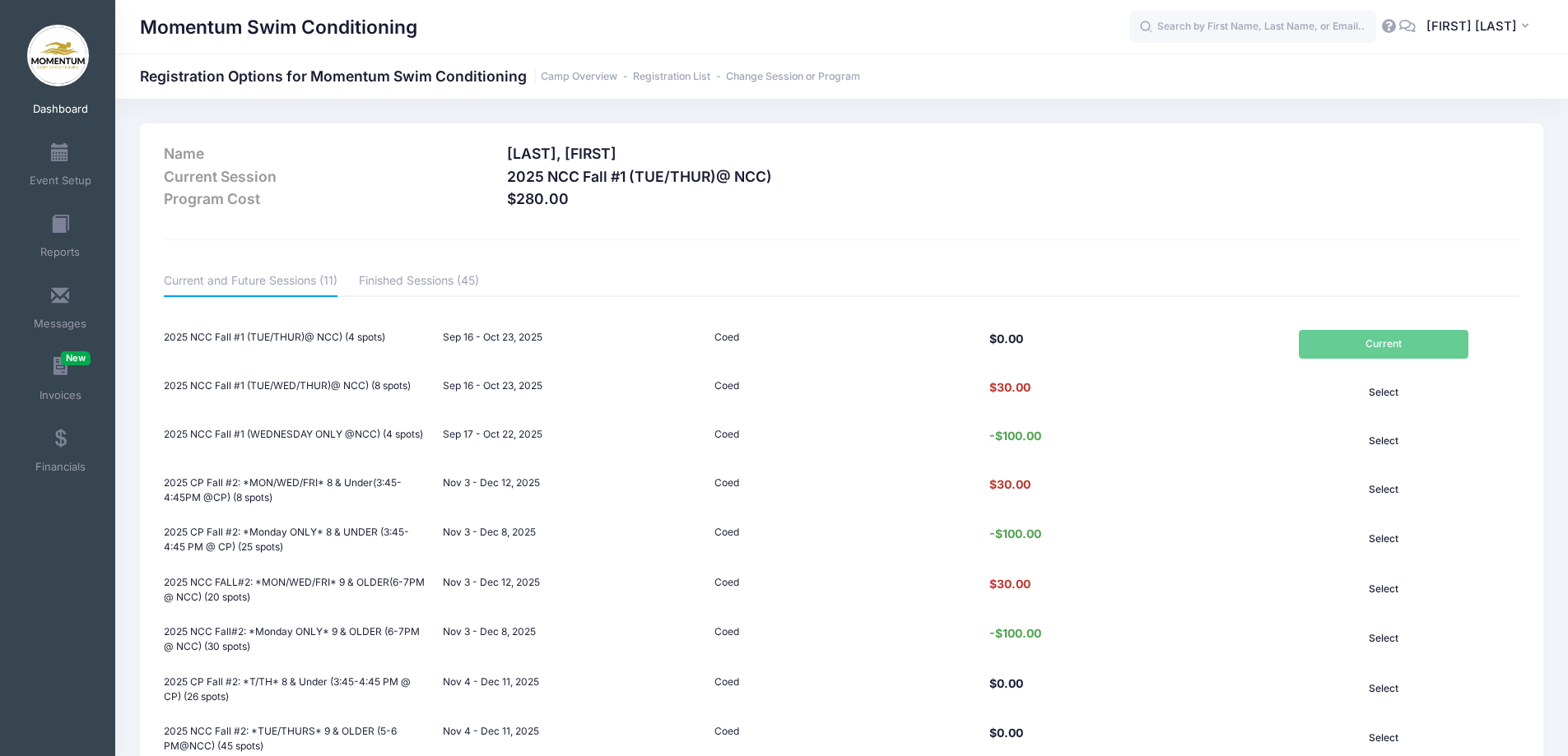 click on "Program Cost
$280.00" at bounding box center [842, 202] 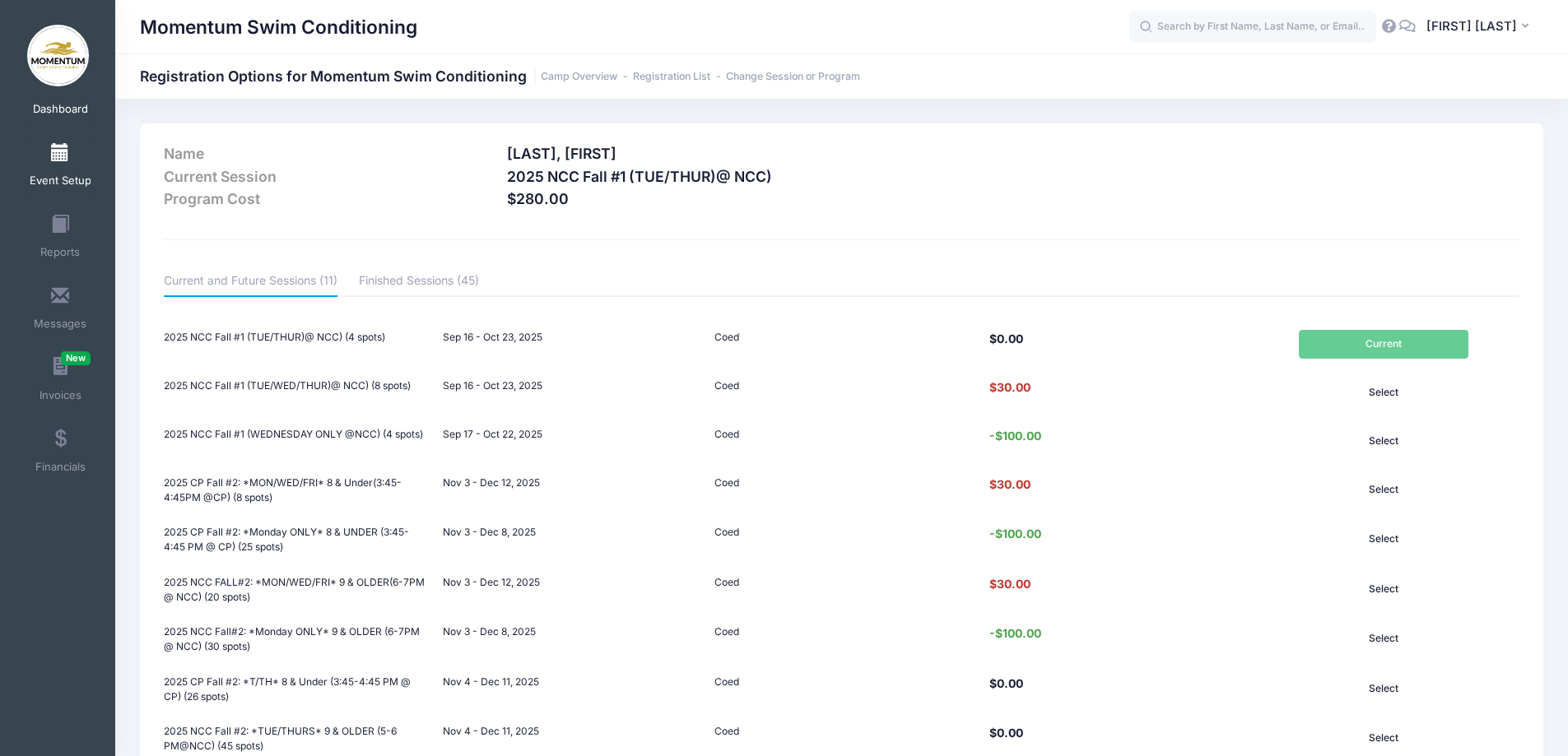 click on "Event Setup" at bounding box center [60, 167] 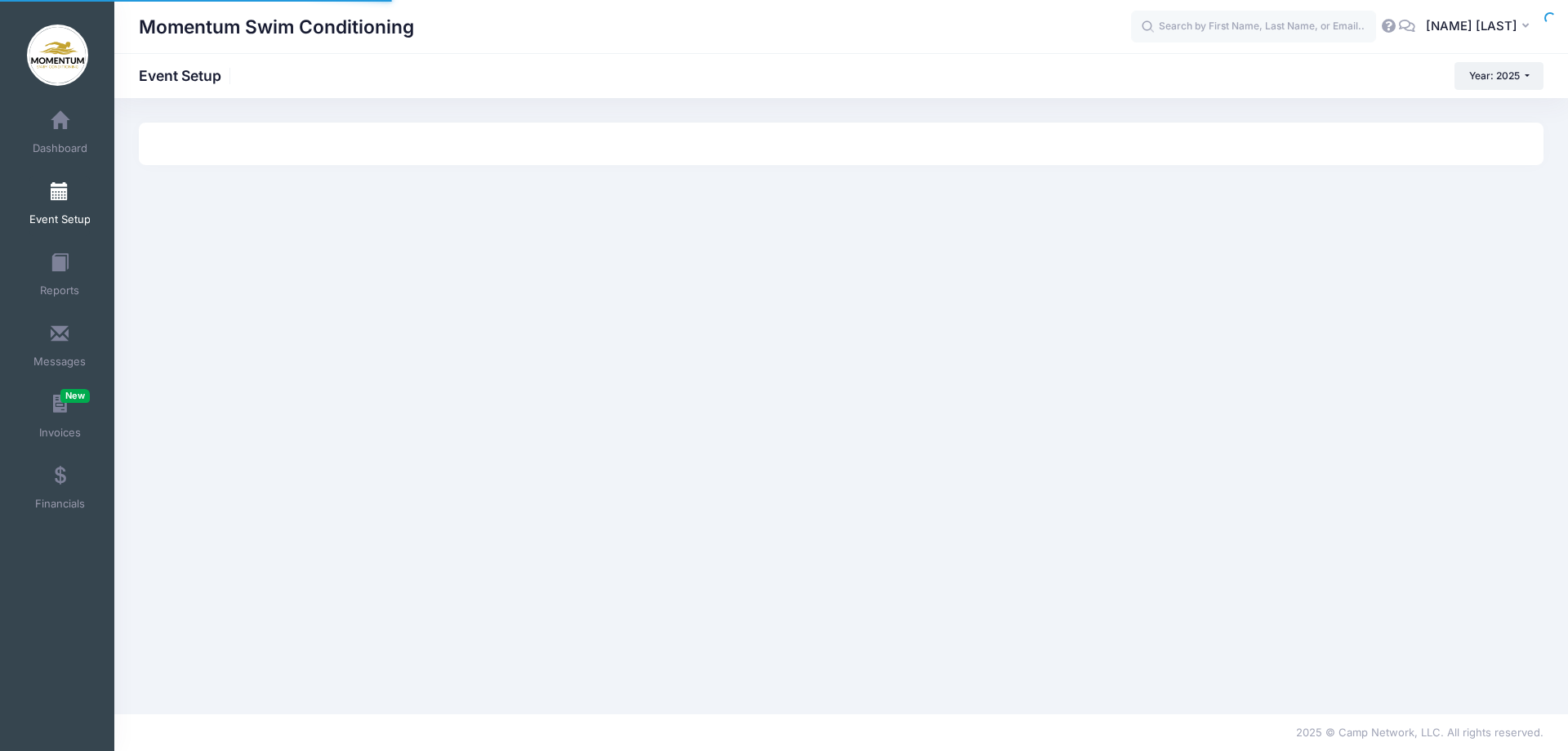 scroll, scrollTop: 0, scrollLeft: 0, axis: both 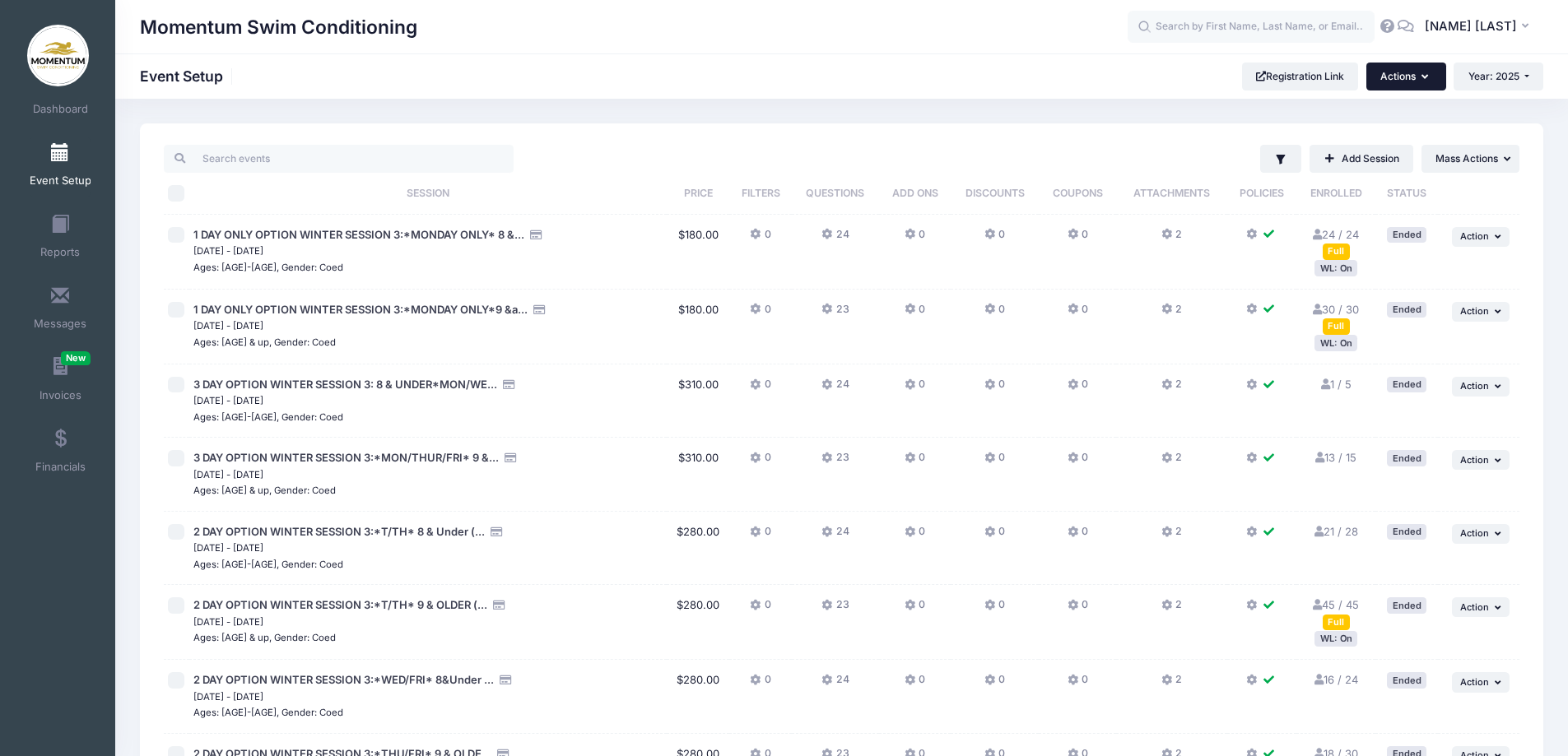 click on "Actions" at bounding box center [1406, 77] 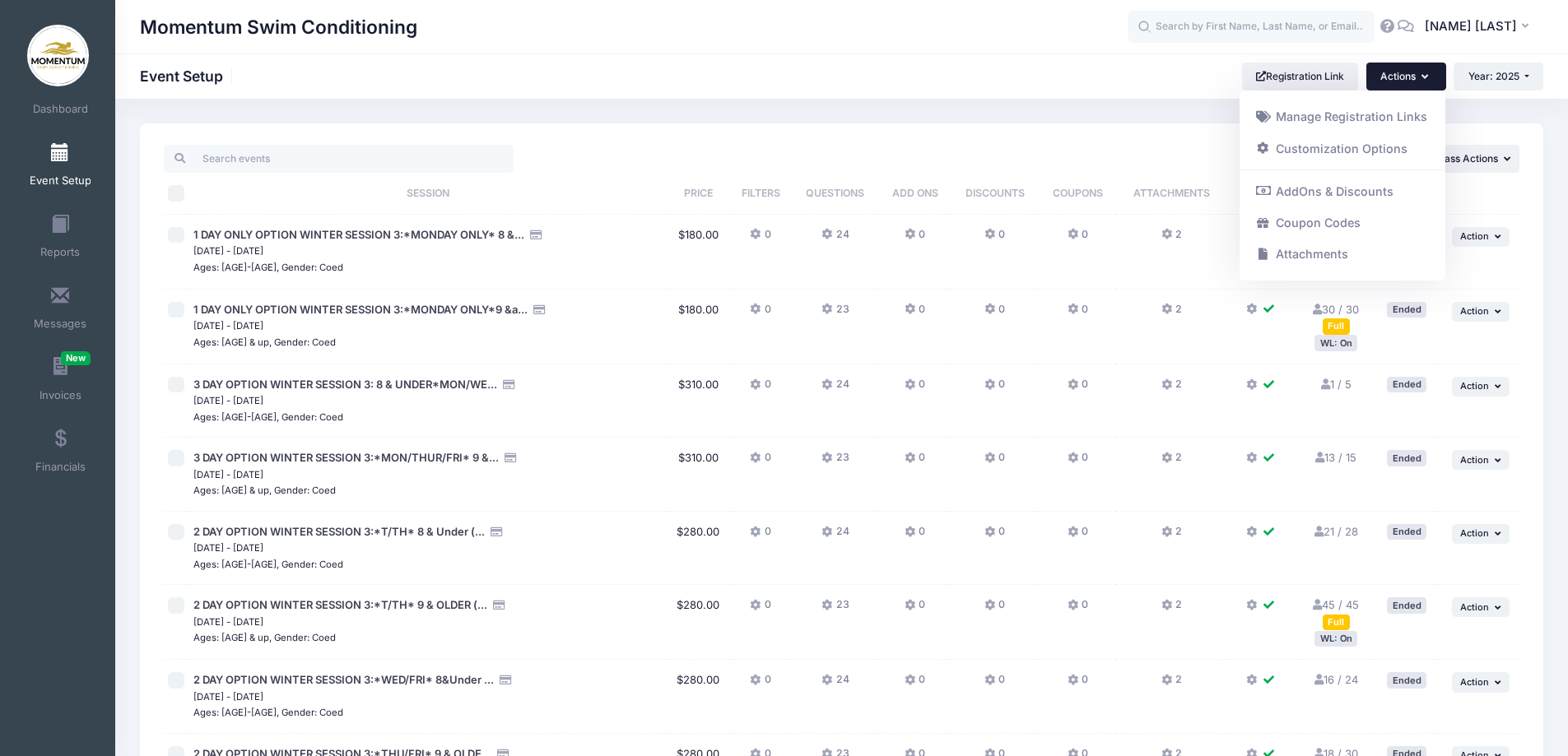 click on "Momentum Swim Conditioning" at bounding box center [634, 27] 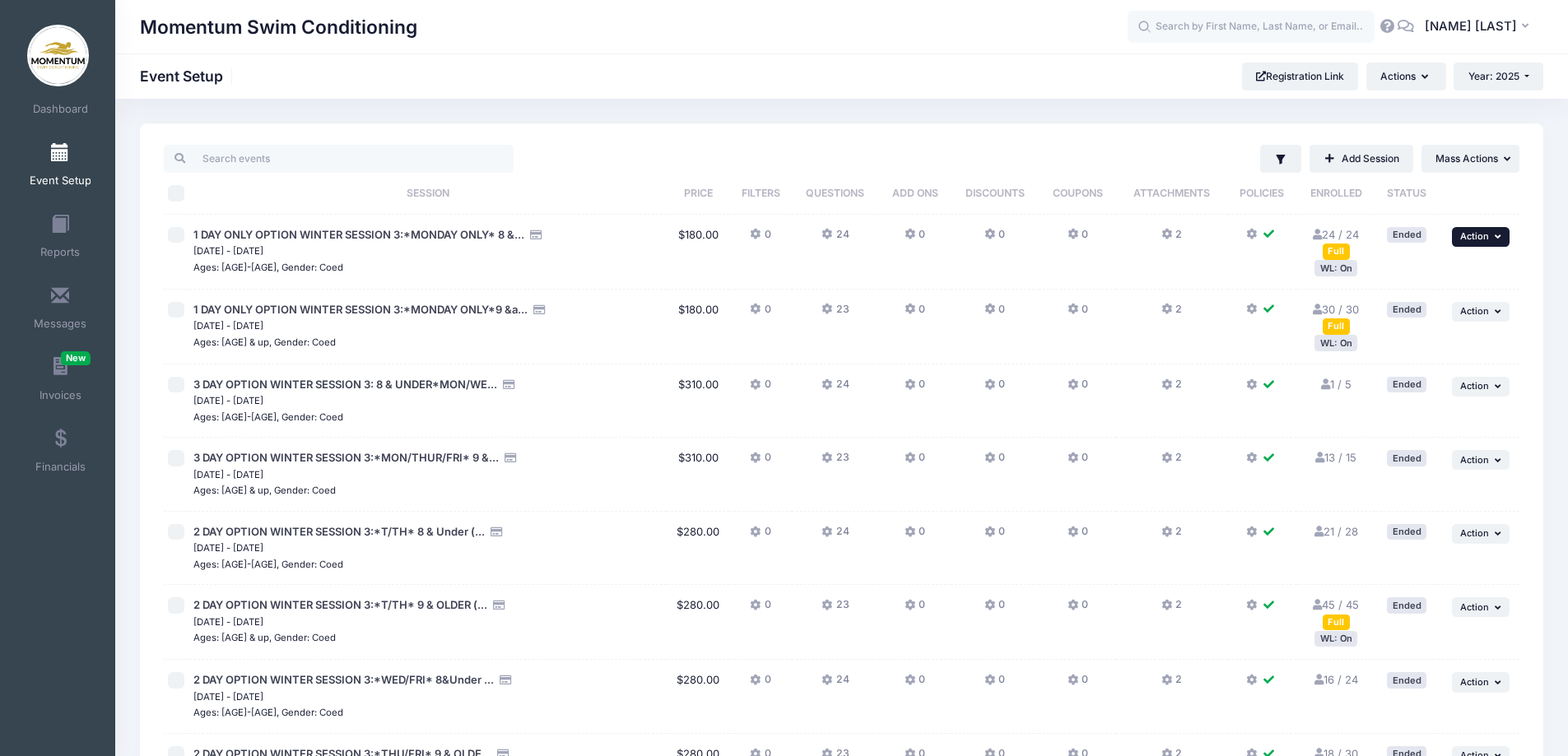 click at bounding box center (1500, 236) 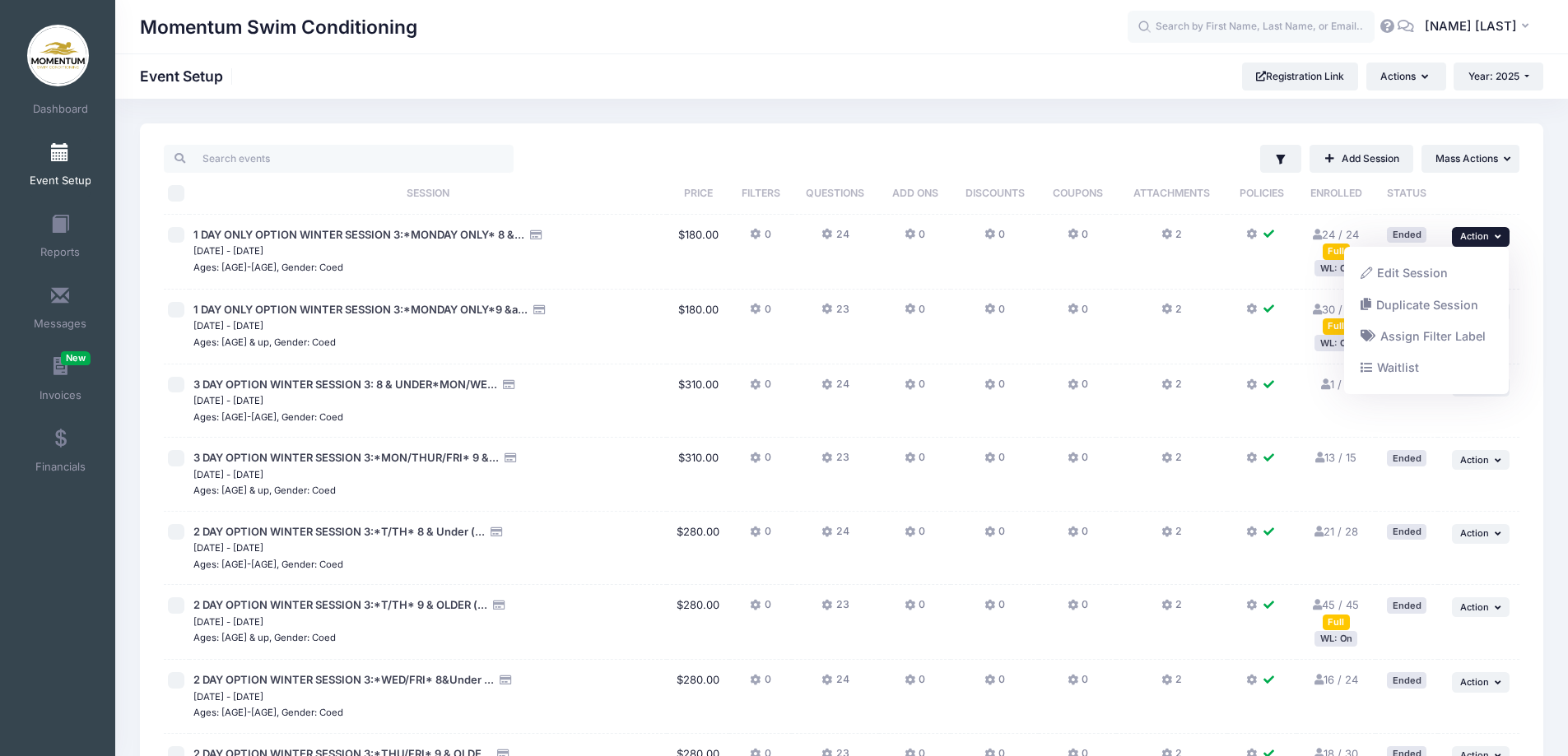 click on "Momentum Swim Conditioning
Event Setup
Registration Link
Actions      Manage Registration Links
Customization Options
AddOns & Discounts
Coupon Codes
Attachments
Year: 2025
Year: 2025" at bounding box center [841, 1250] 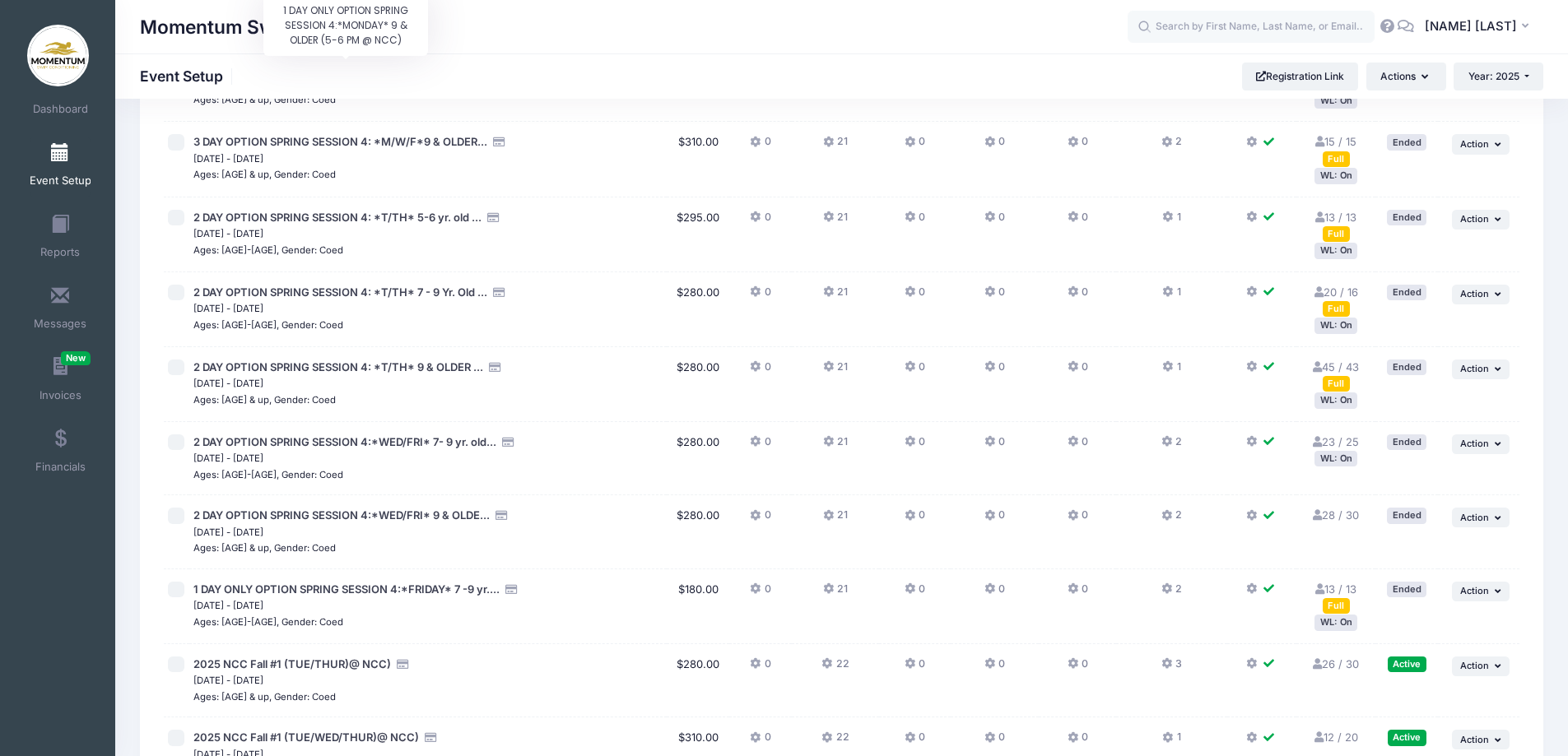 scroll, scrollTop: 1069, scrollLeft: 0, axis: vertical 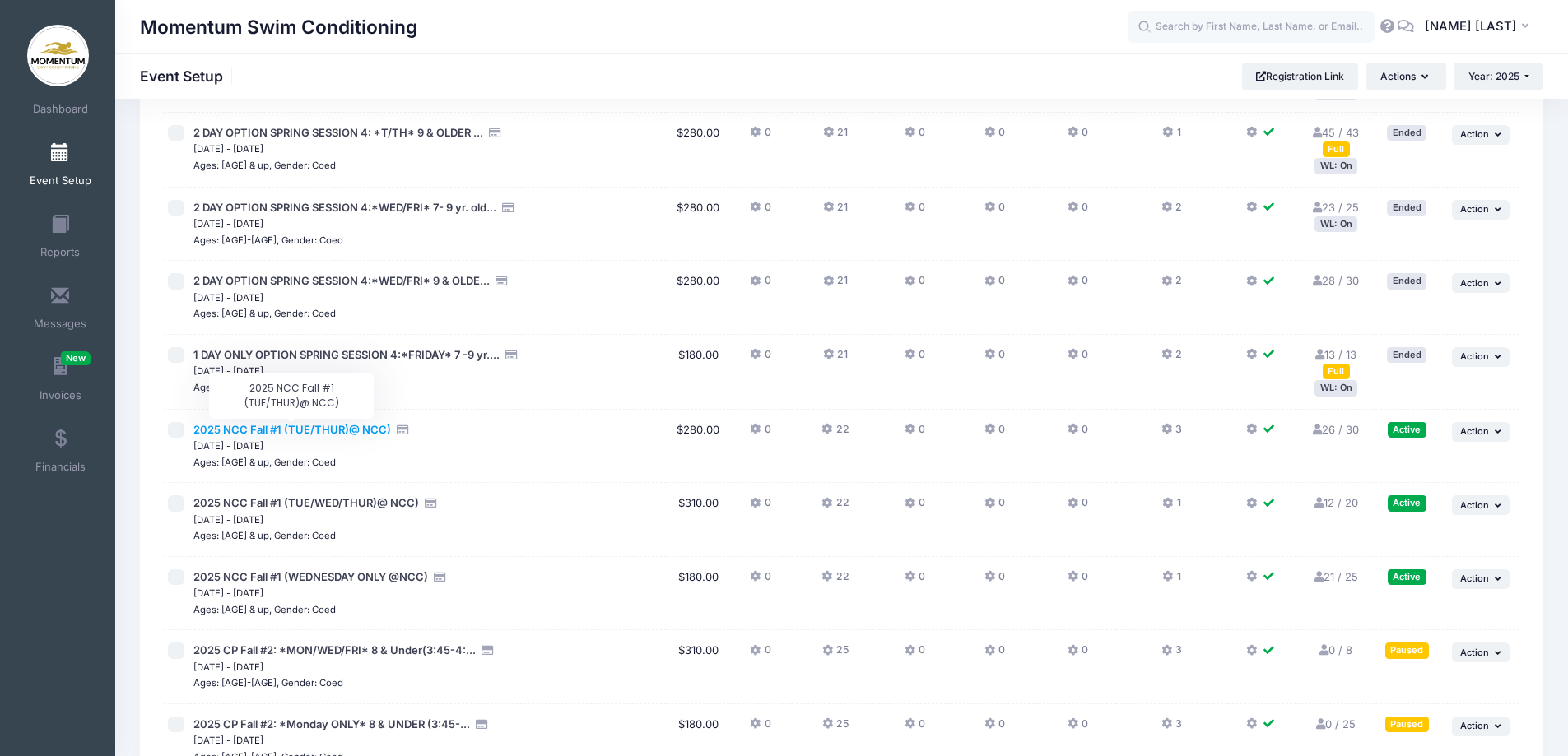 click on "2025 NCC Fall #1 (TUE/THUR)@ NCC)" at bounding box center [292, 429] 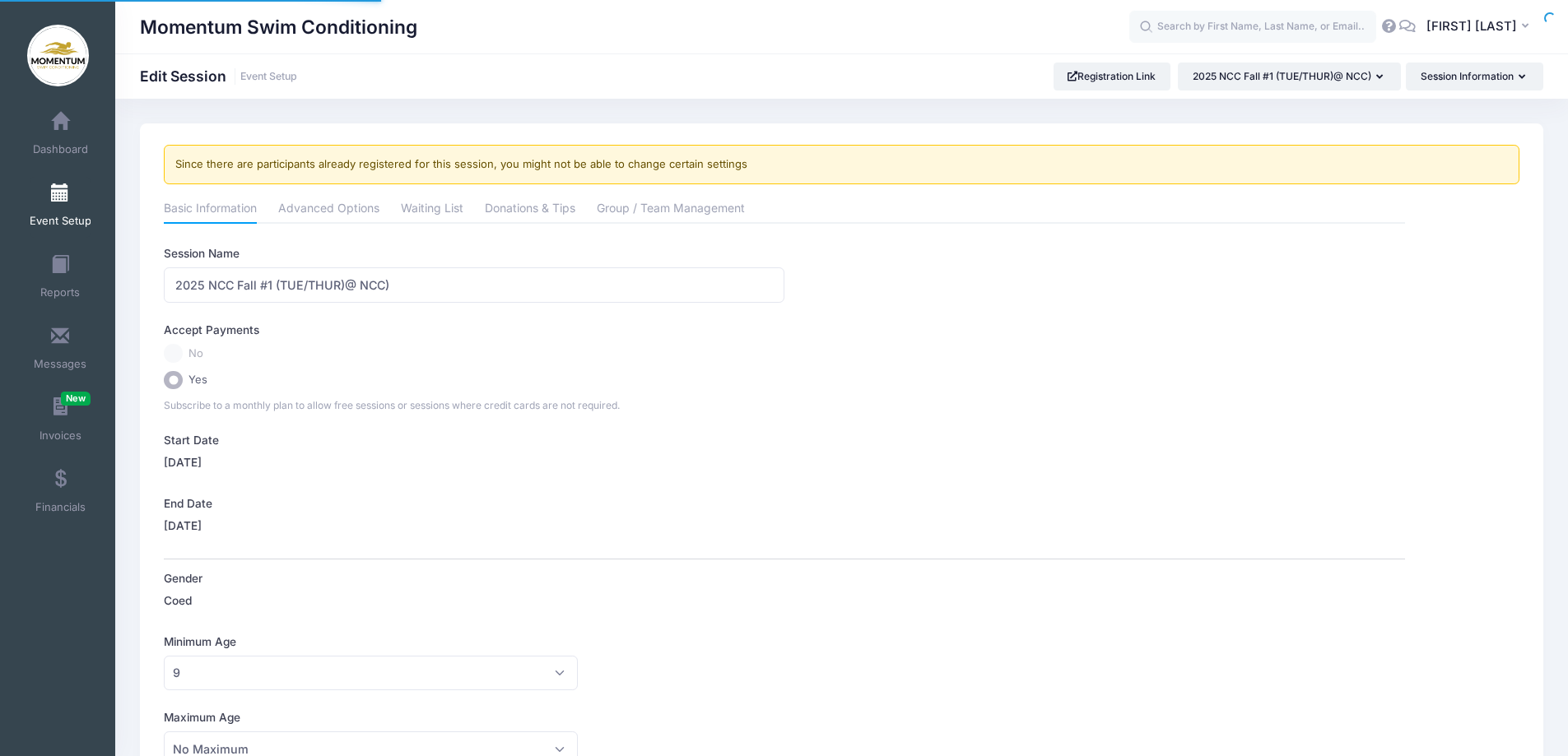 scroll, scrollTop: 0, scrollLeft: 0, axis: both 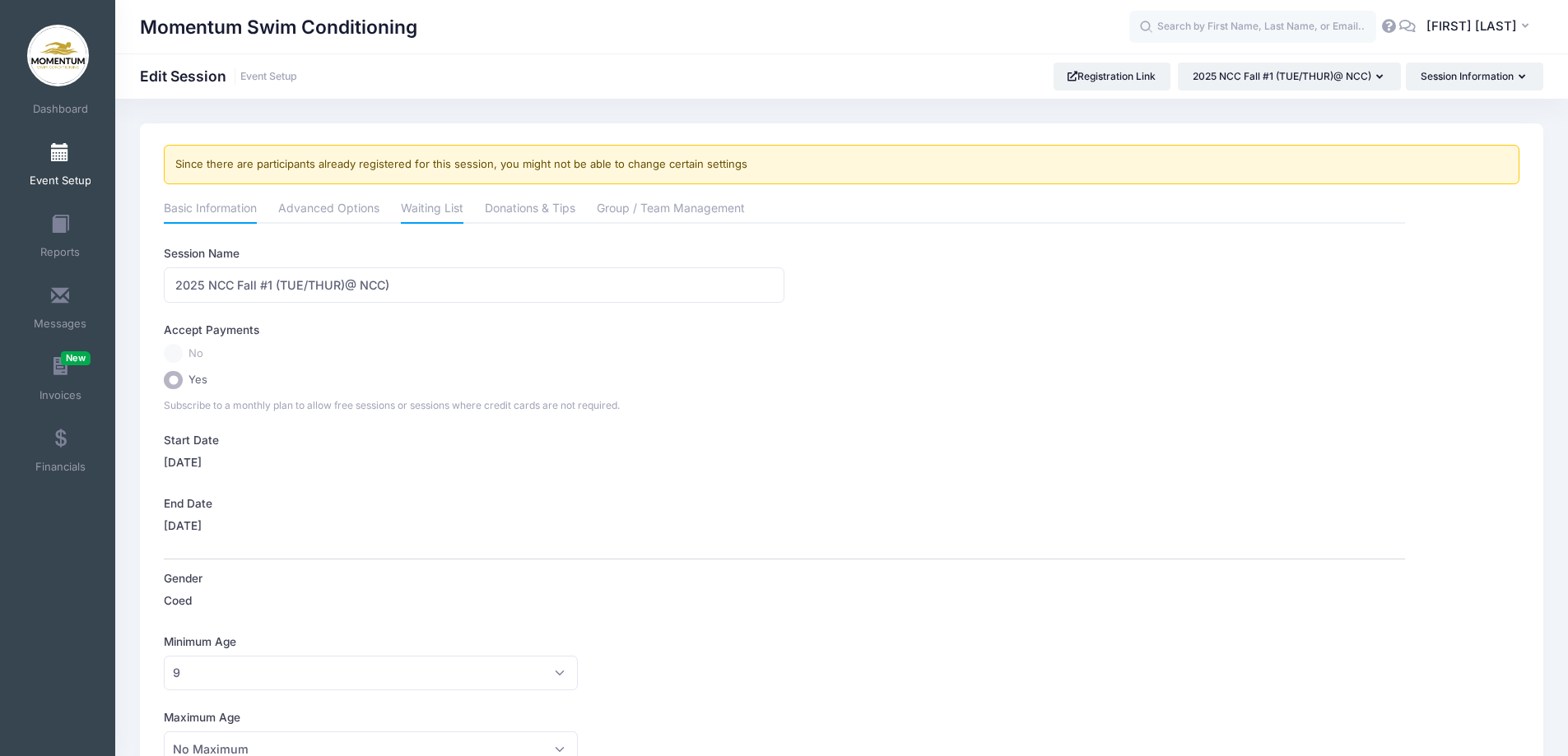 click on "Waiting List" at bounding box center [432, 210] 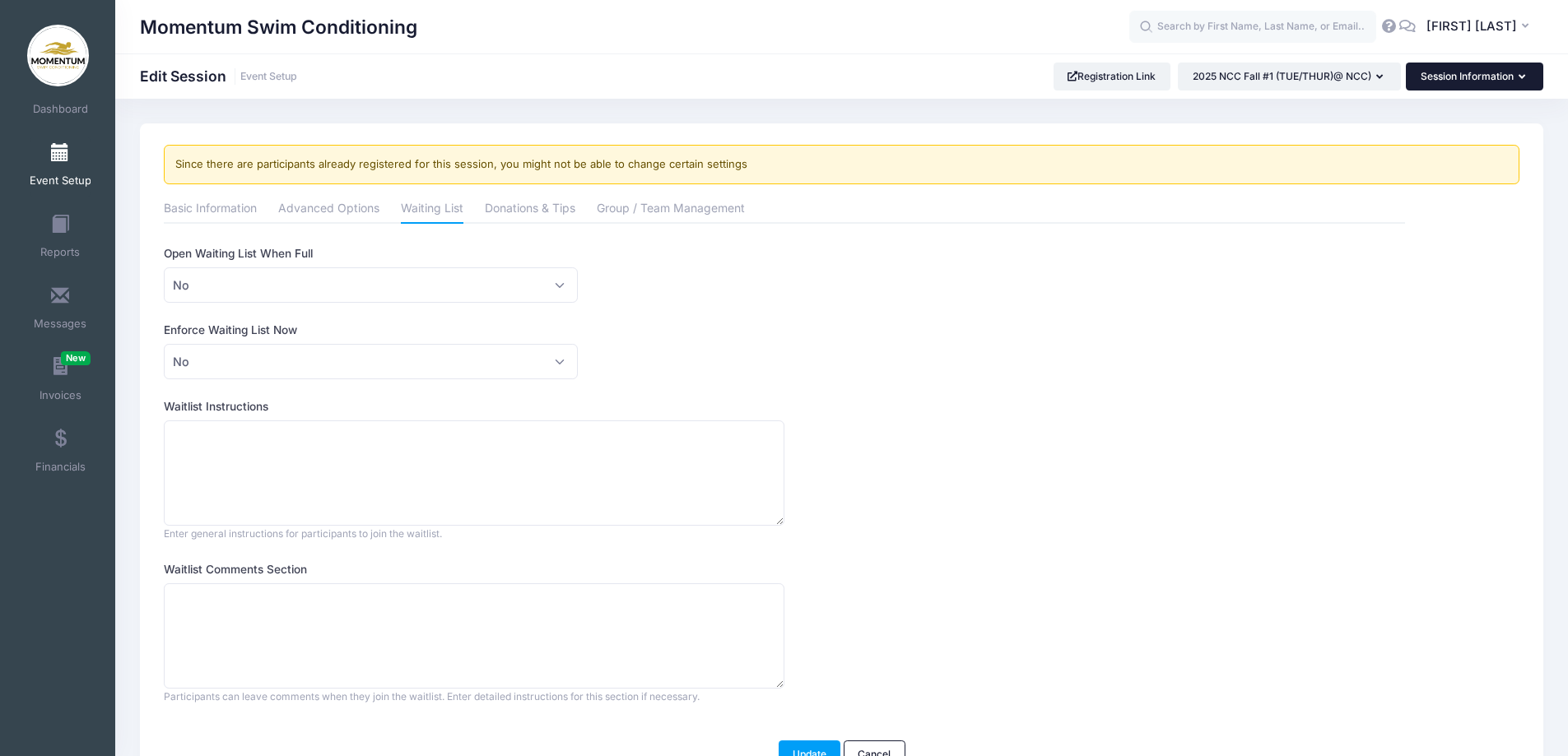 click on "Session Information" at bounding box center (1474, 77) 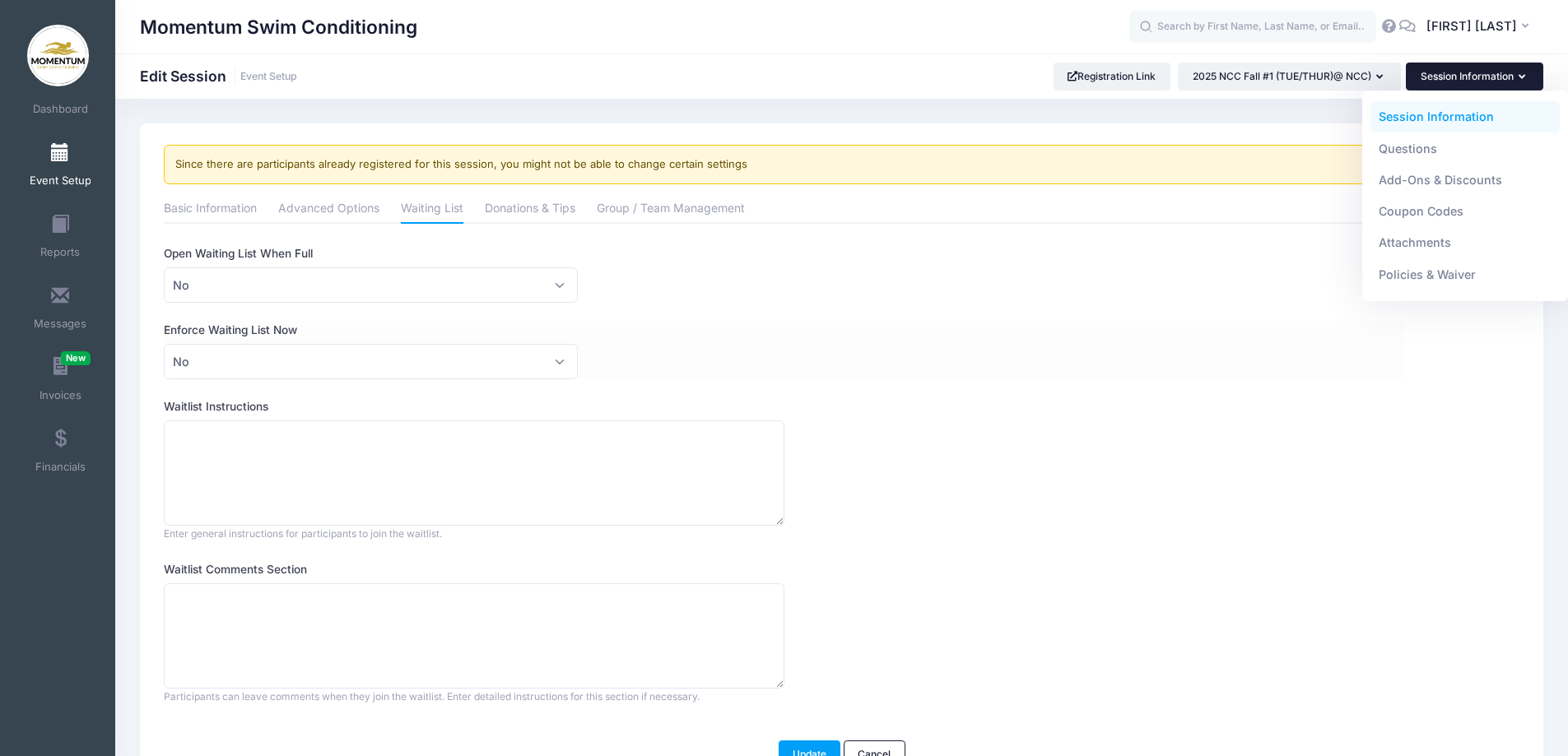 click on "Enforce Waiting List Now
Please Select No
Yes        No" at bounding box center (784, 350) 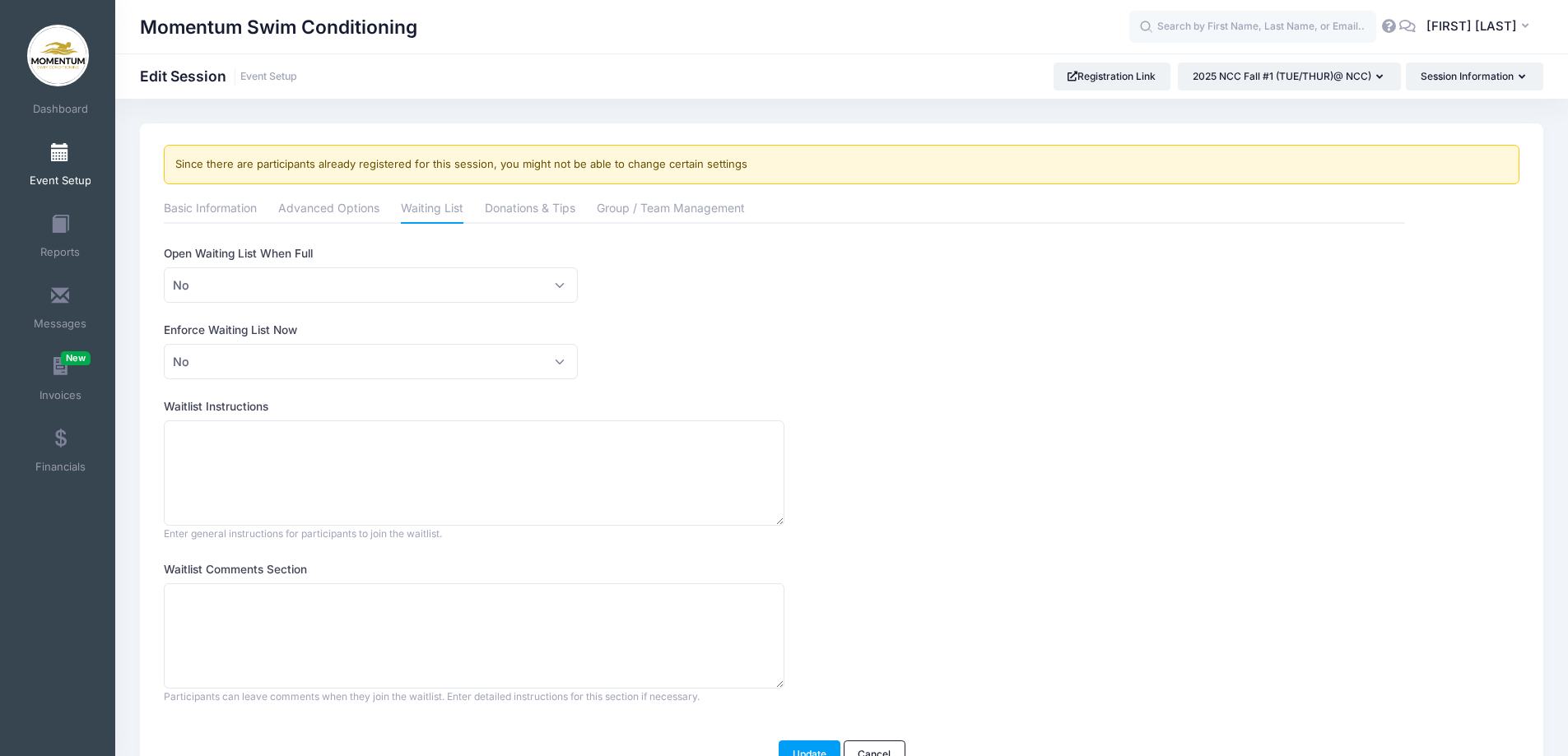 click on "Event Setup" at bounding box center [60, 181] 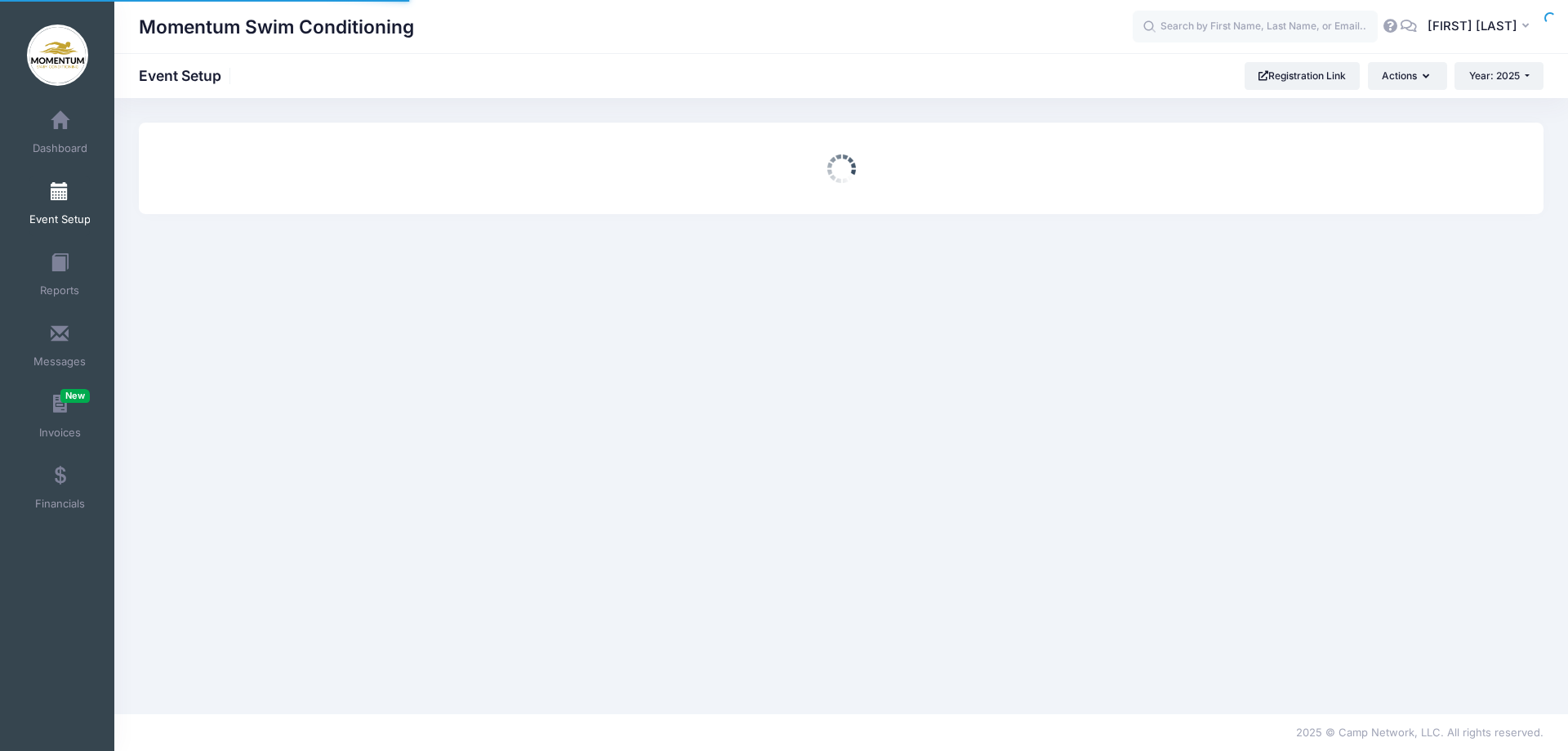 scroll, scrollTop: 0, scrollLeft: 0, axis: both 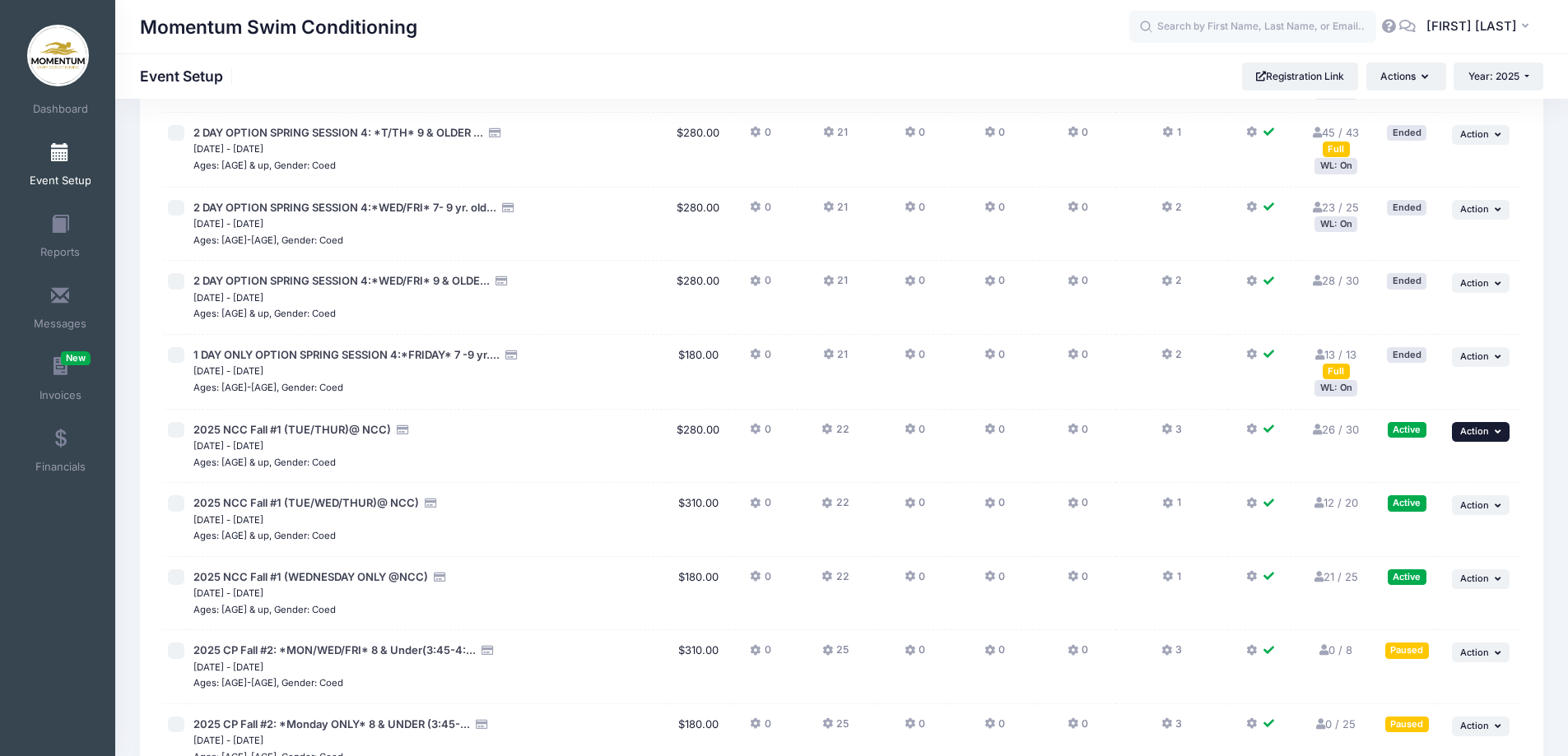 click at bounding box center (1500, 431) 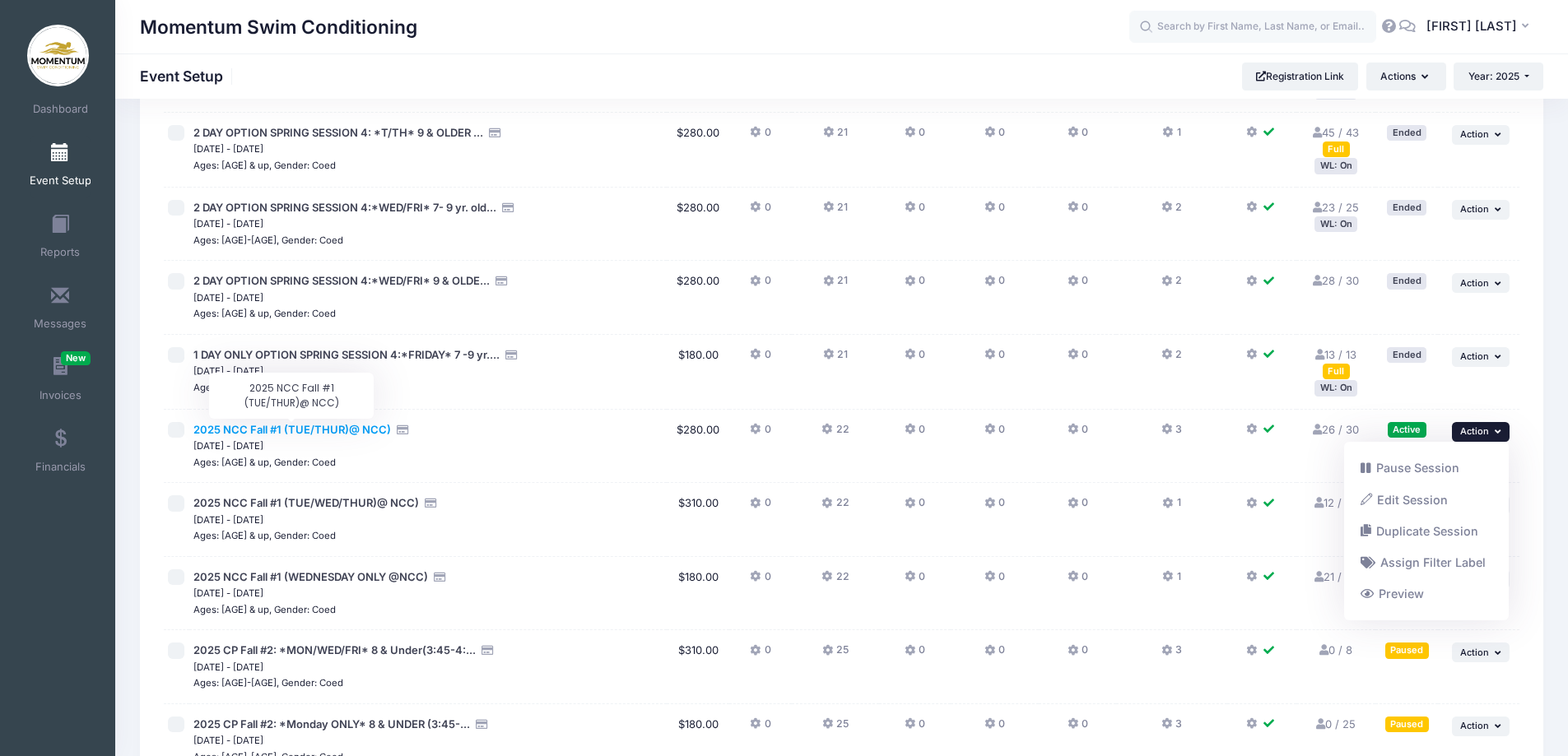 click on "2025 NCC Fall #1 (TUE/THUR)@ NCC)" at bounding box center (292, 429) 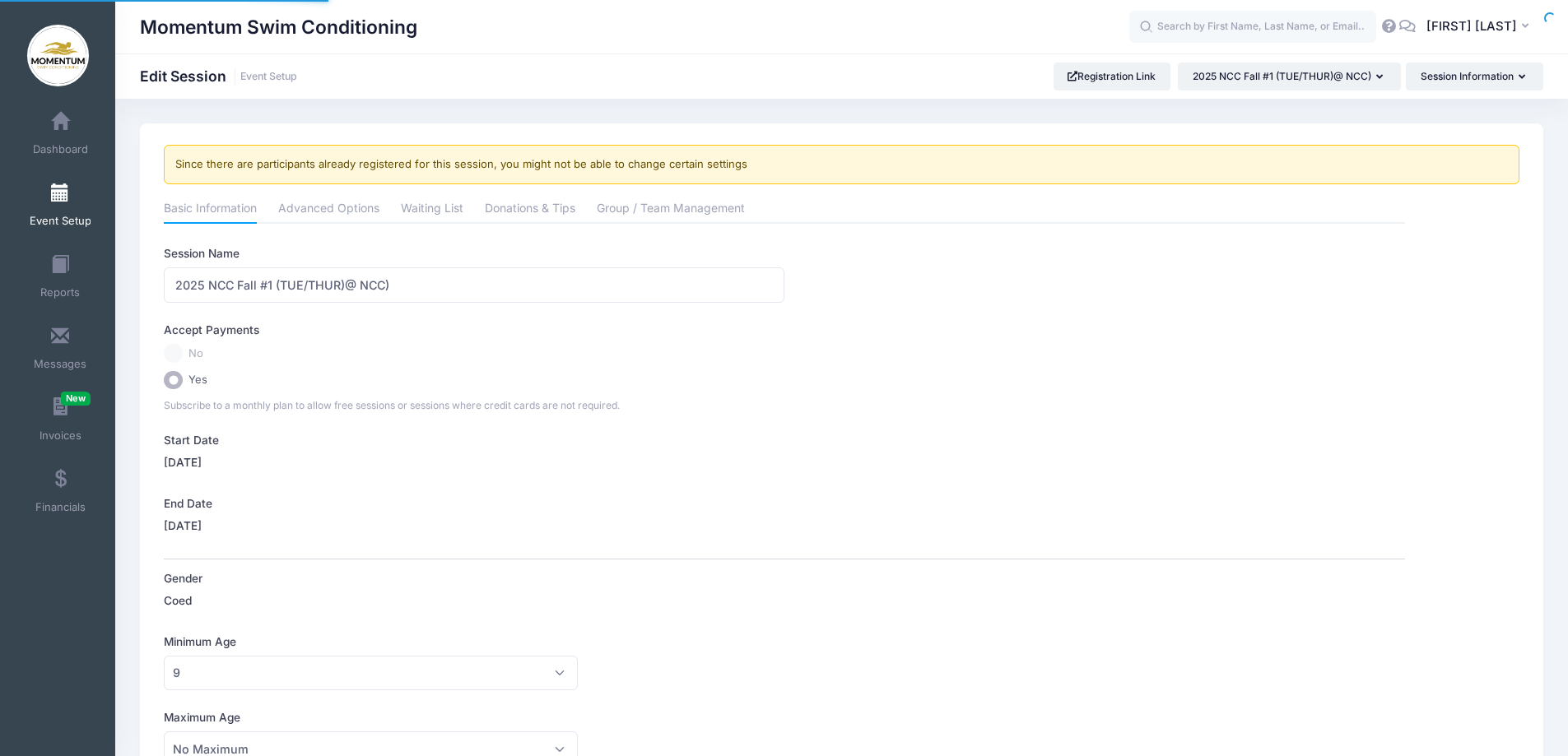 scroll, scrollTop: 0, scrollLeft: 0, axis: both 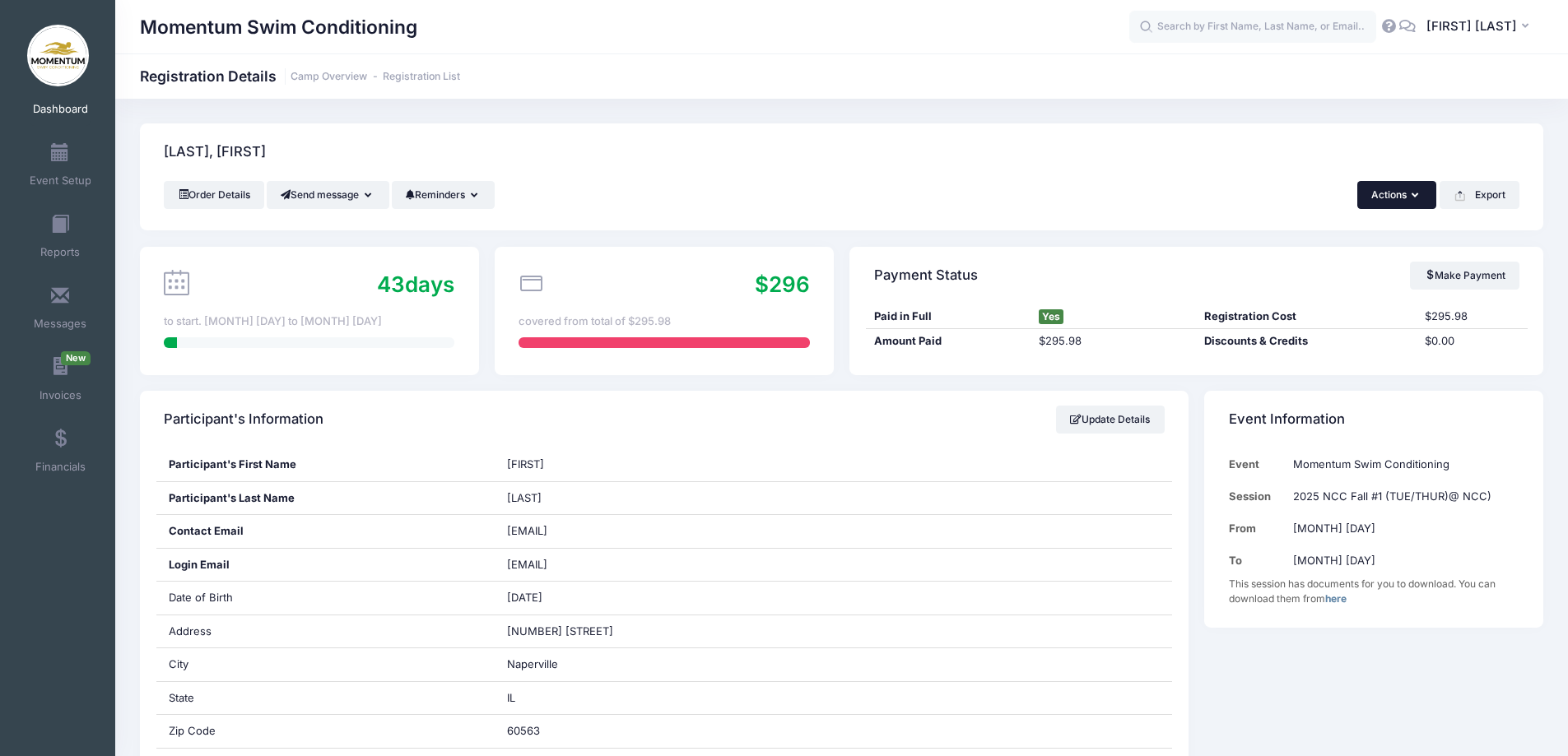click on "Actions" at bounding box center (1397, 195) 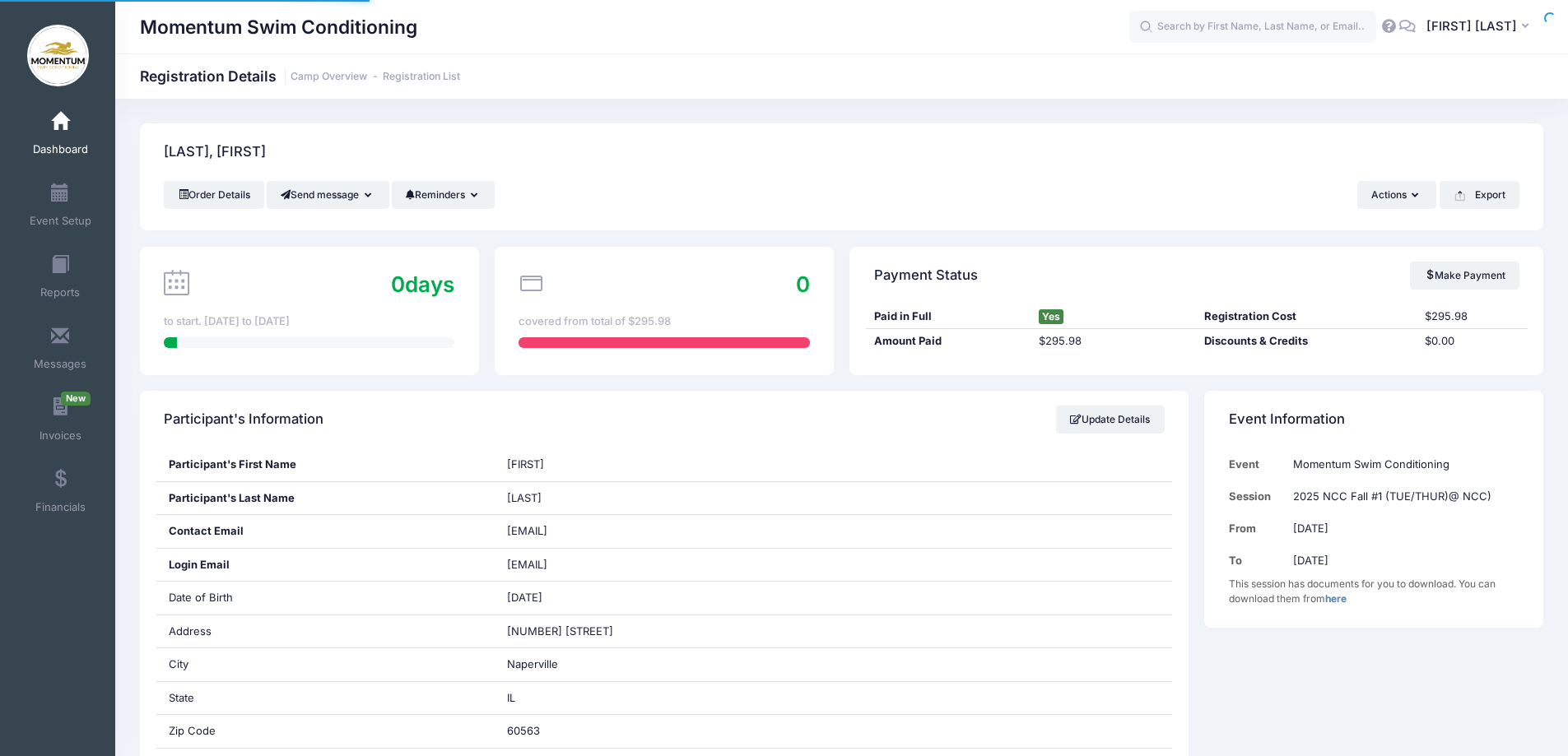 scroll, scrollTop: 0, scrollLeft: 0, axis: both 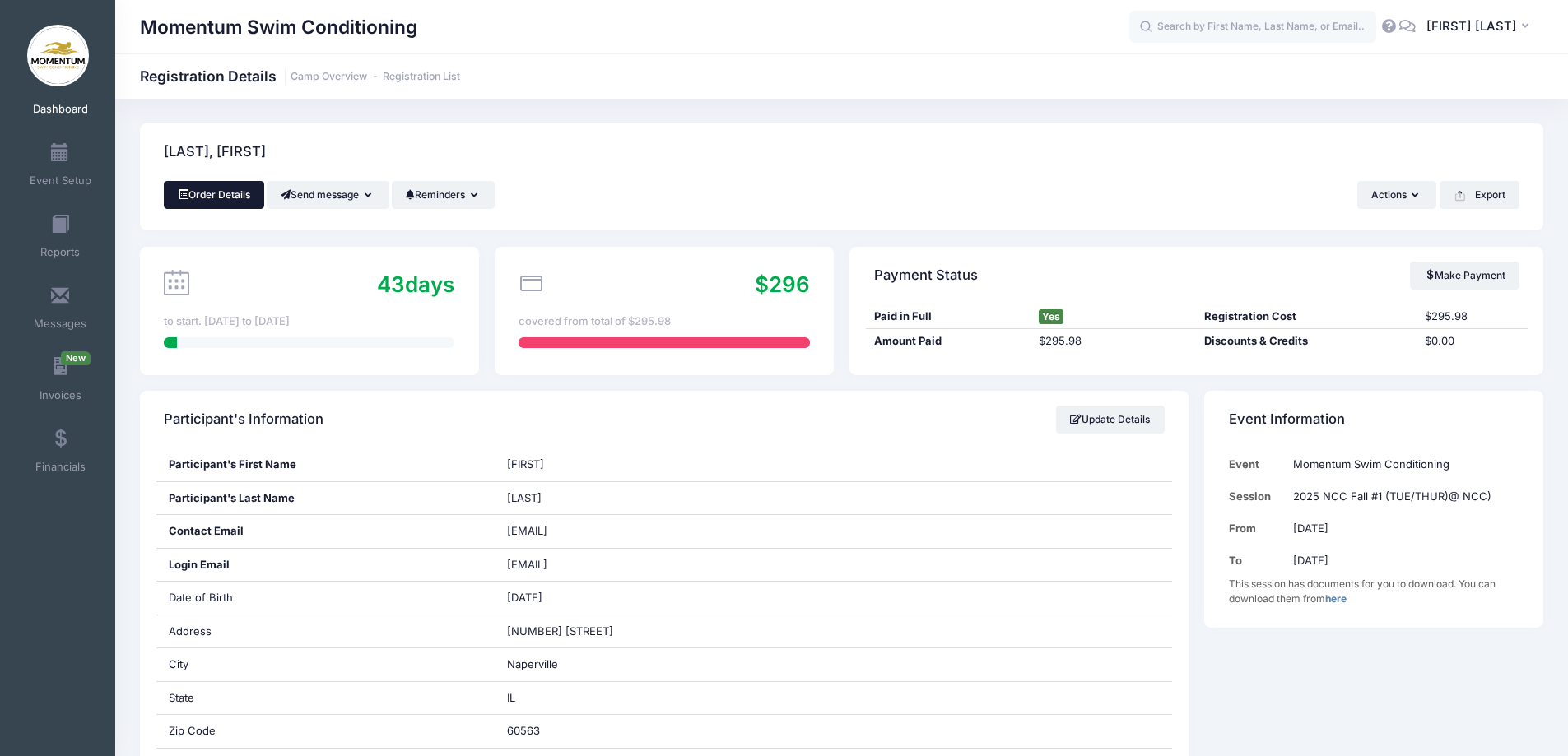 click on "Order Details" at bounding box center [214, 195] 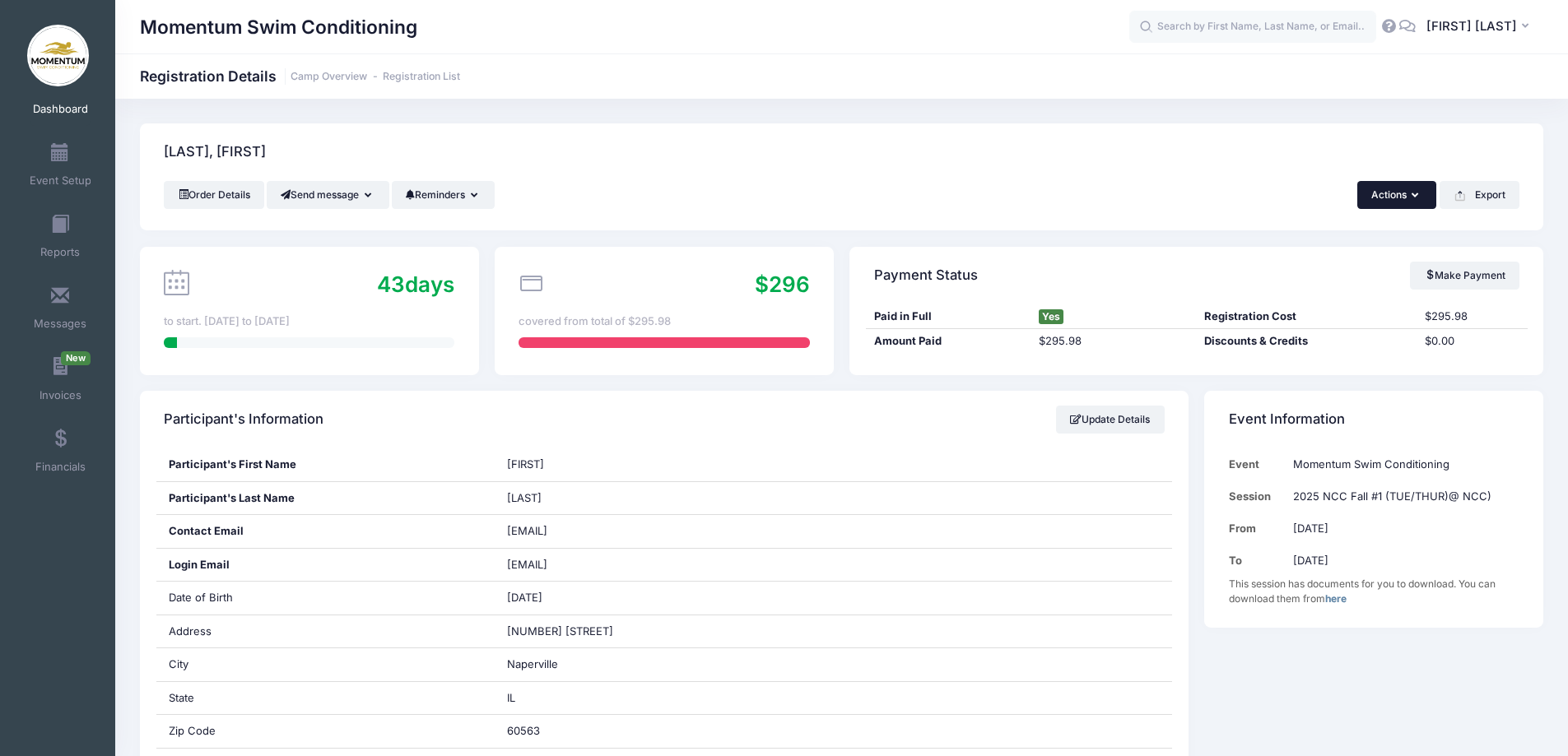 click at bounding box center [1417, 196] 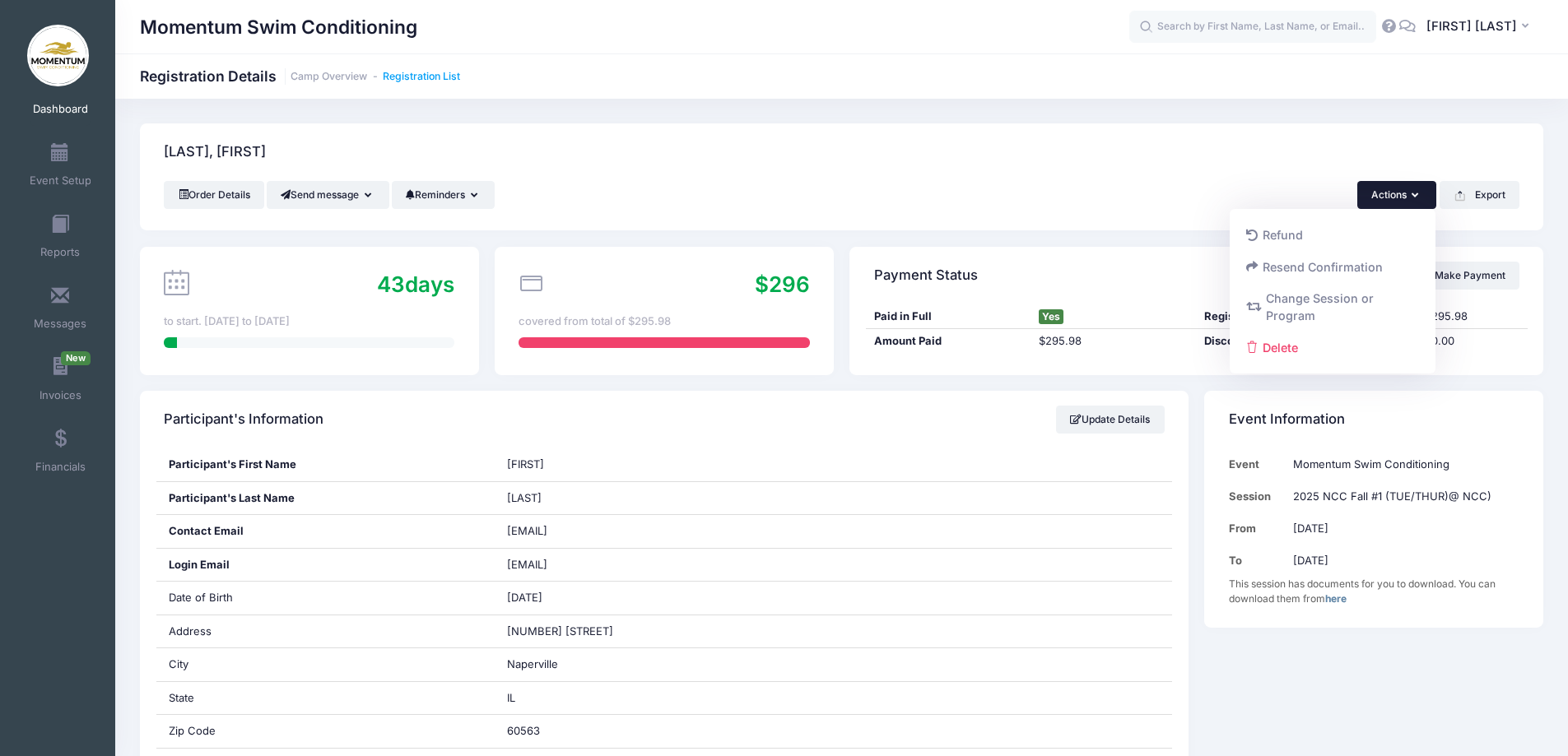 click on "Registration List" at bounding box center (421, 77) 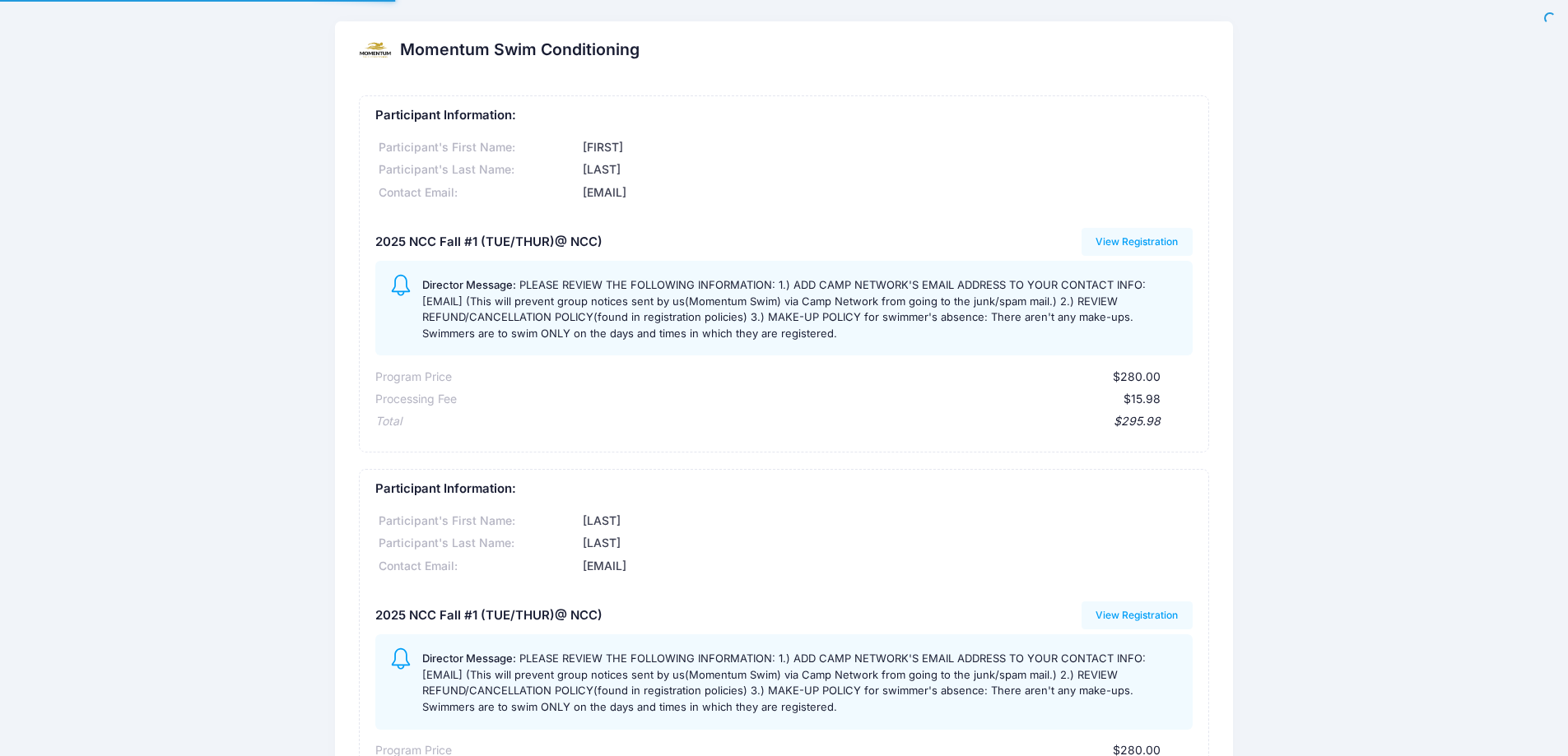 scroll, scrollTop: 0, scrollLeft: 0, axis: both 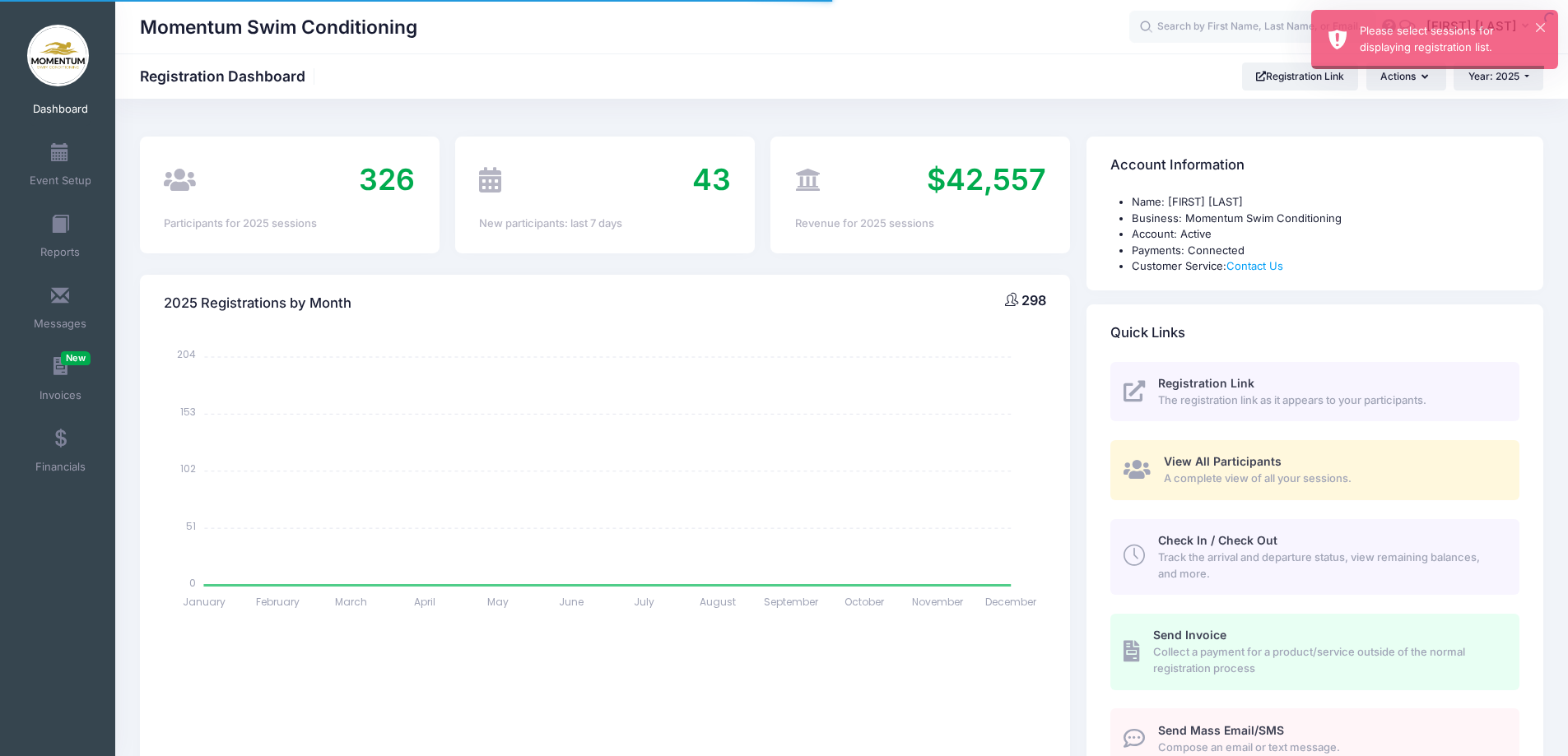 select 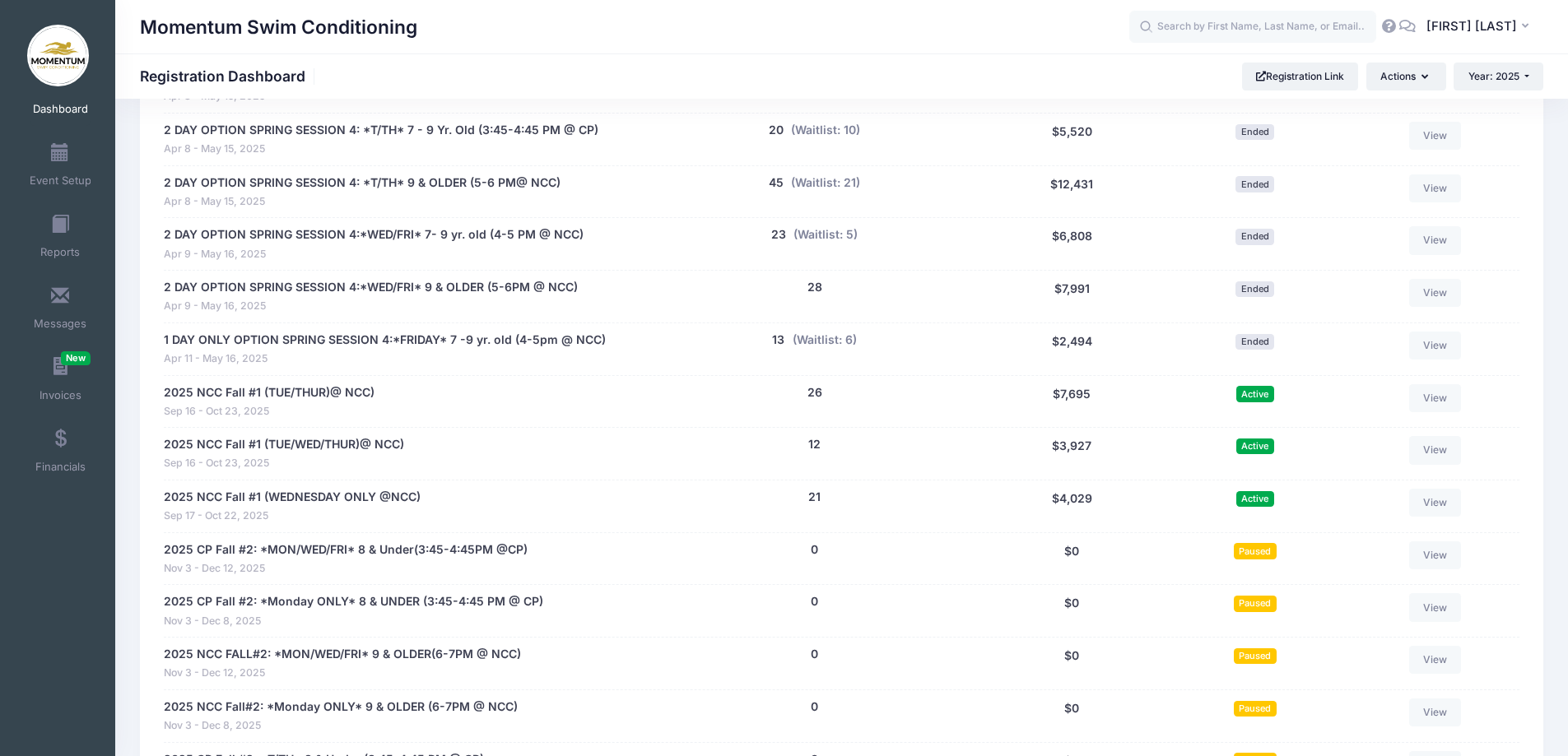 scroll, scrollTop: 1481, scrollLeft: 0, axis: vertical 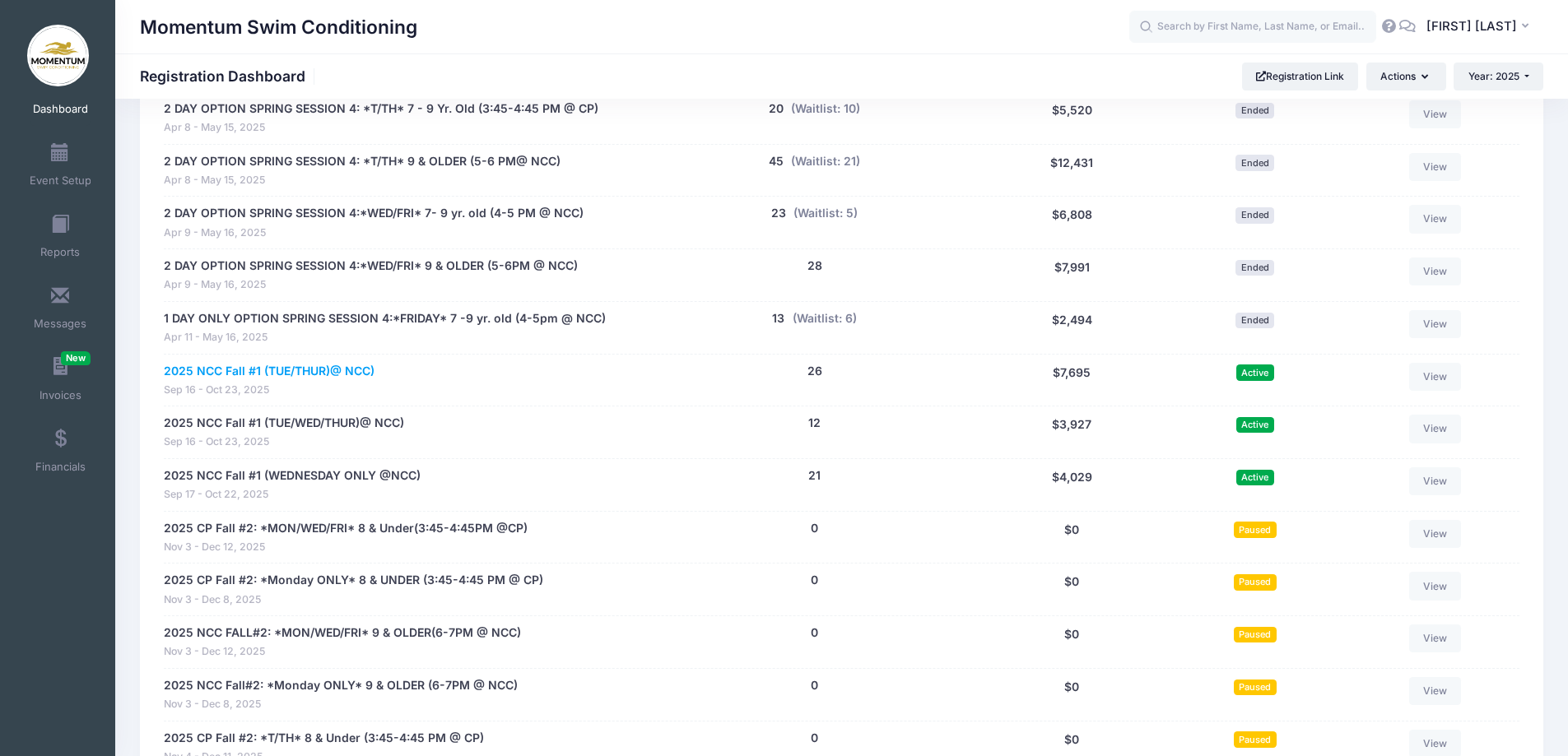 click on "2025 NCC Fall #1 (TUE/THUR)@ NCC)" at bounding box center [269, 371] 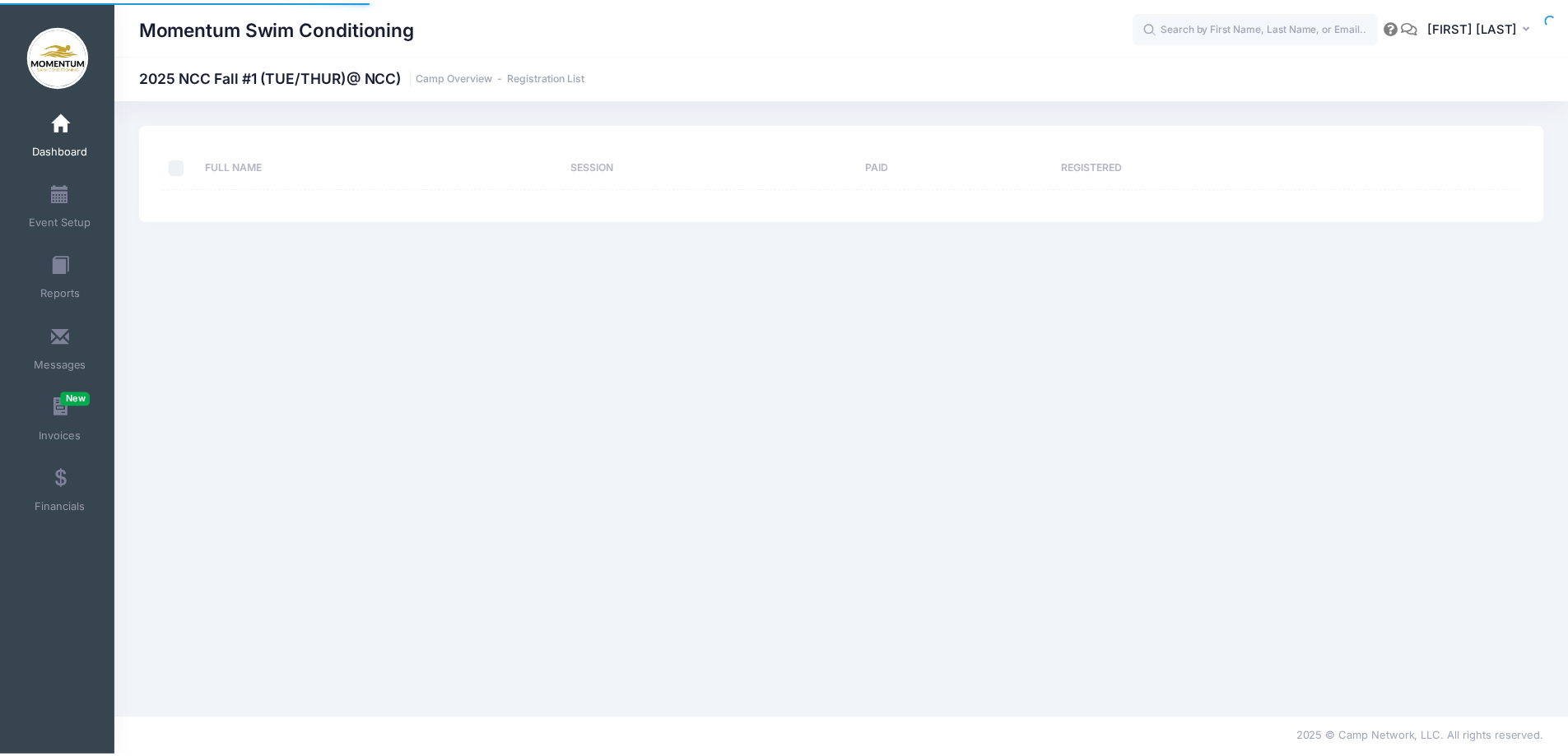 scroll, scrollTop: 0, scrollLeft: 0, axis: both 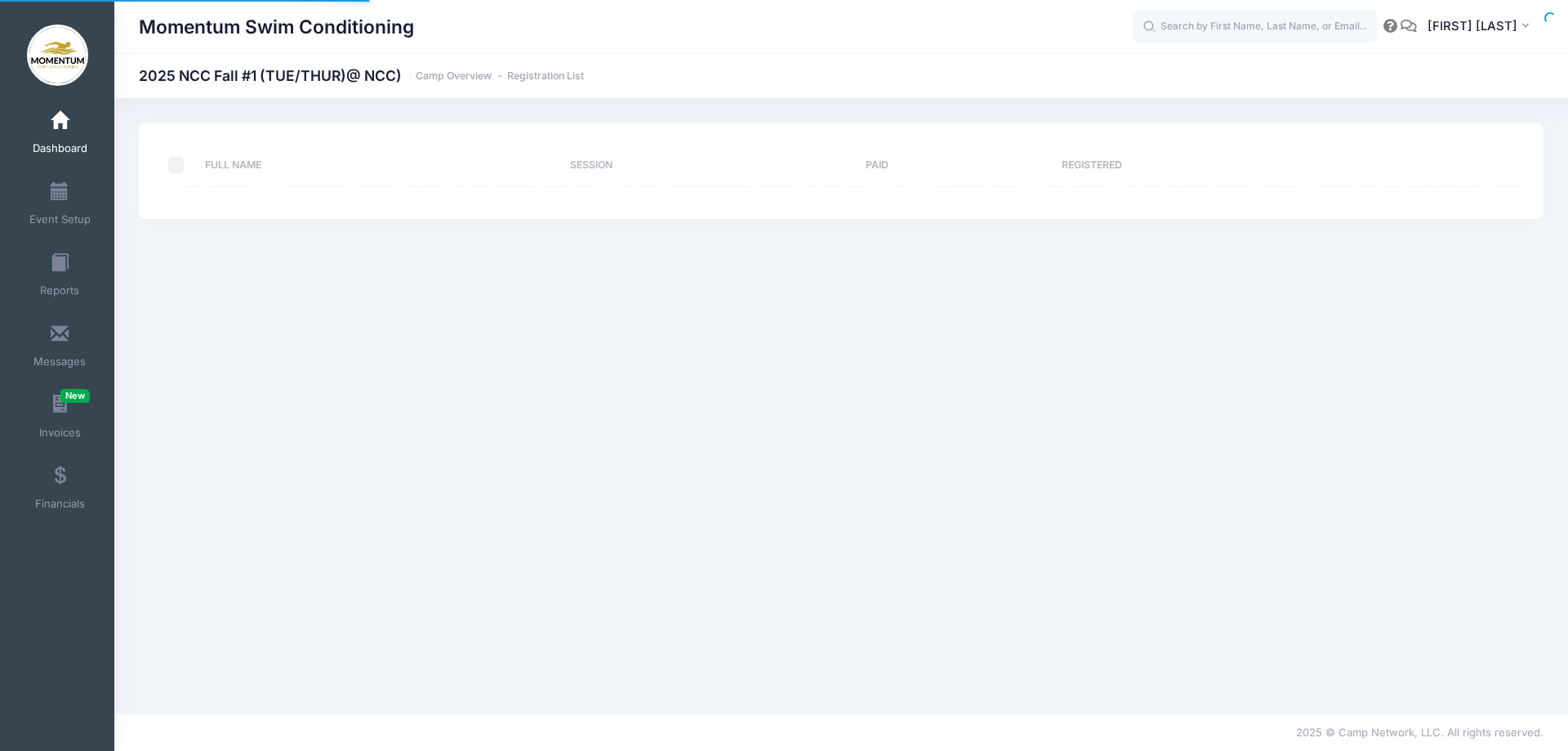 select on "10" 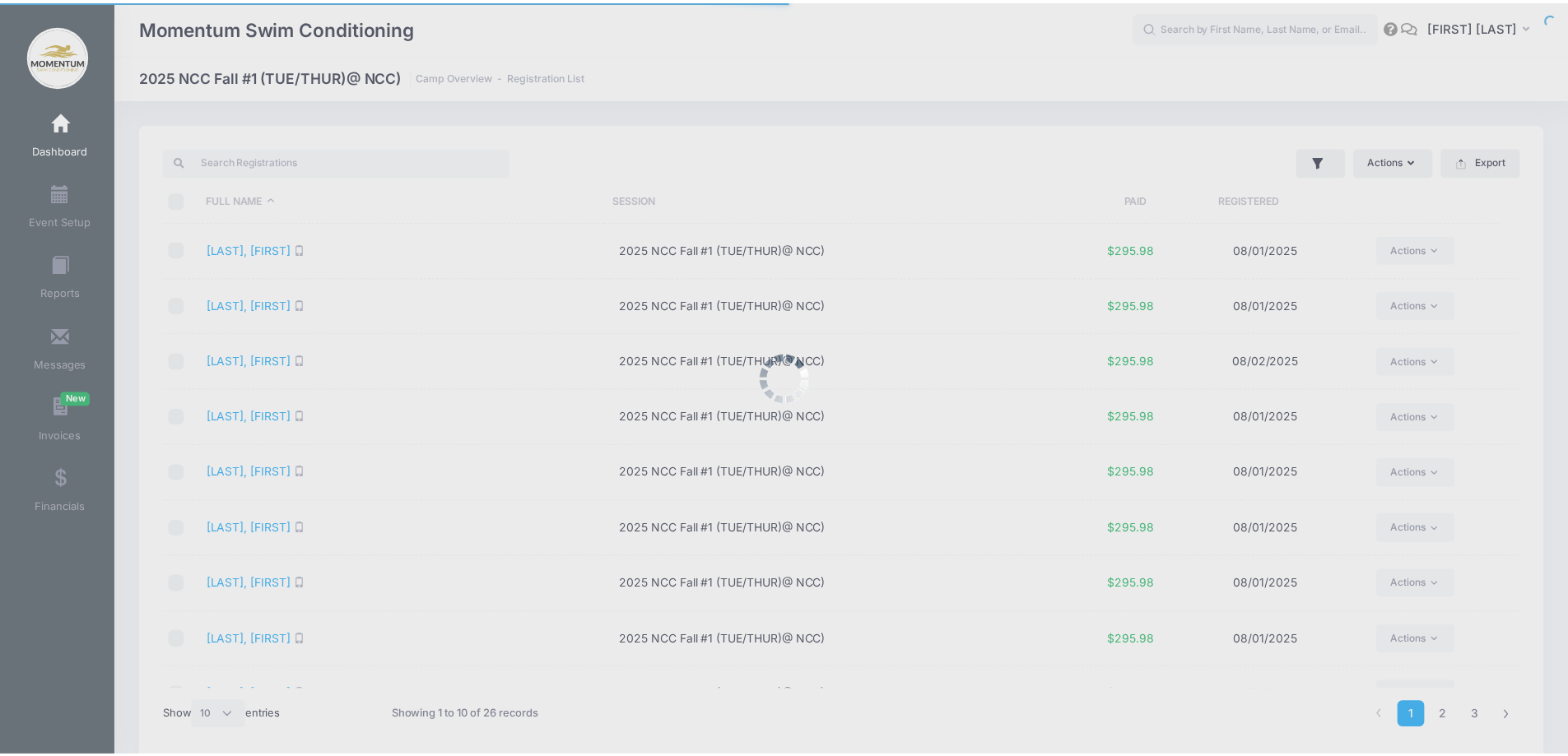 scroll, scrollTop: 40, scrollLeft: 0, axis: vertical 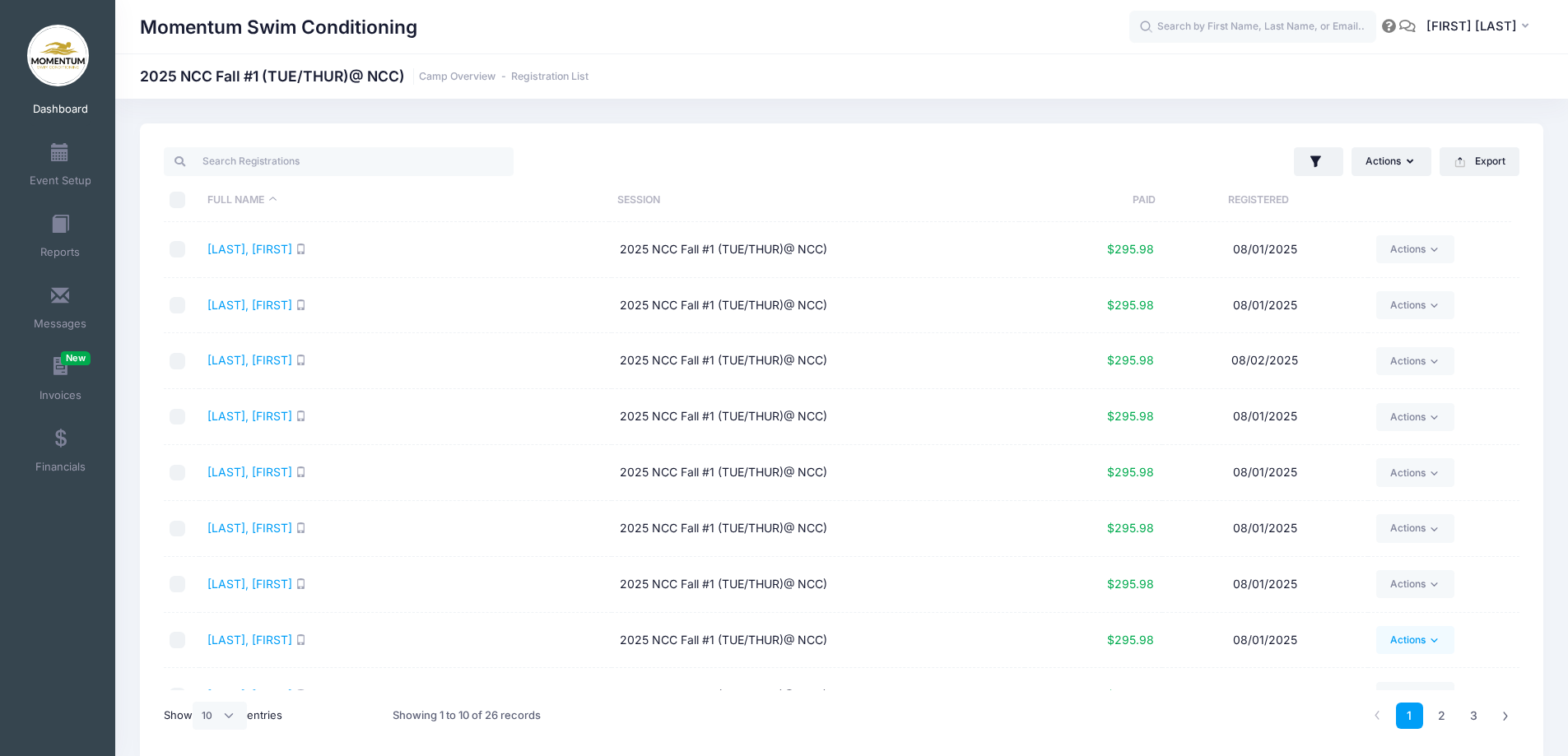 click 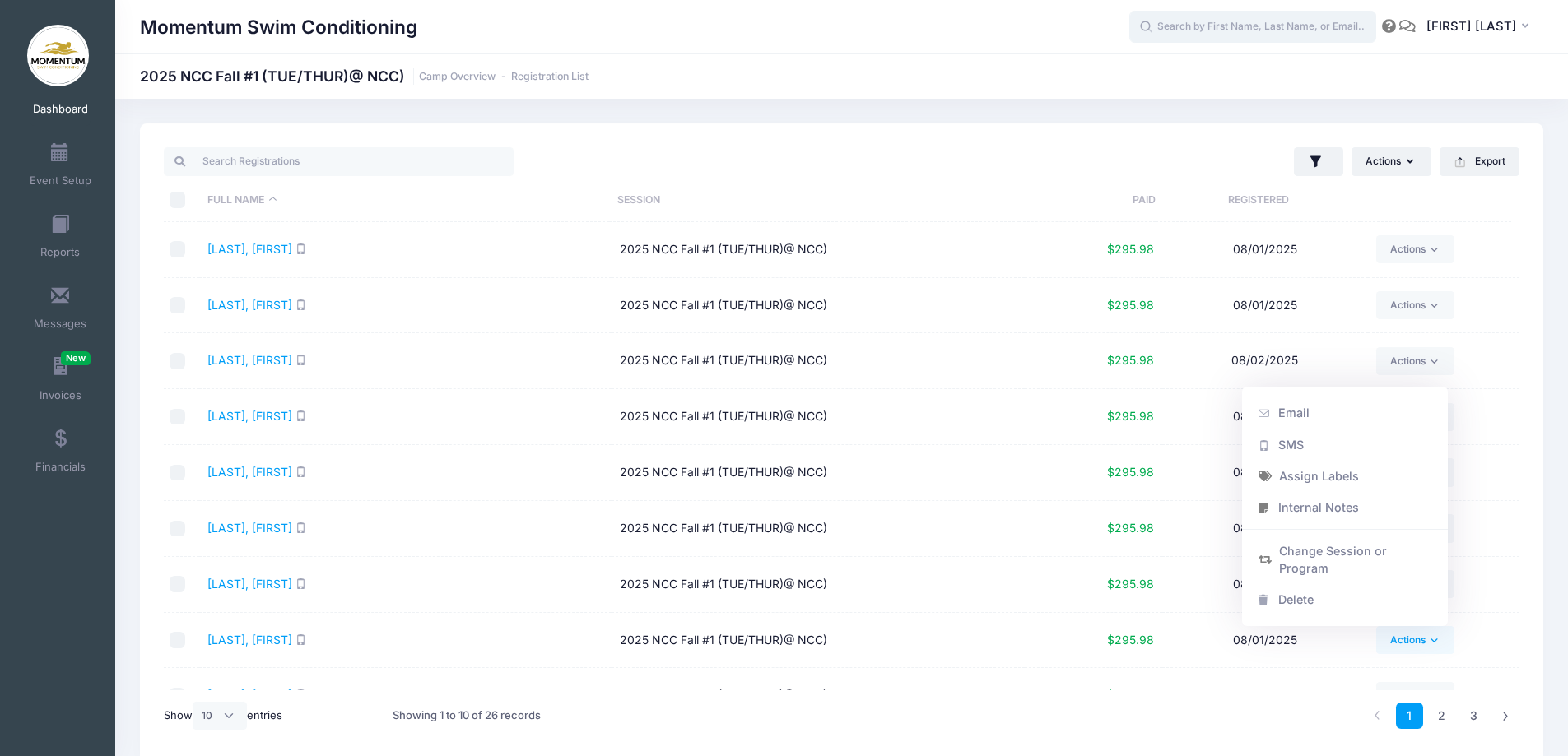 click at bounding box center [1253, 27] 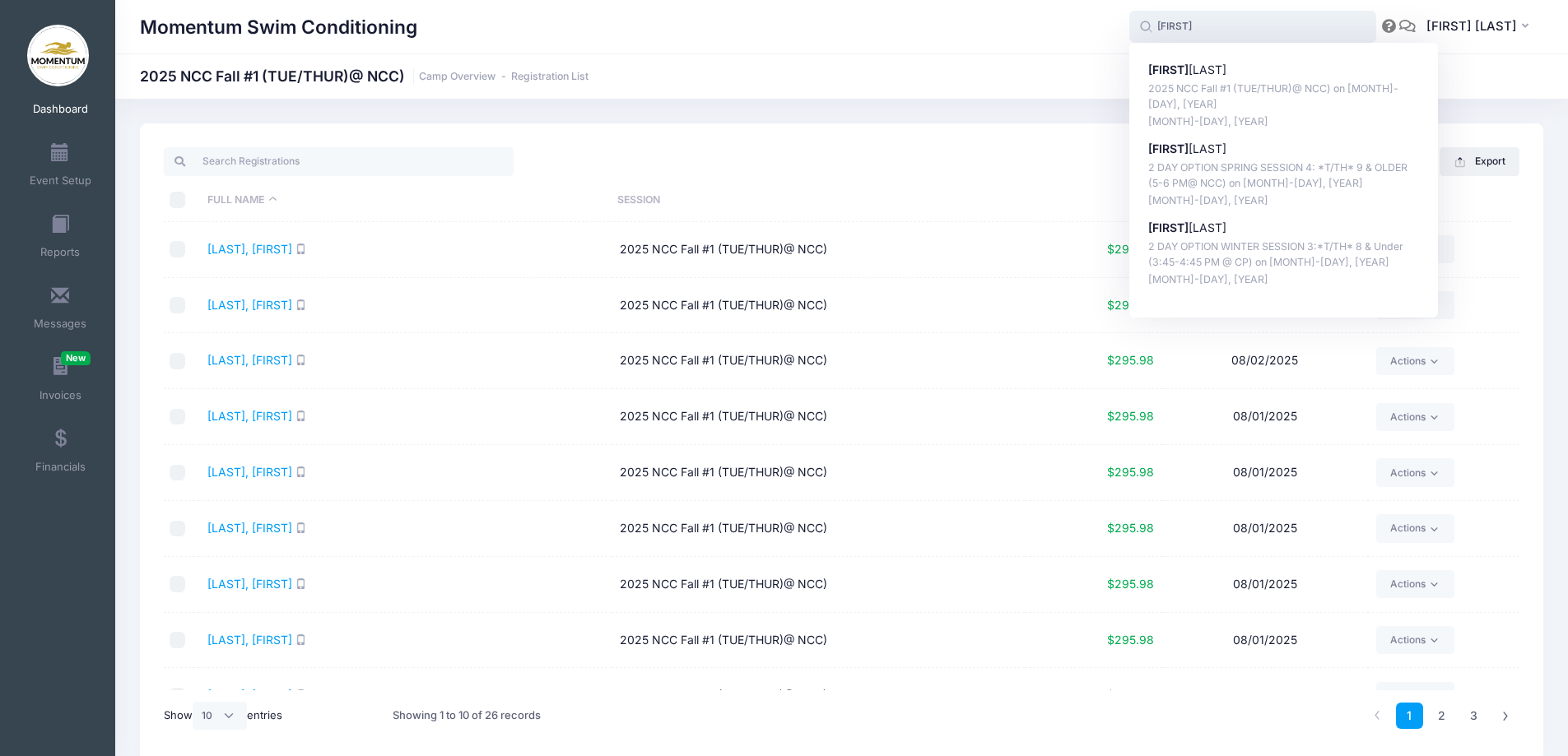 click on "2025 NCC Fall #1 (TUE/THUR)@ NCC) on Sep-16, 2025" at bounding box center (1284, 96) 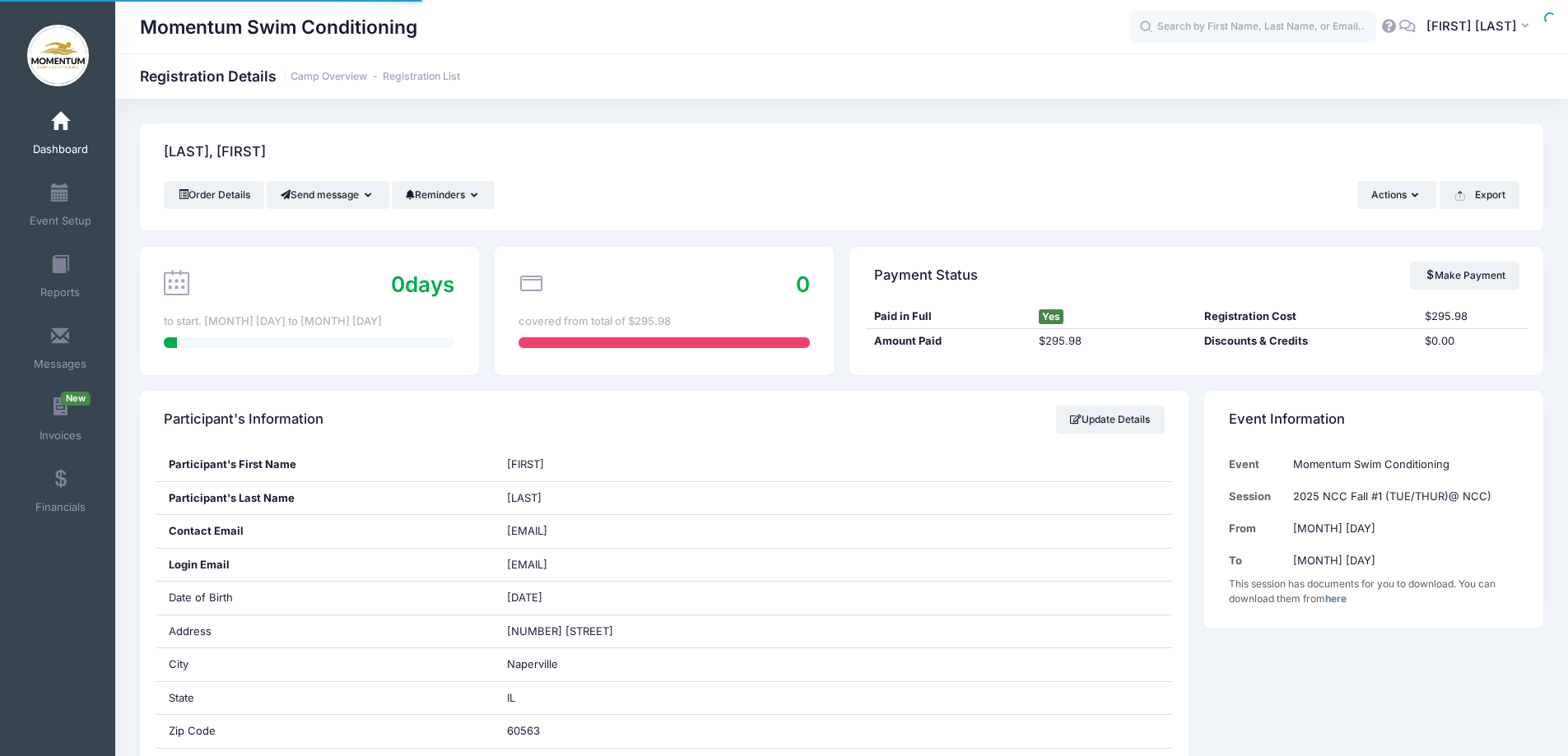 scroll, scrollTop: 0, scrollLeft: 0, axis: both 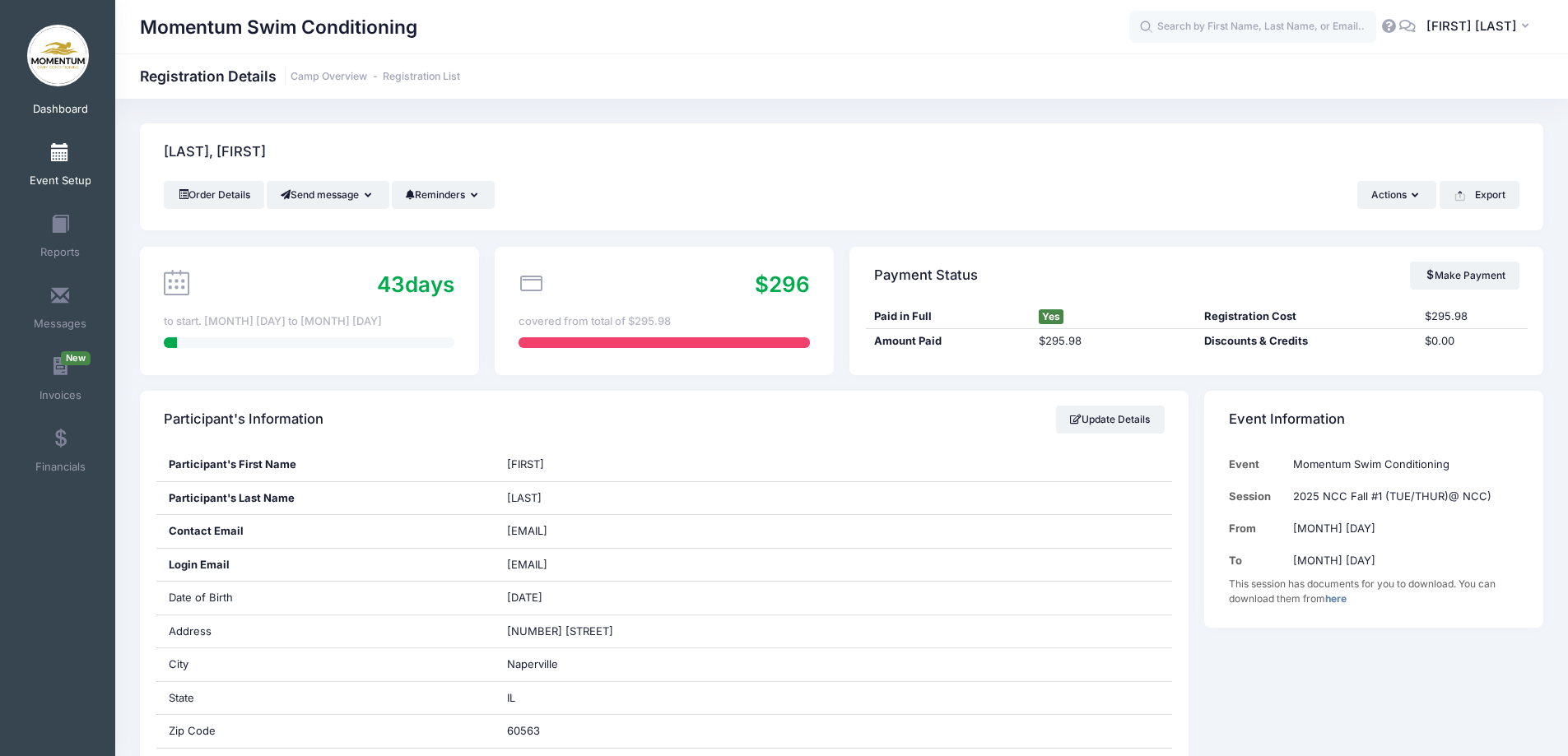 click at bounding box center (60, 153) 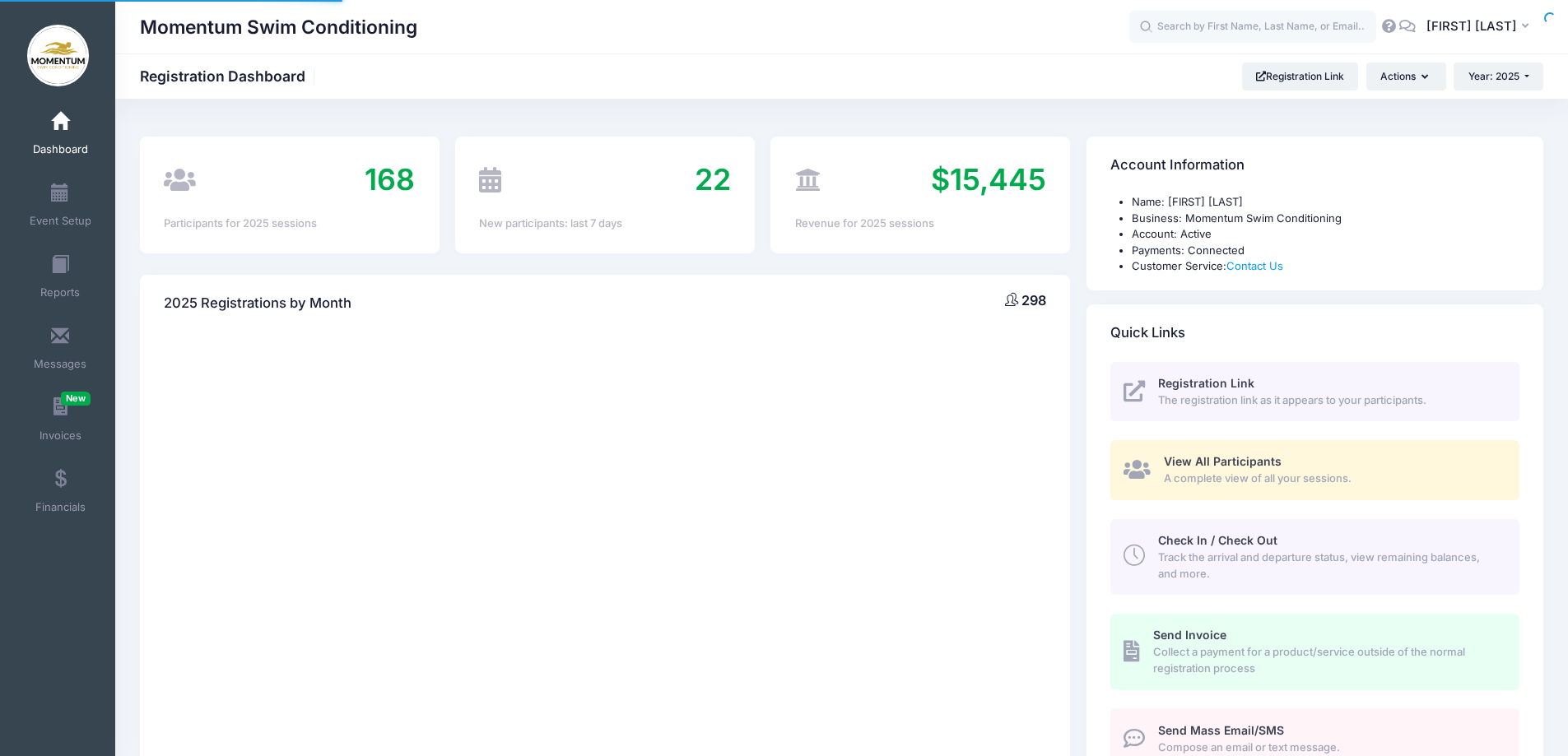 scroll, scrollTop: 0, scrollLeft: 0, axis: both 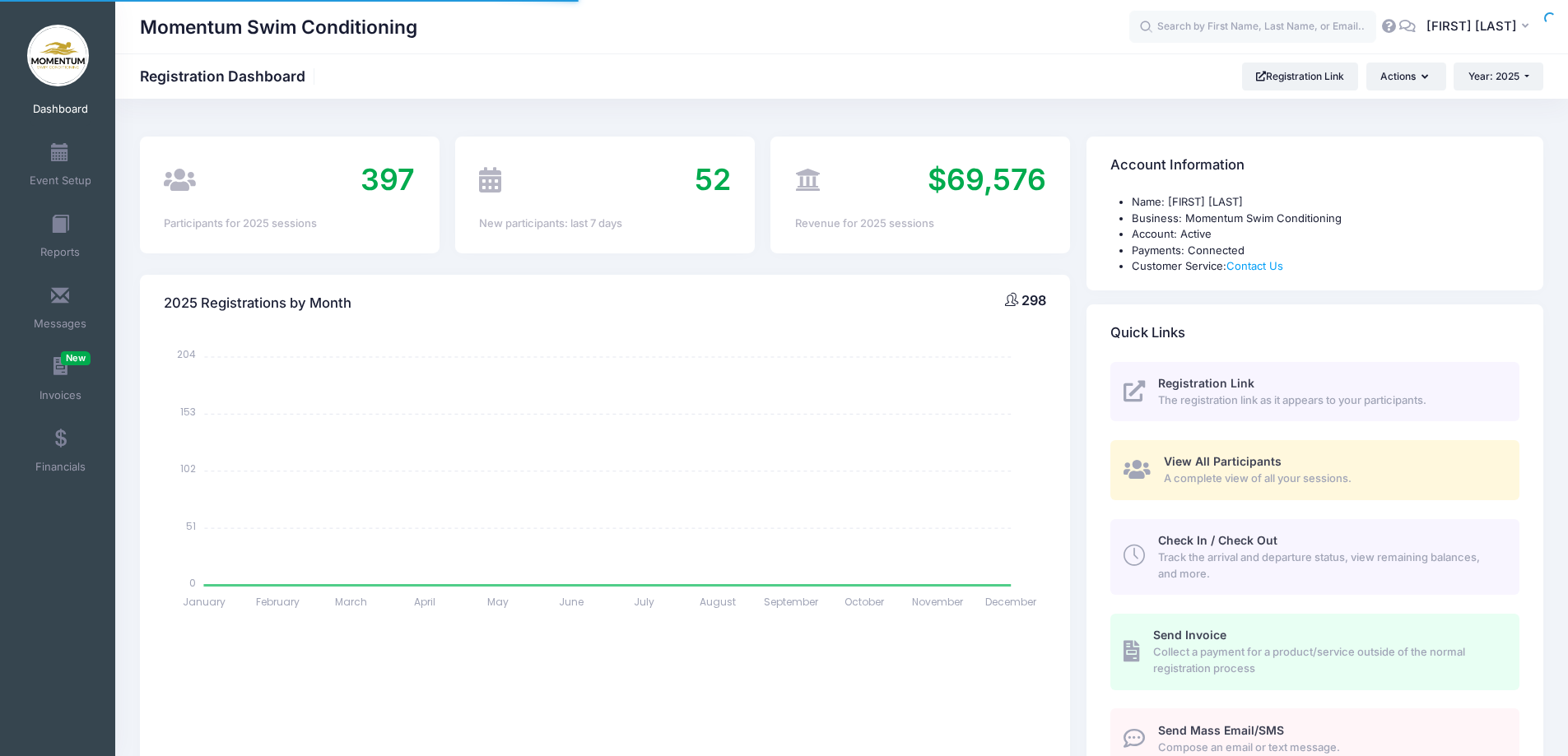 select 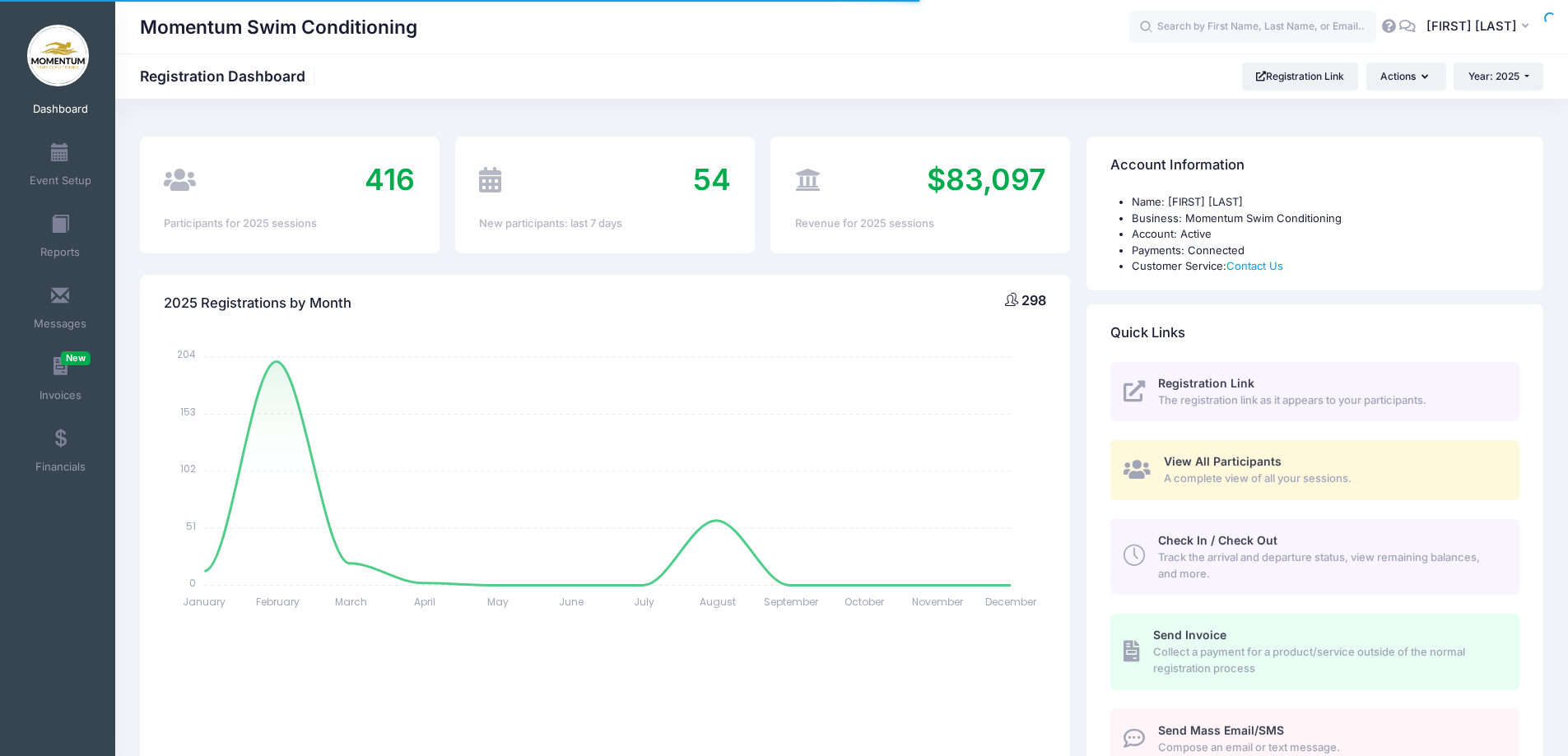 scroll, scrollTop: 0, scrollLeft: 0, axis: both 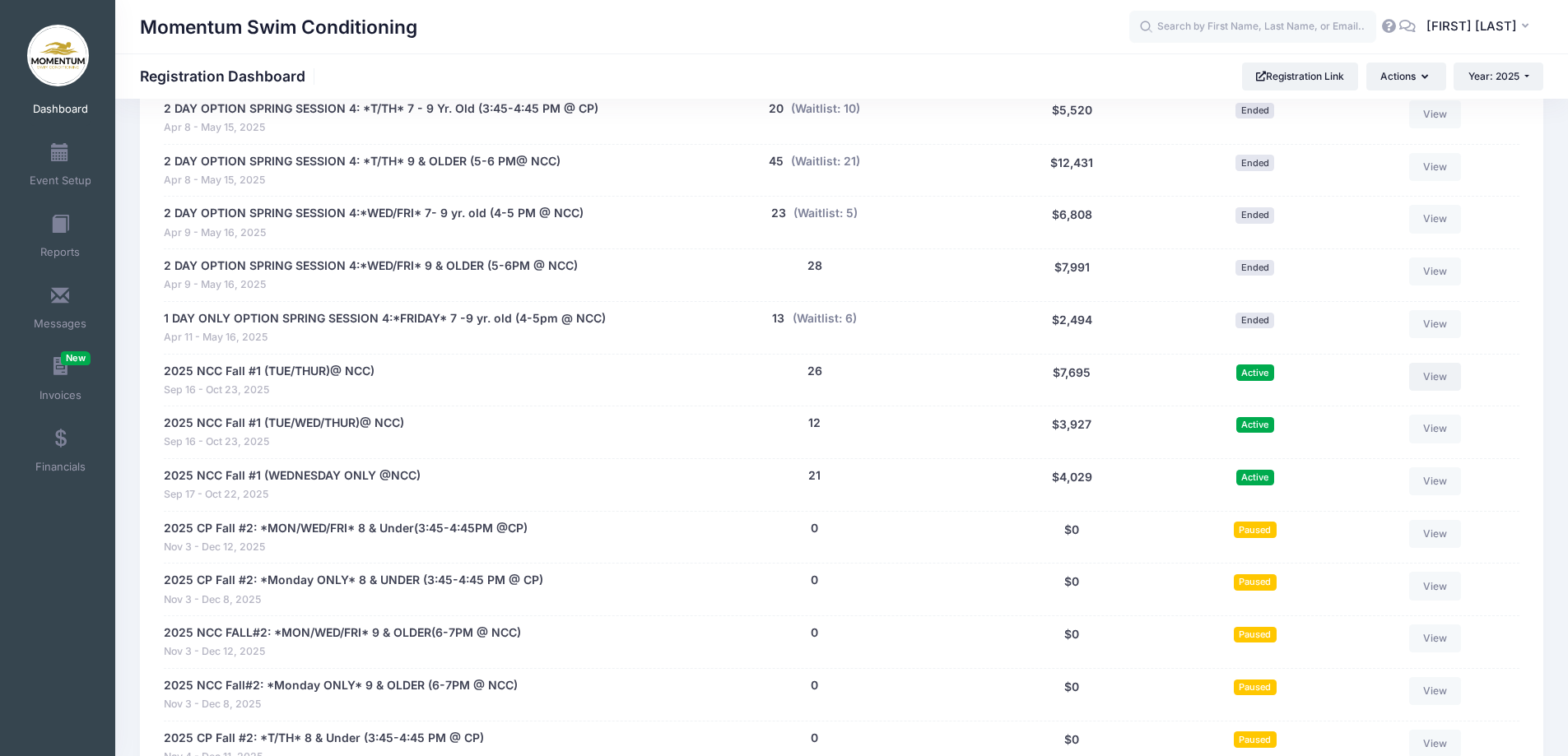 click on "View" at bounding box center (1435, 377) 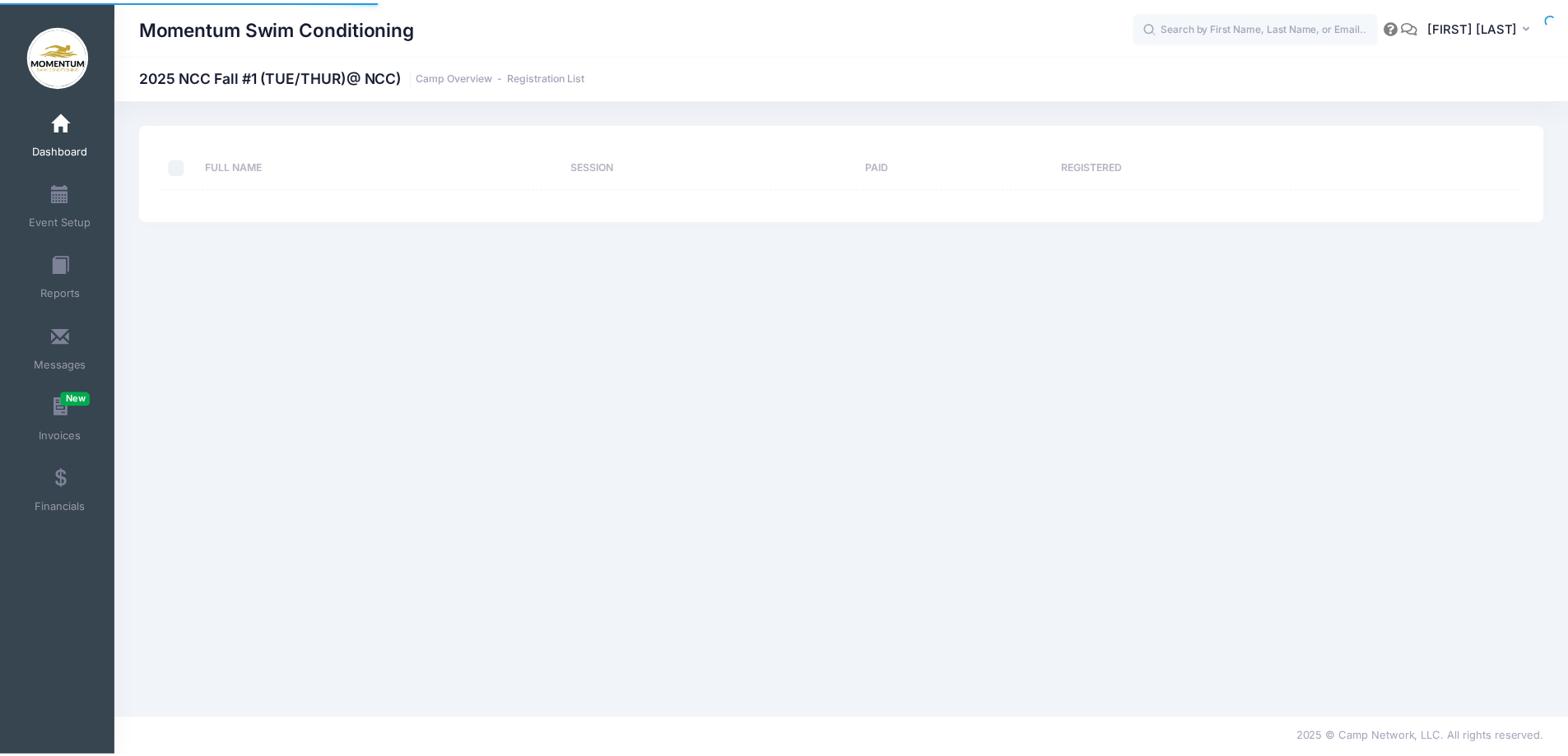 scroll, scrollTop: 0, scrollLeft: 0, axis: both 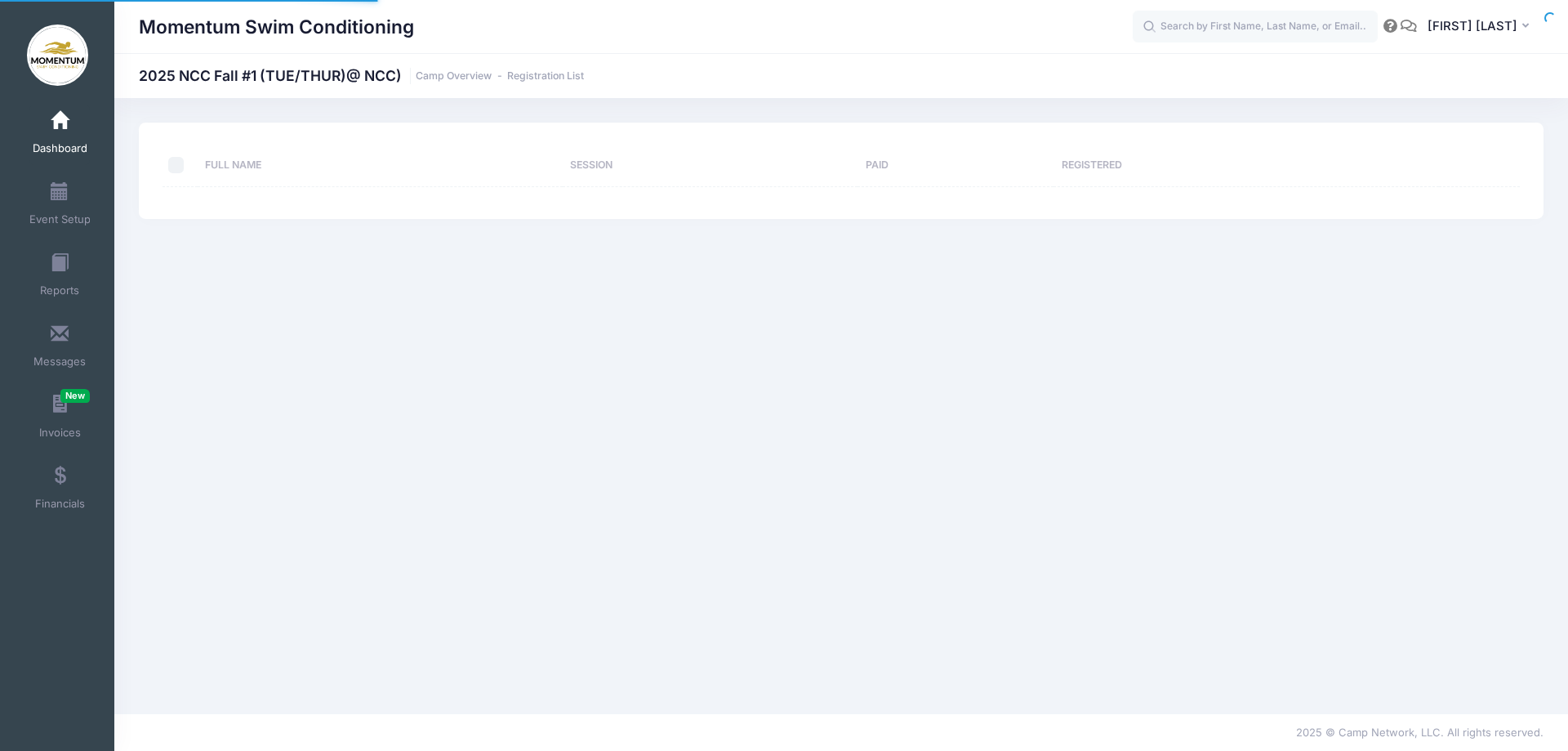 select on "10" 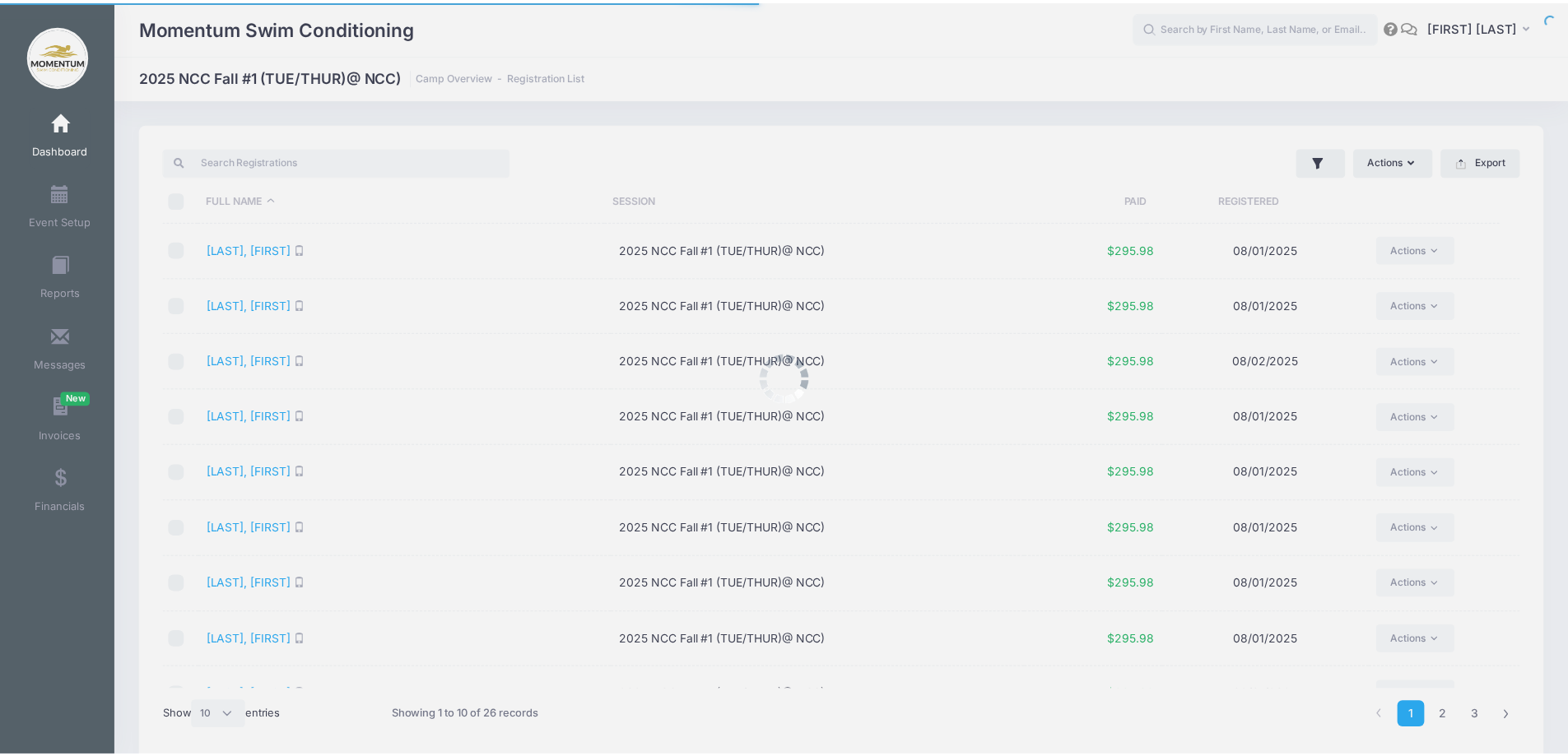 scroll, scrollTop: 40, scrollLeft: 0, axis: vertical 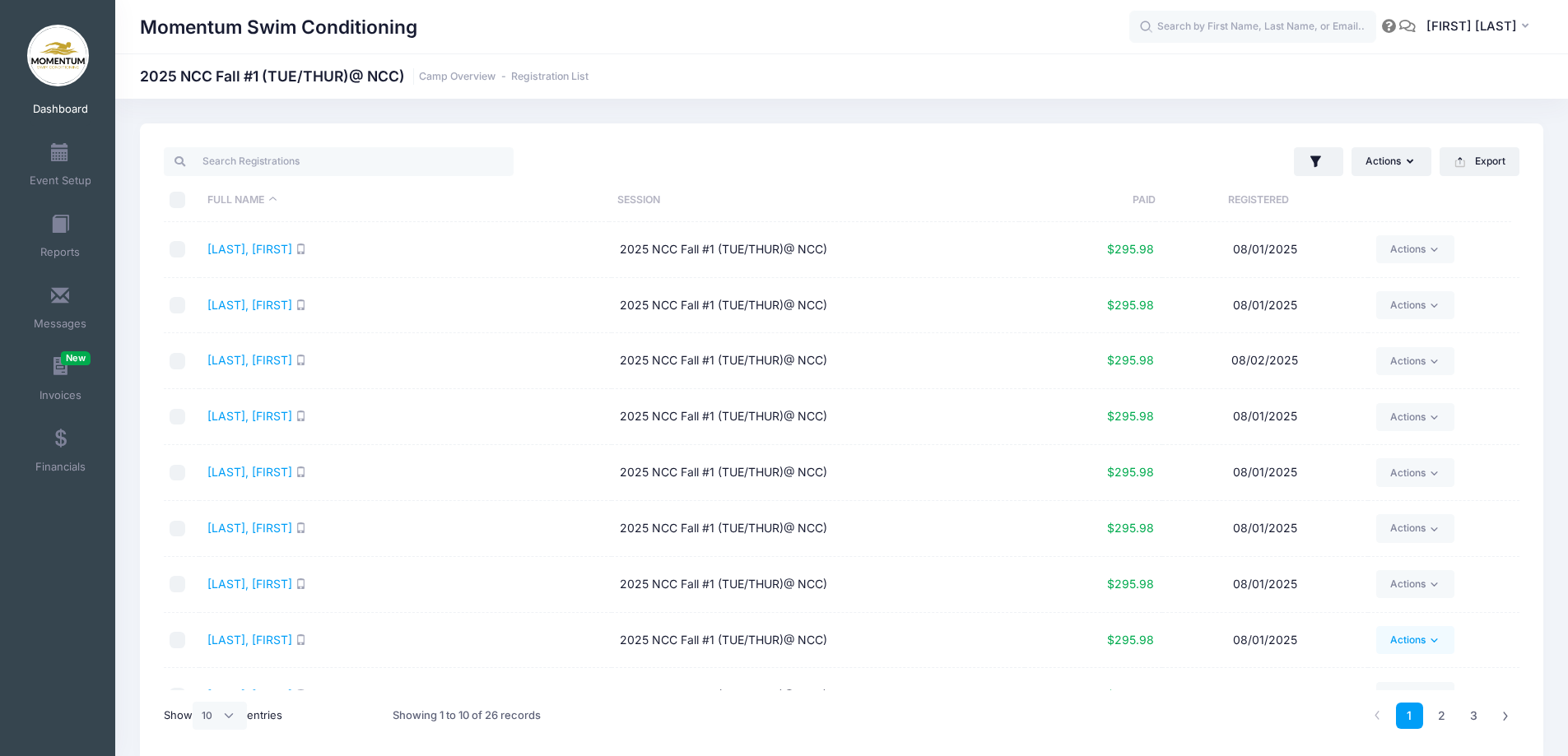 click 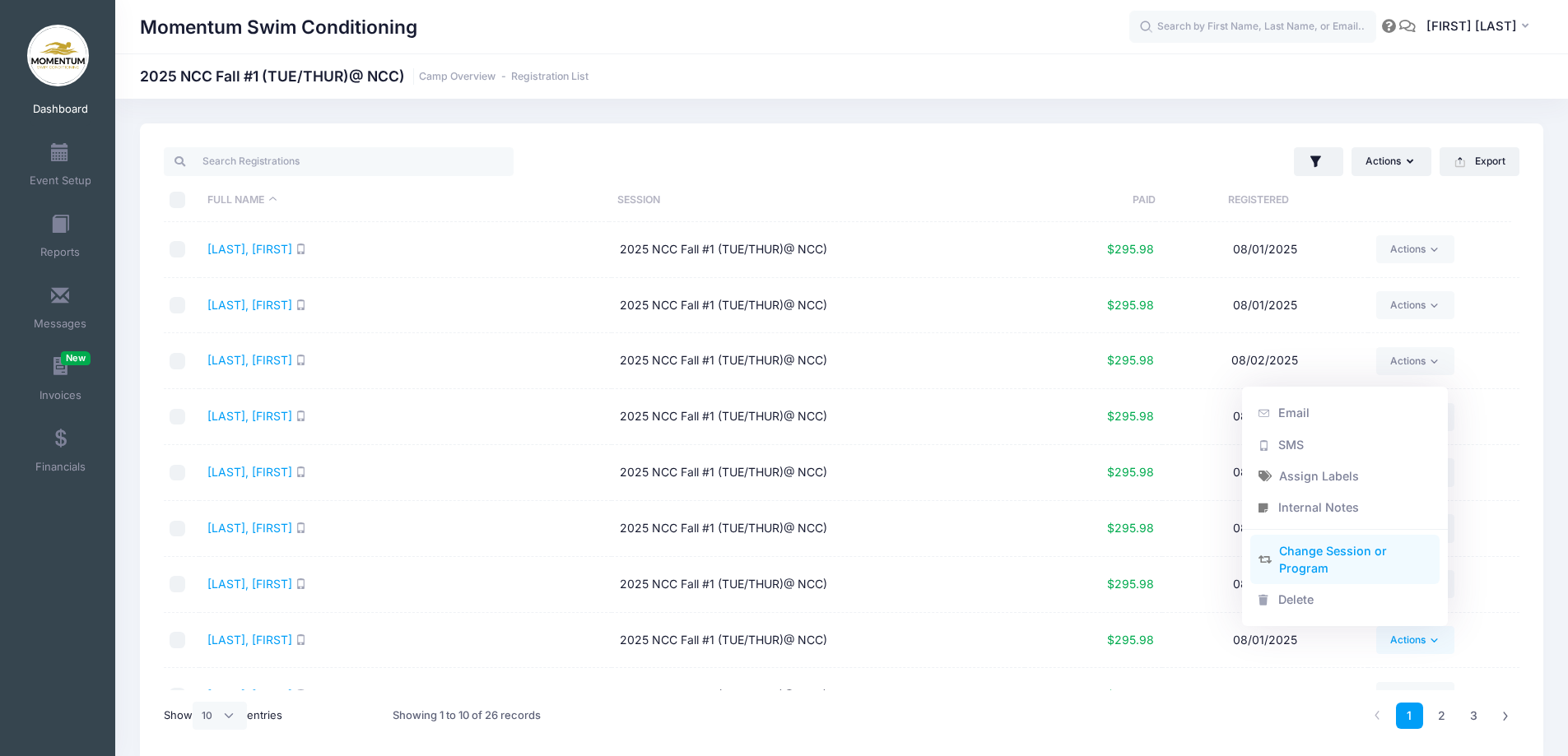 click on "Change Session or Program" at bounding box center [1345, 559] 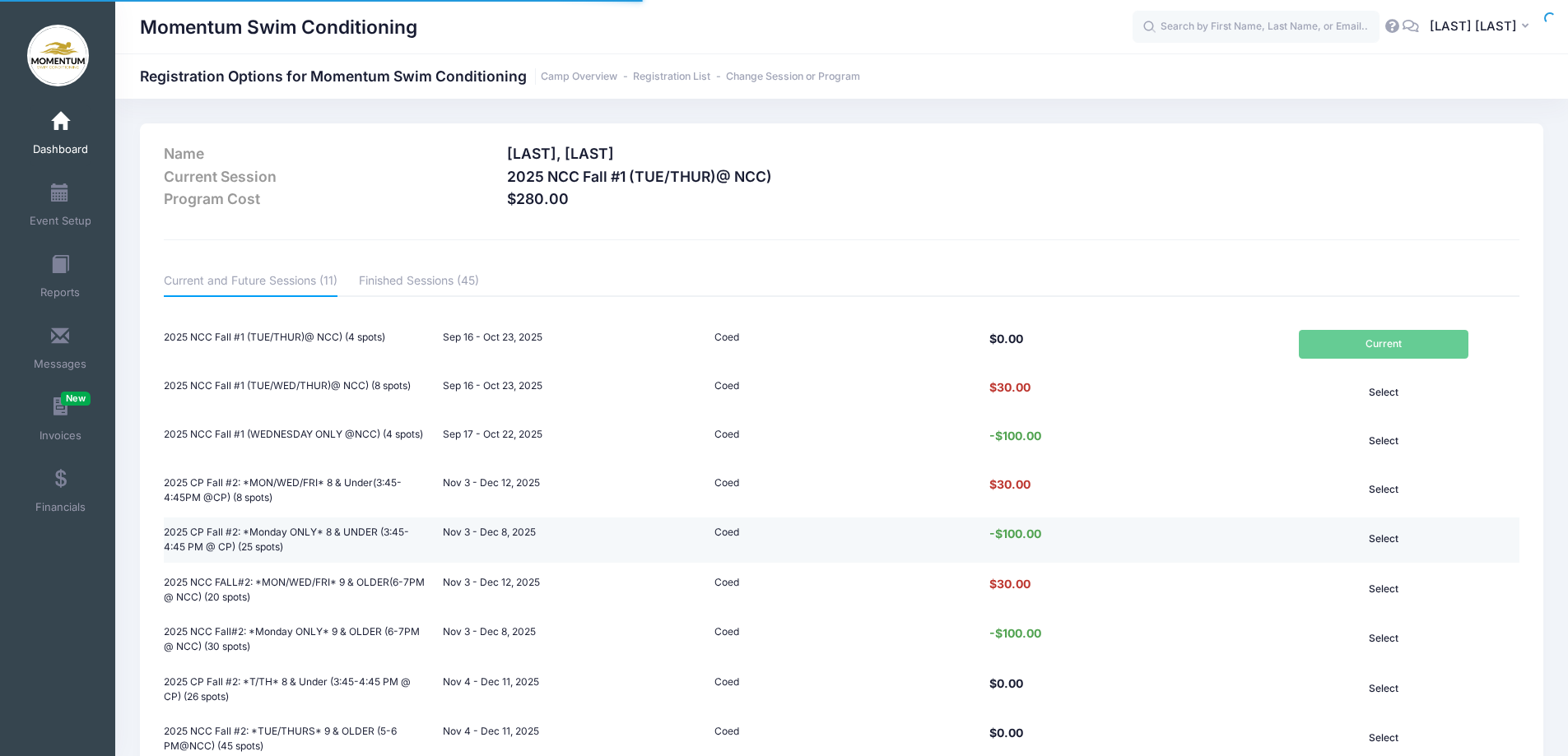 scroll, scrollTop: 0, scrollLeft: 0, axis: both 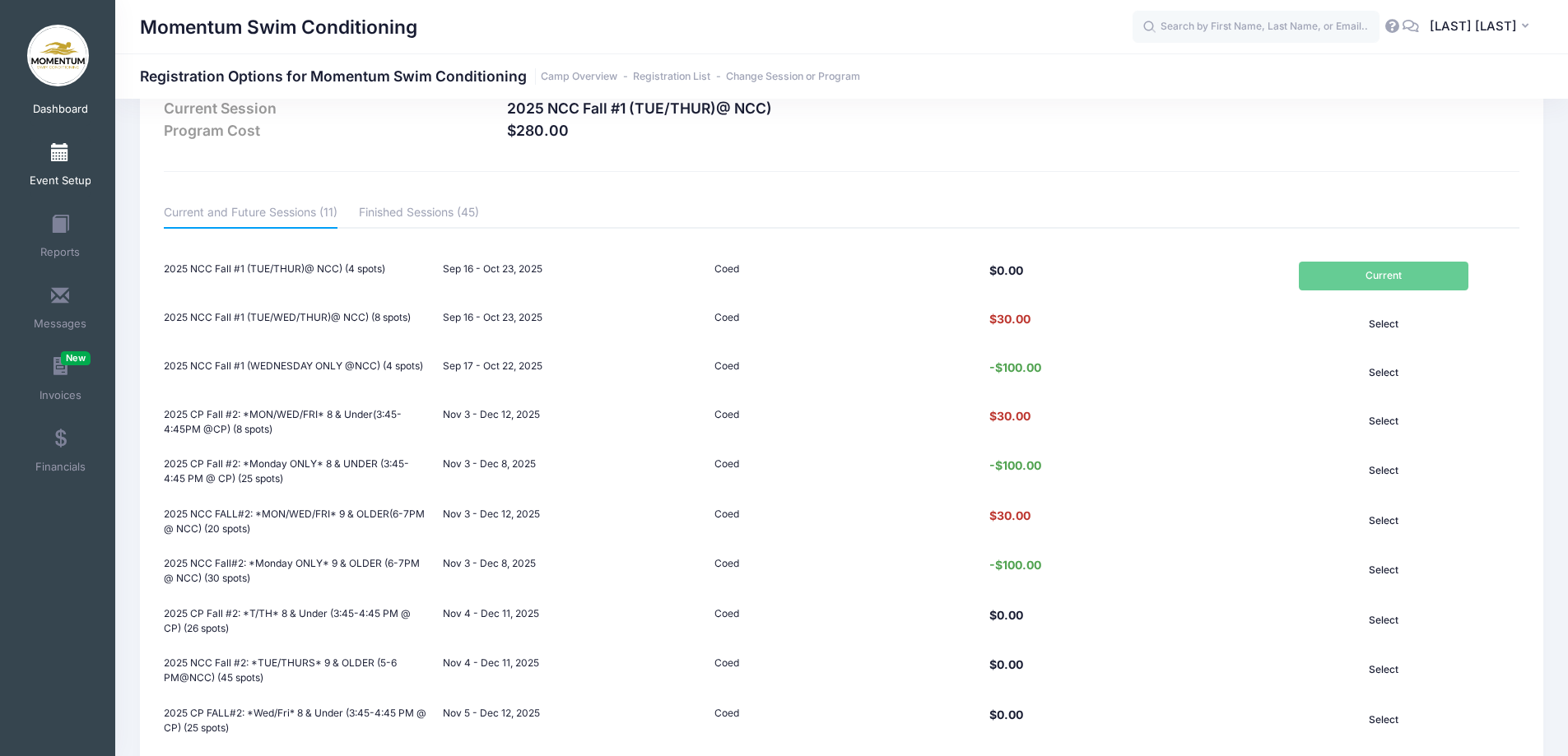 click on "Event Setup" at bounding box center (60, 181) 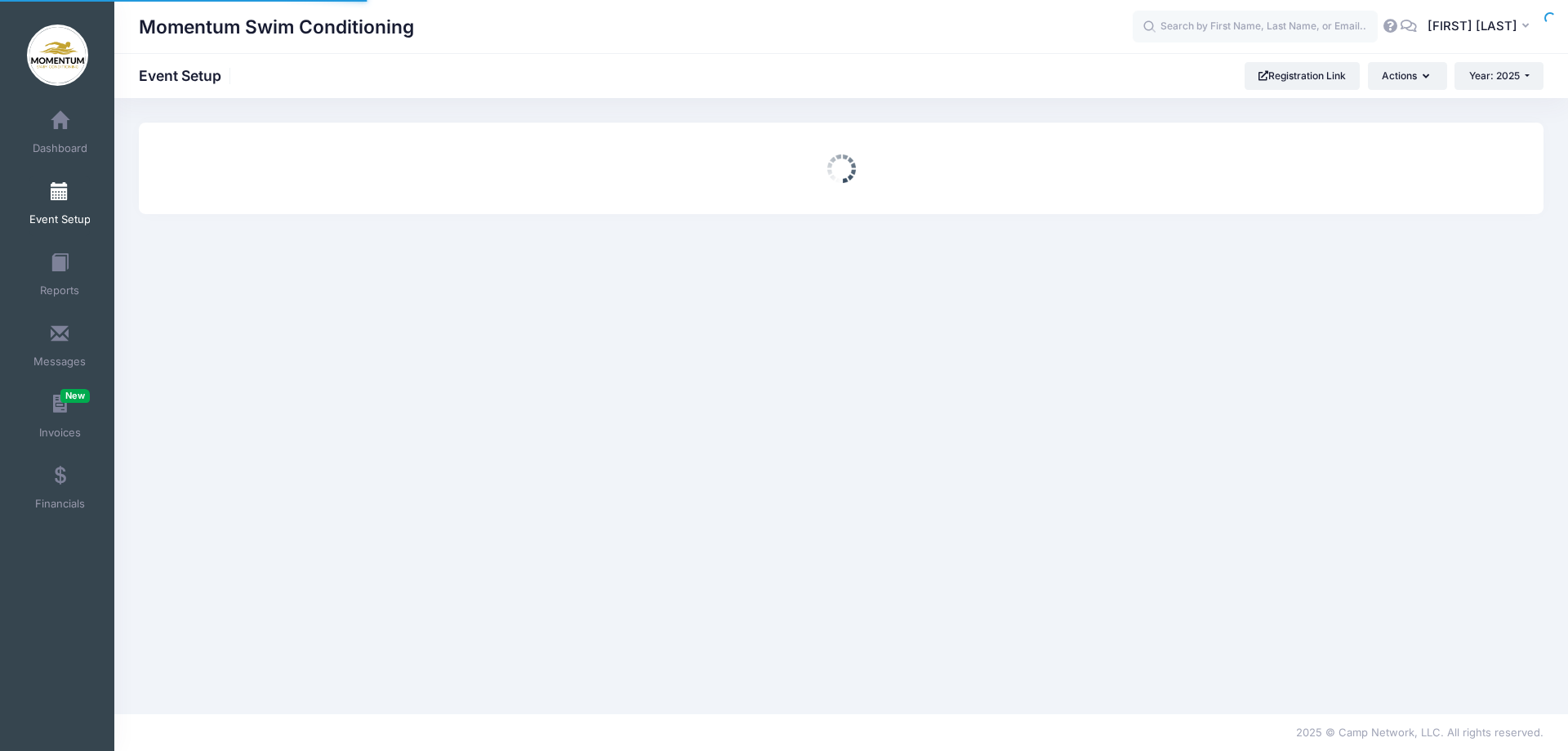 scroll, scrollTop: 0, scrollLeft: 0, axis: both 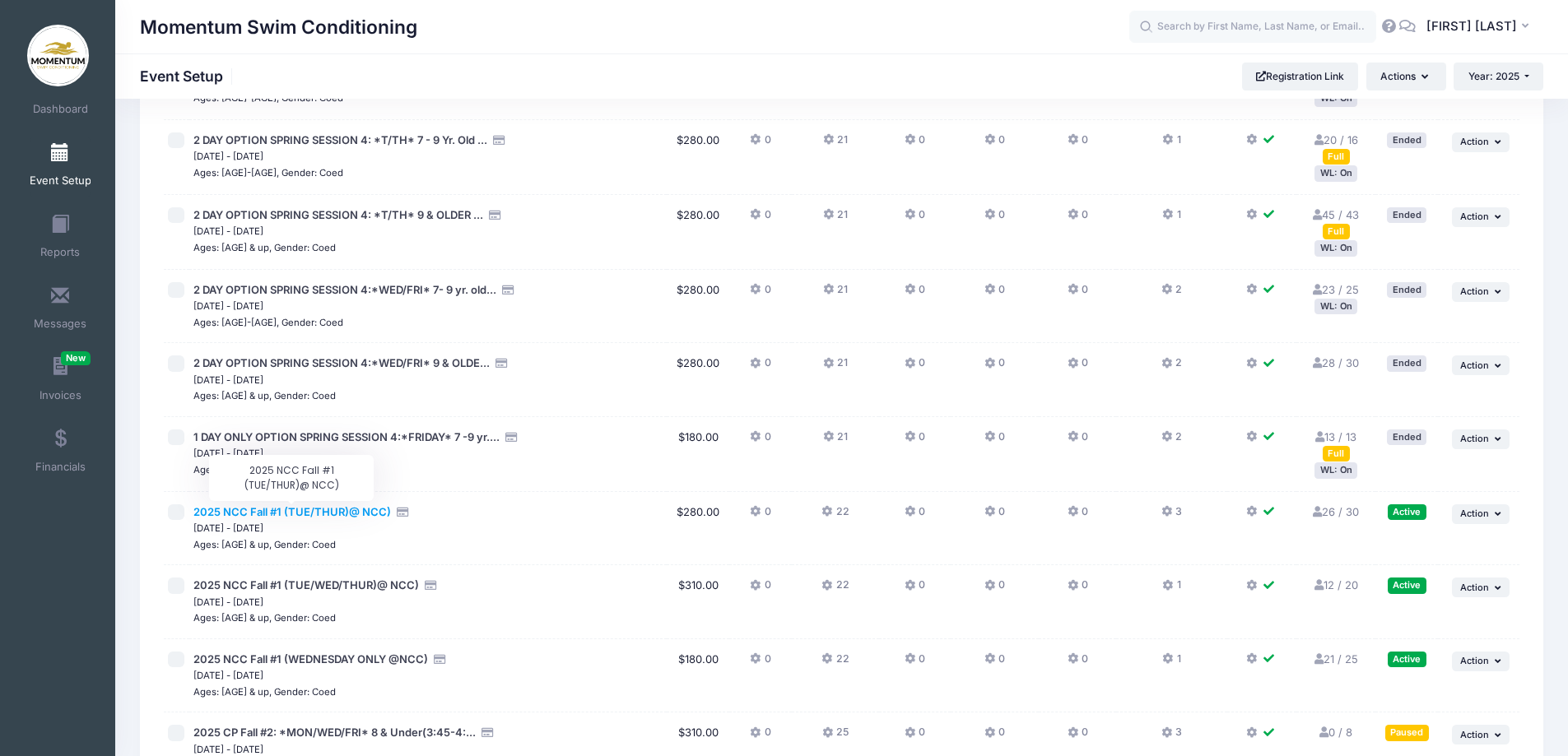 click on "2025 NCC Fall #1 (TUE/THUR)@ NCC)" at bounding box center (292, 512) 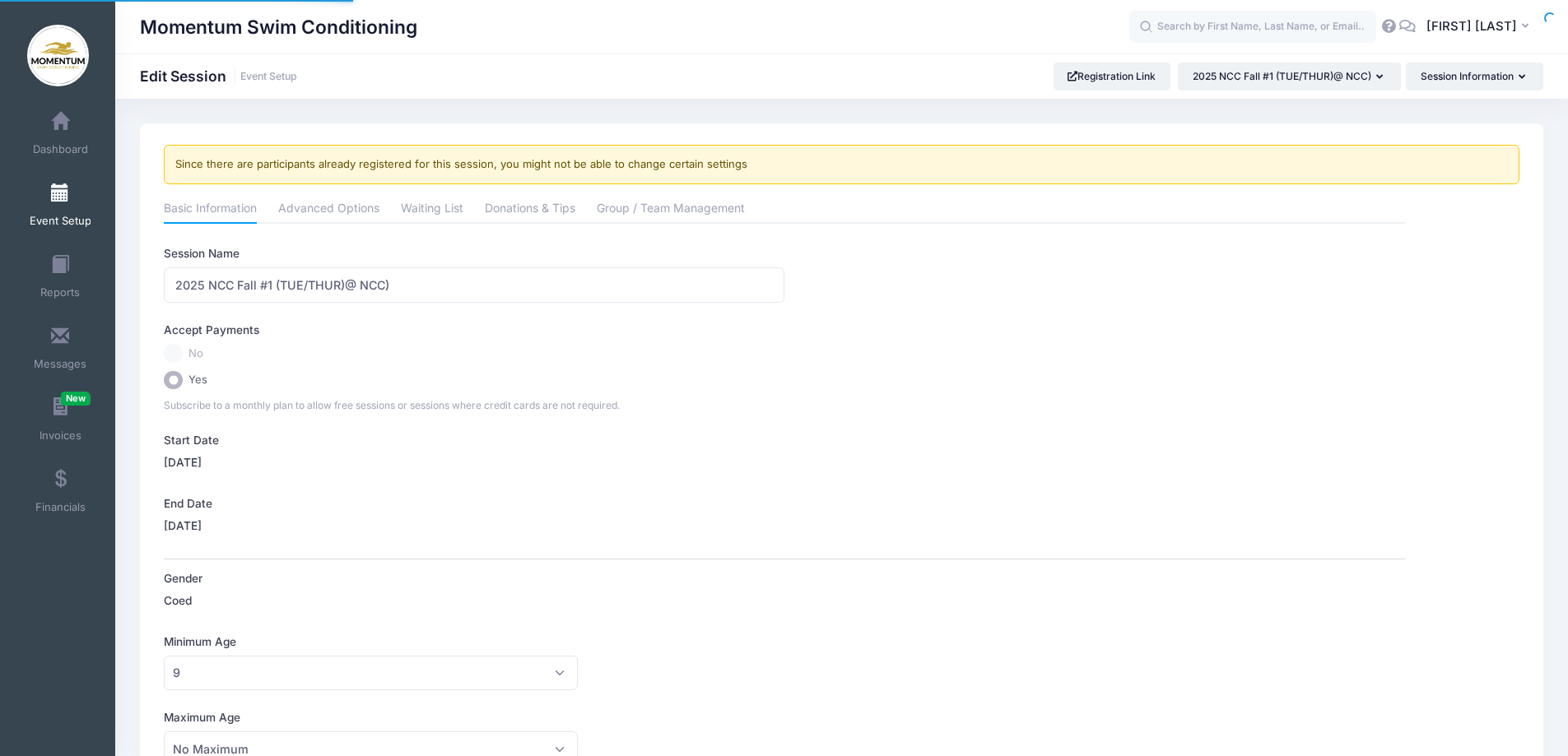 scroll, scrollTop: 0, scrollLeft: 0, axis: both 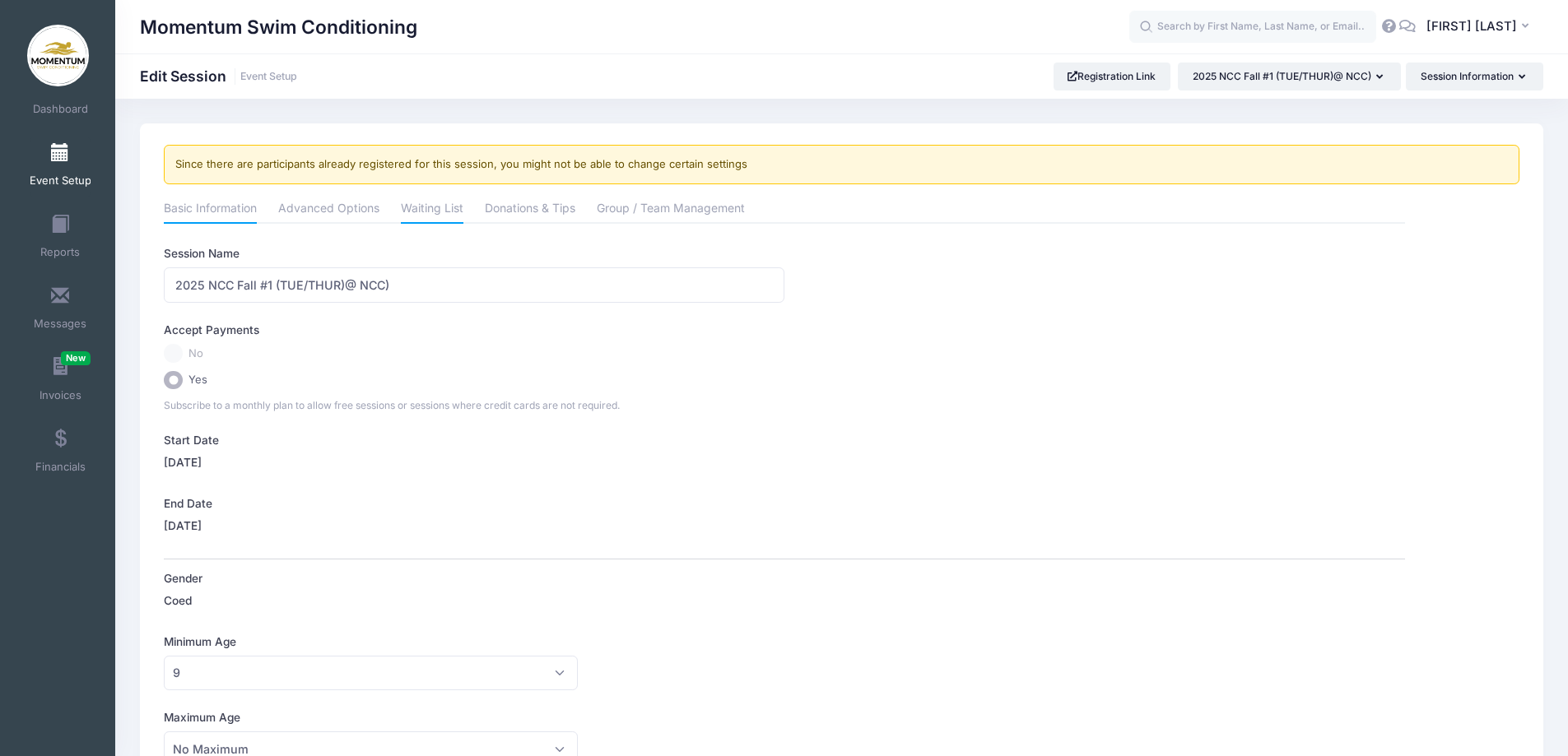 click on "Waiting List" at bounding box center [432, 210] 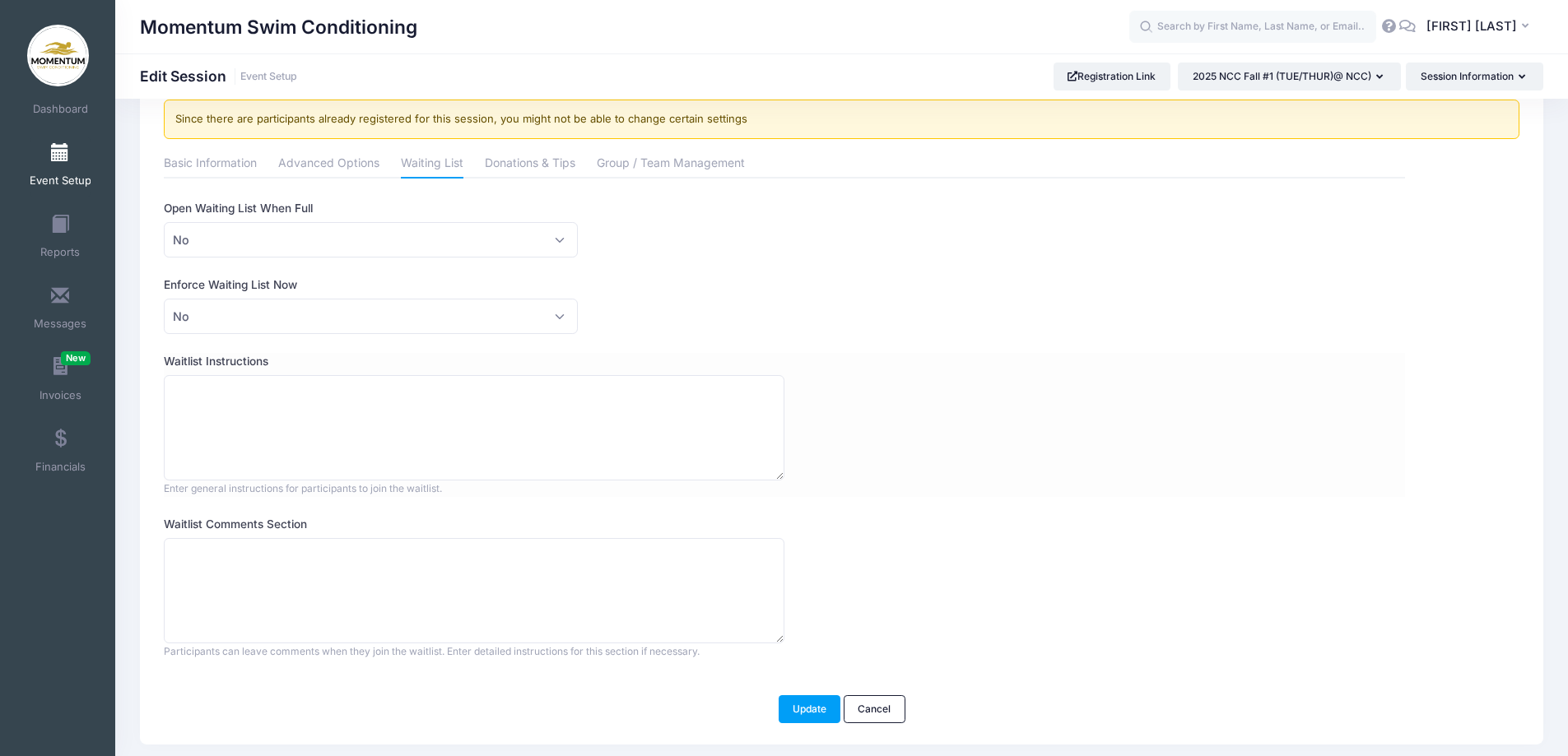 scroll, scrollTop: 0, scrollLeft: 0, axis: both 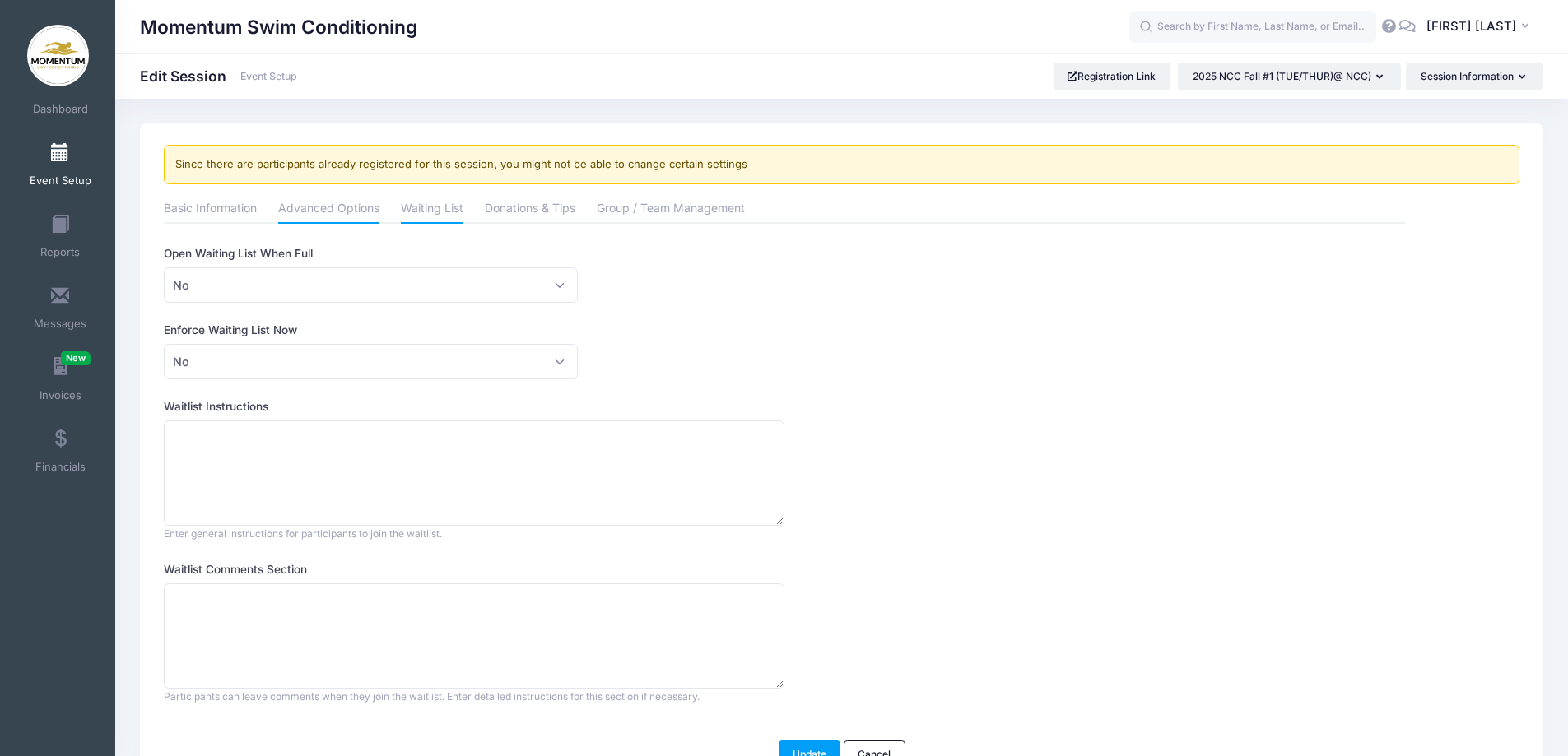 click on "Advanced Options" at bounding box center (328, 210) 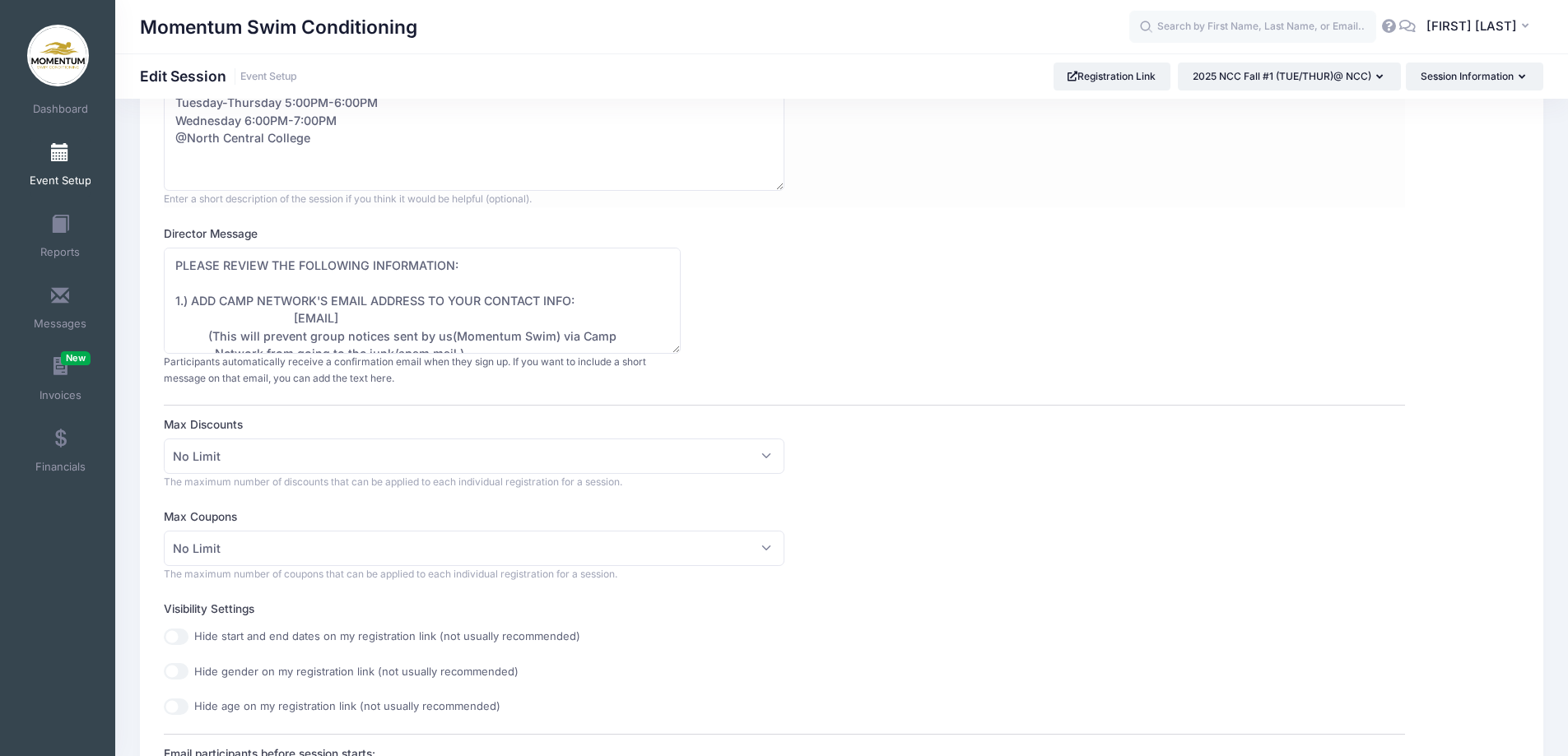 scroll, scrollTop: 0, scrollLeft: 0, axis: both 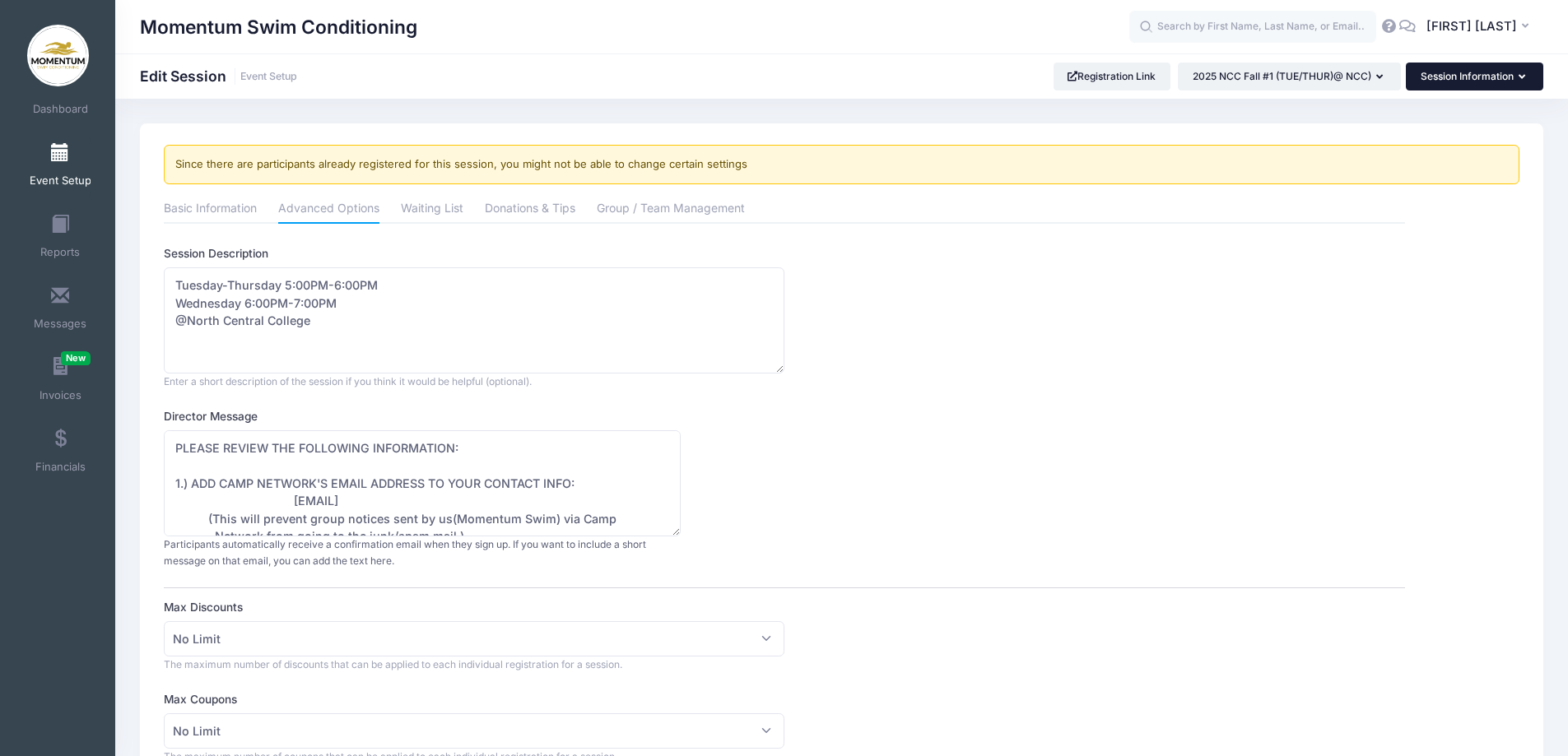 click at bounding box center [1524, 77] 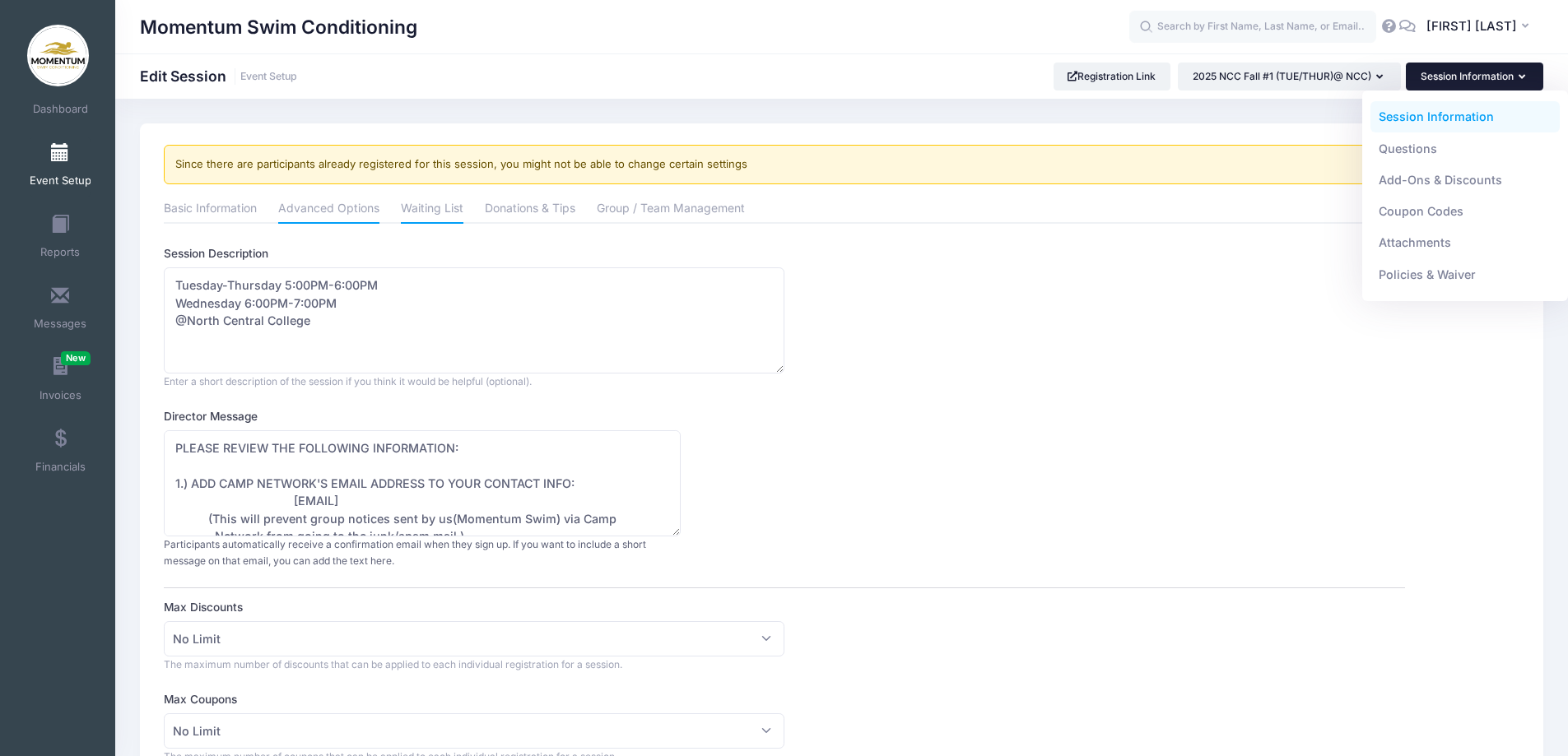 click on "Waiting List" at bounding box center (432, 210) 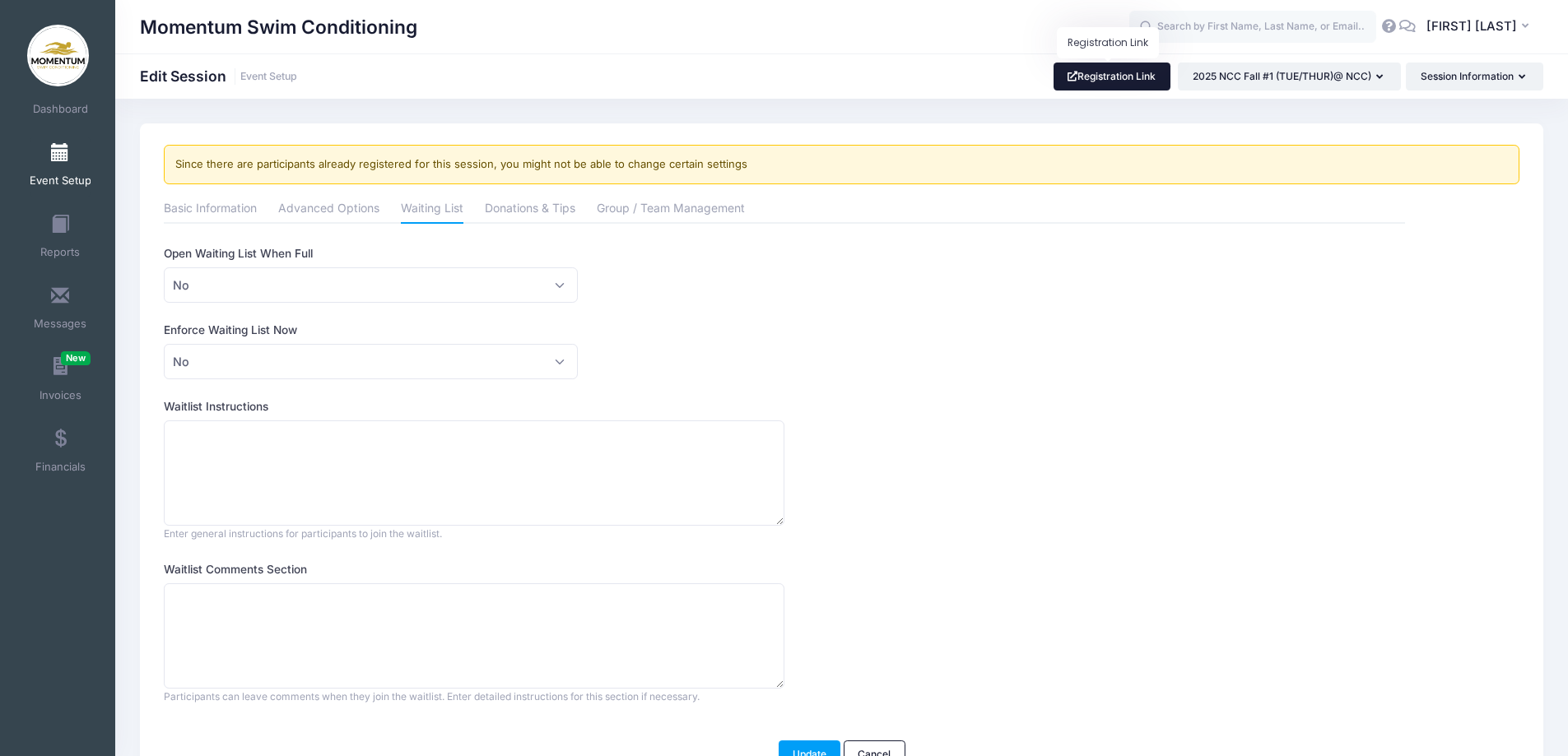 click on "Registration Link" at bounding box center (1112, 77) 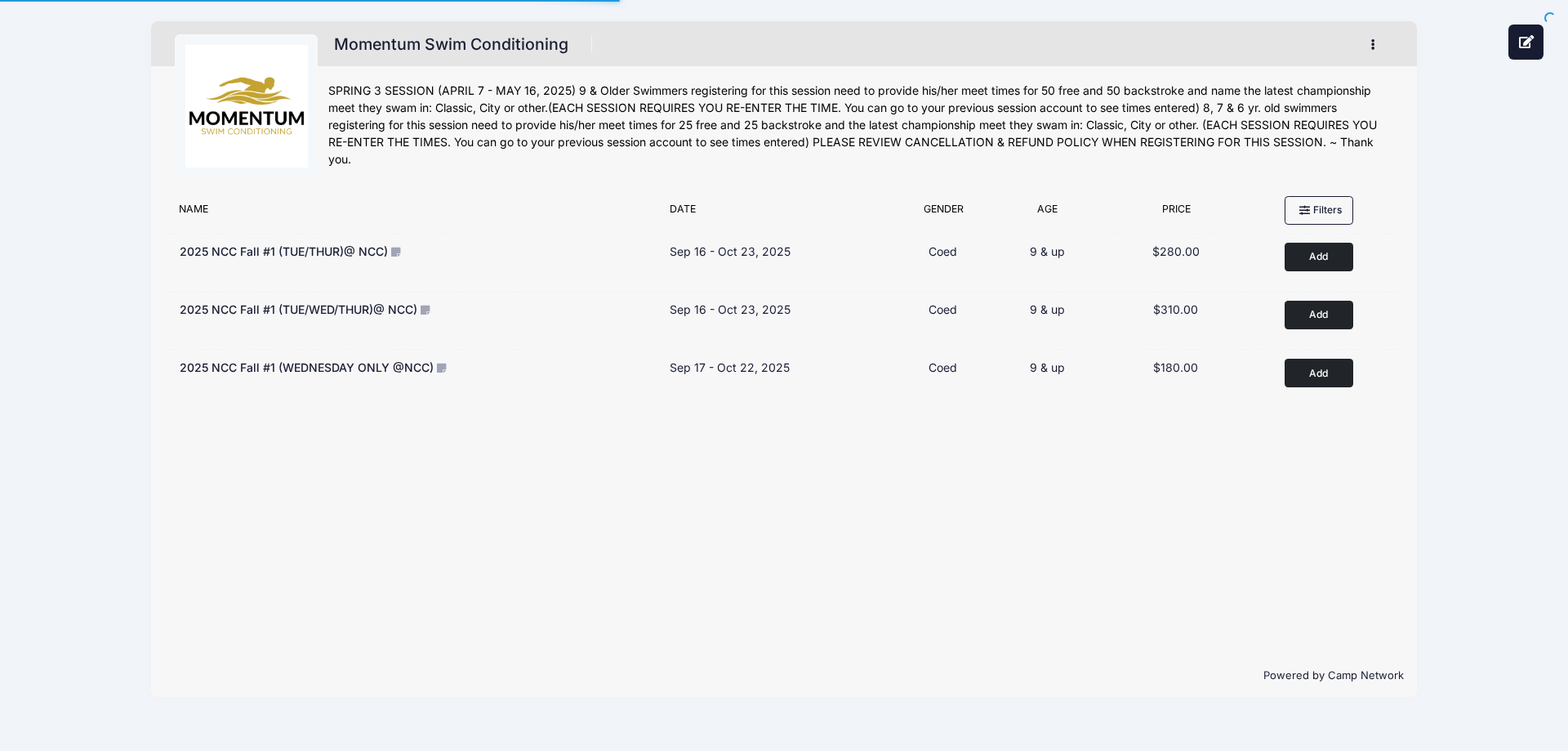 scroll, scrollTop: 0, scrollLeft: 0, axis: both 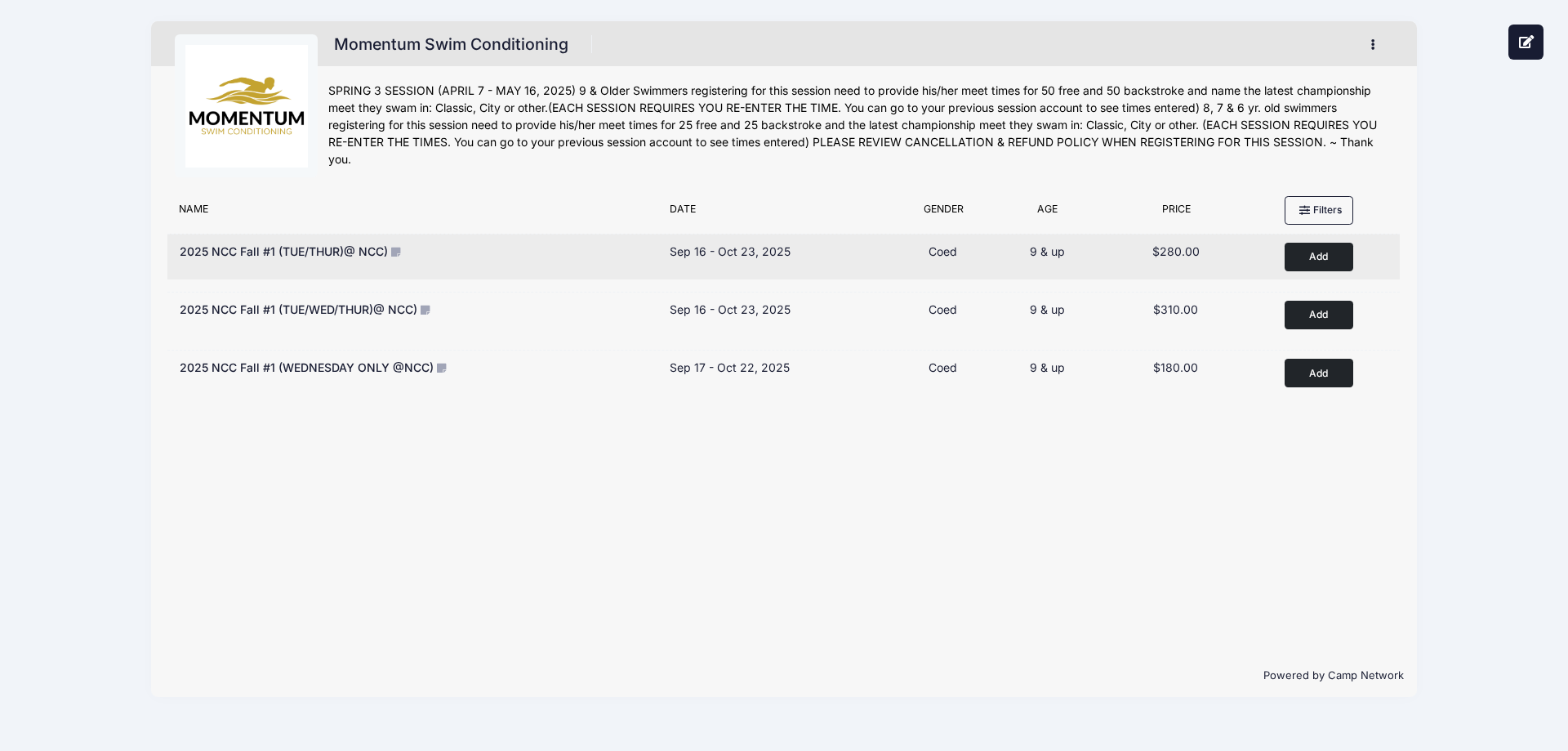 click on "2025 NCC Fall #1 (TUE/THUR)@ NCC)" at bounding box center (283, 251) 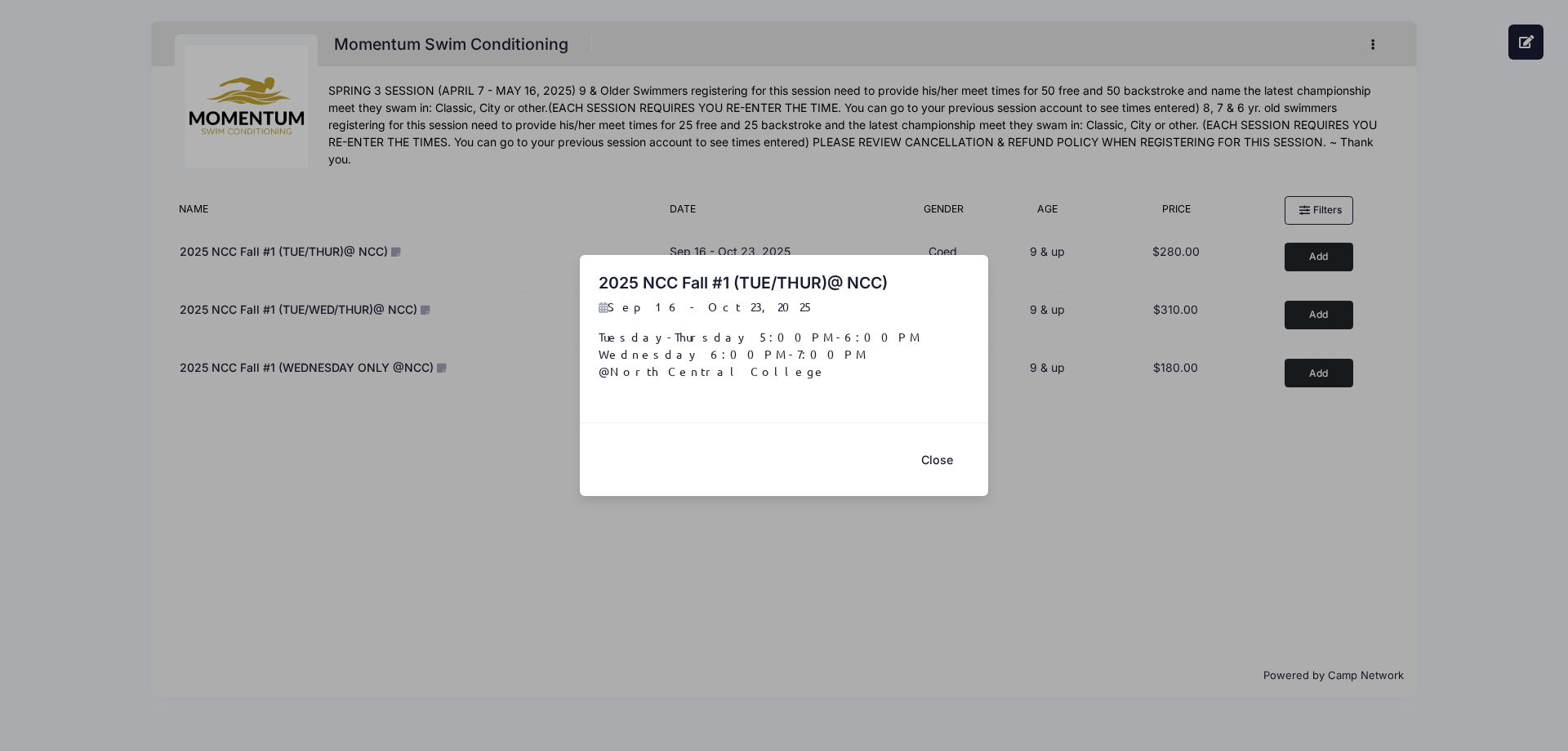 click on "Close" at bounding box center (937, 459) 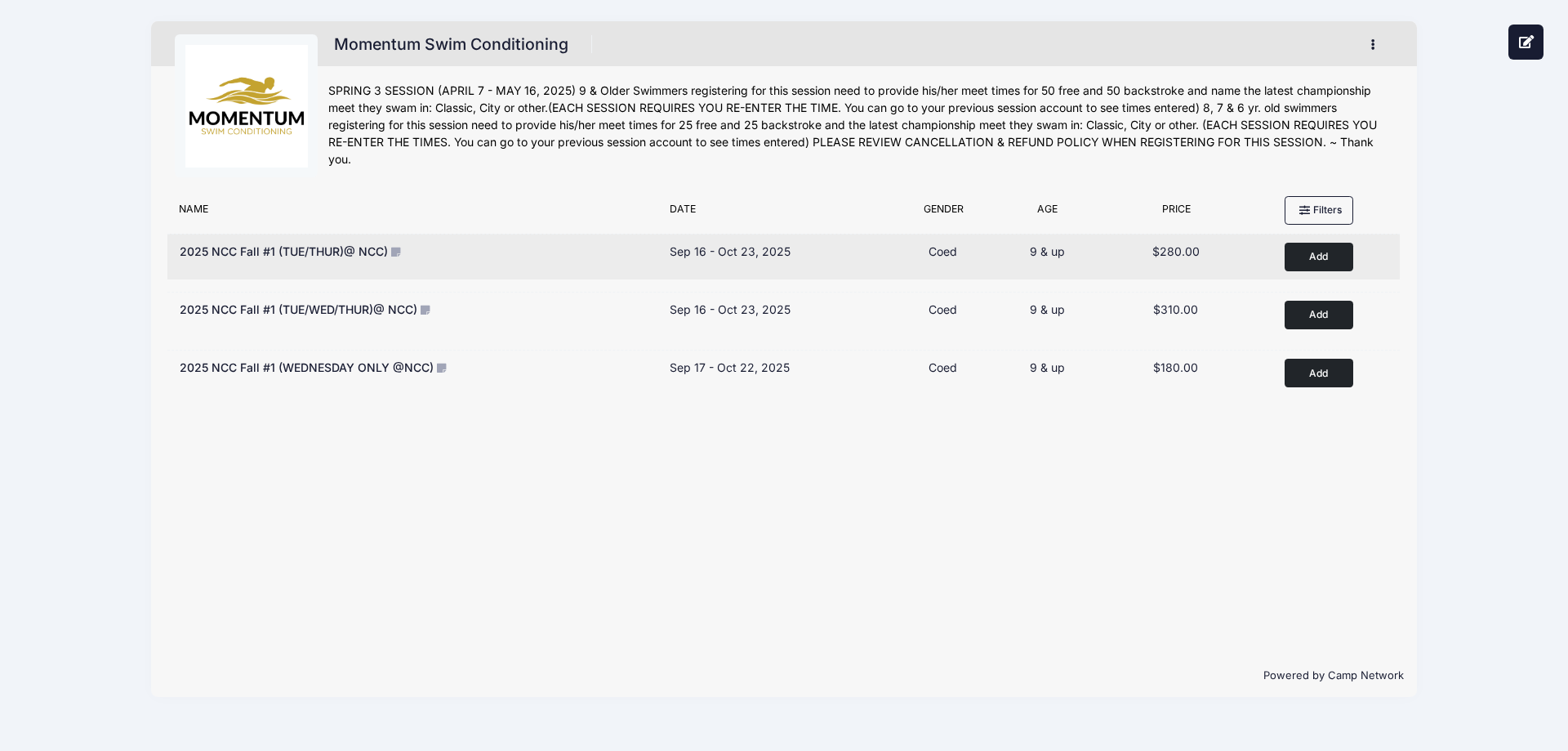 click on "Add  to Cart" at bounding box center [1319, 257] 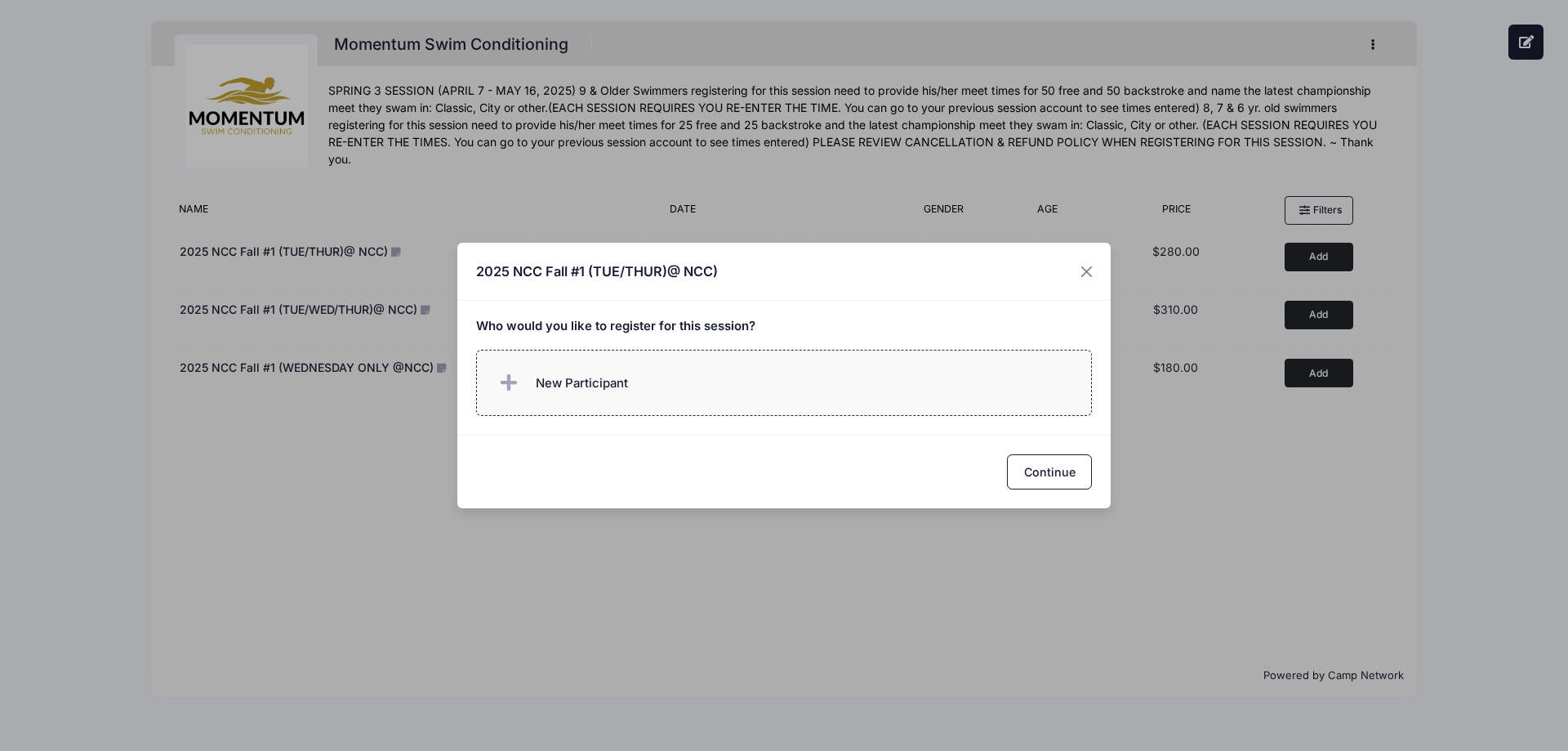 click on "New Participant" at bounding box center [581, 383] 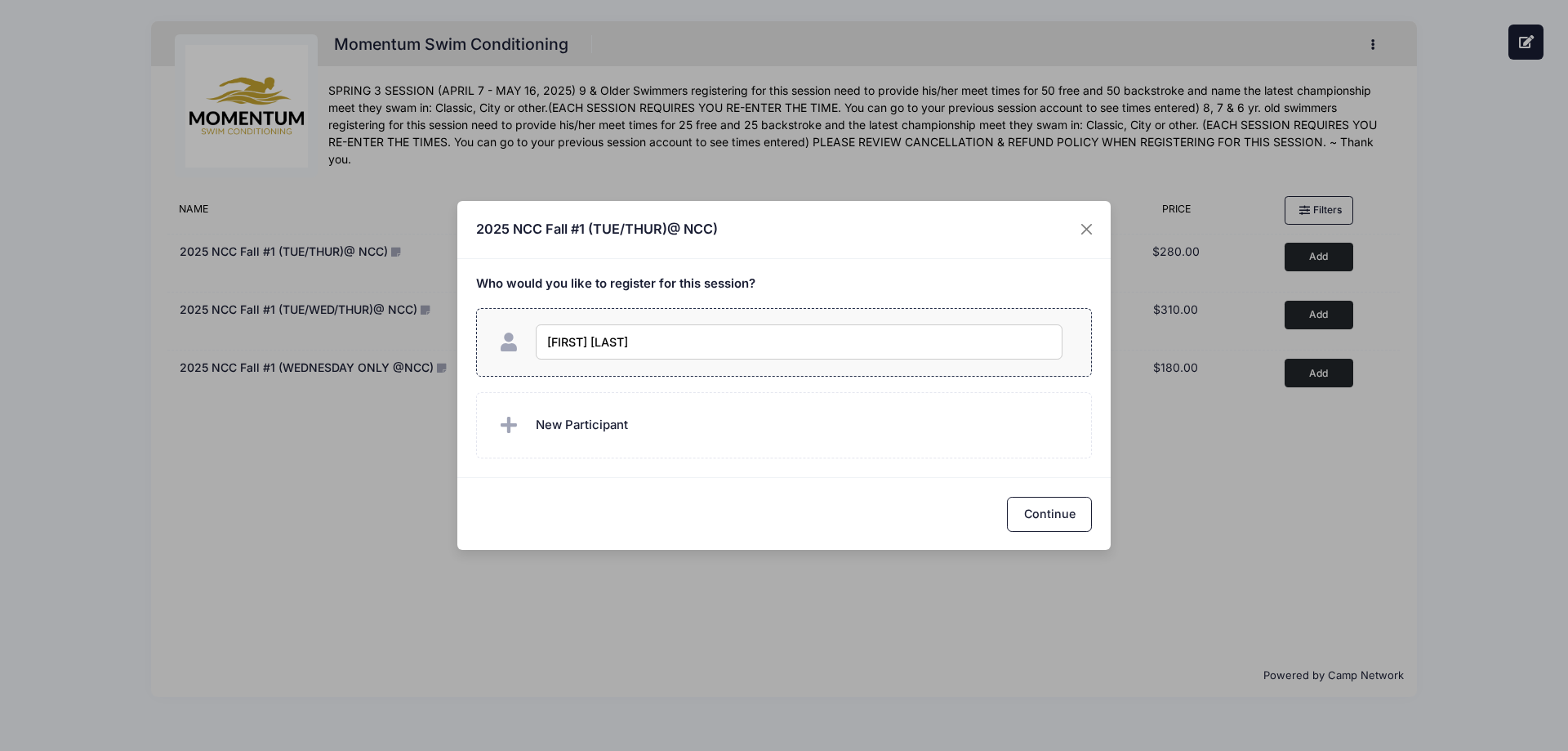 type on "kristin bertram" 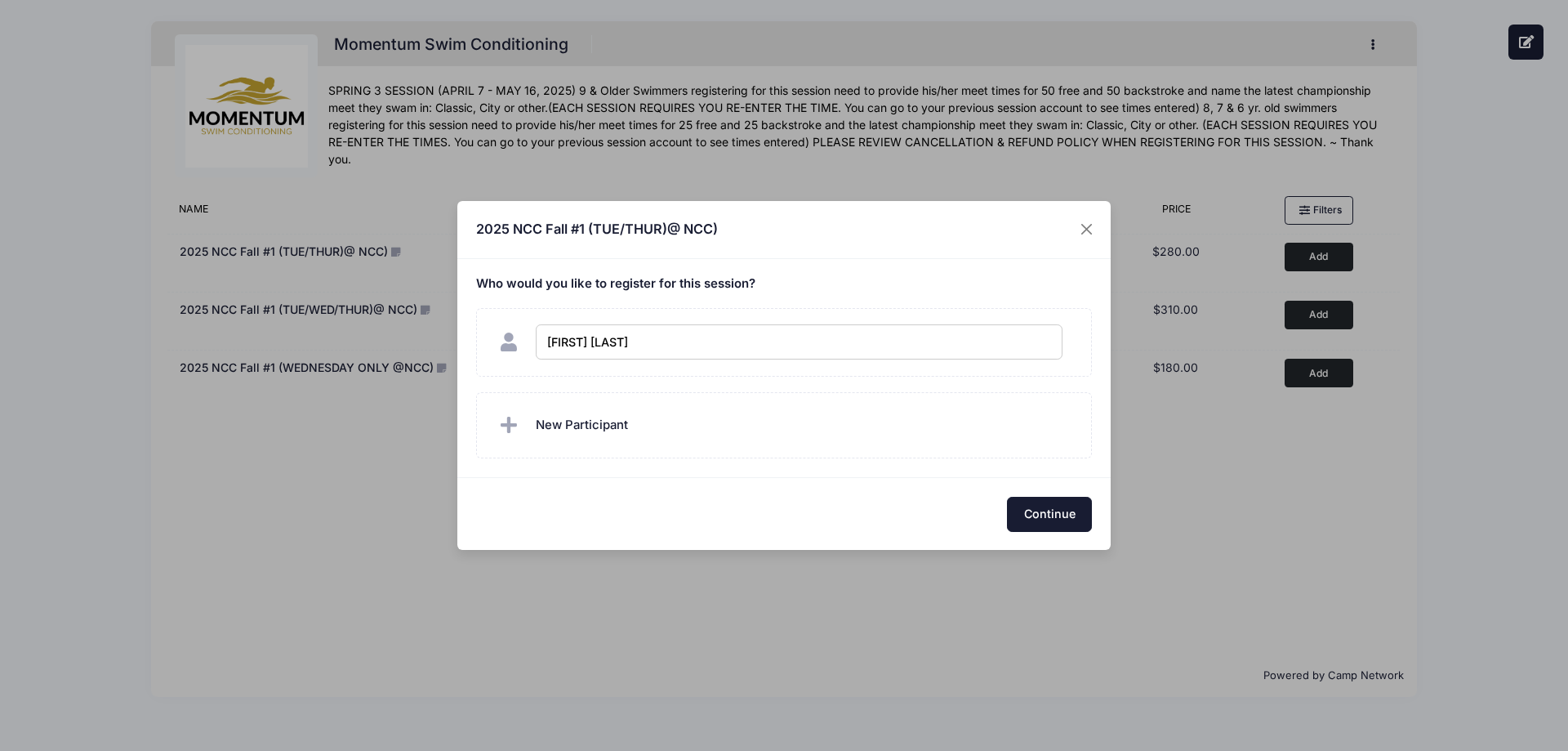 checkbox on "true" 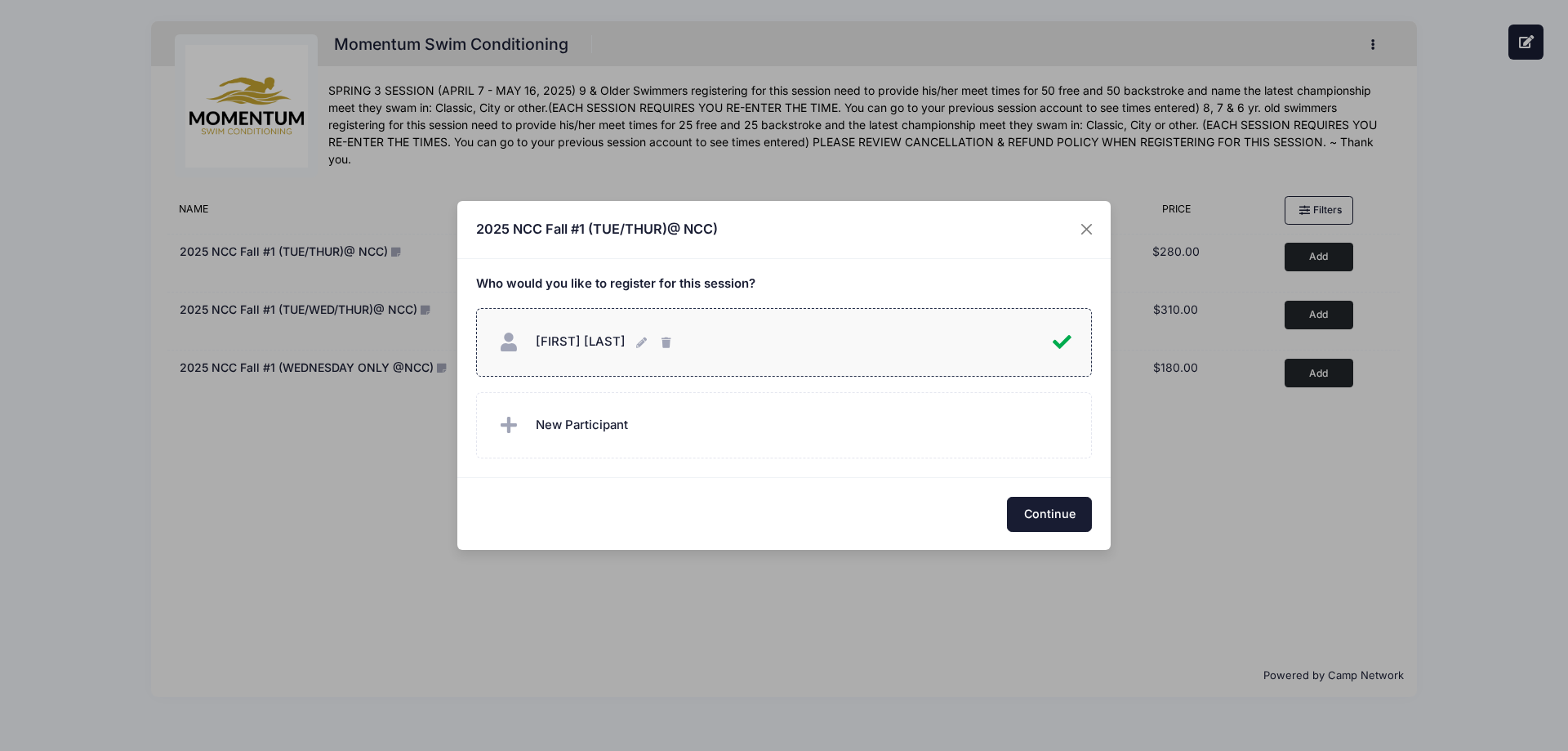 click on "Continue" at bounding box center [1049, 514] 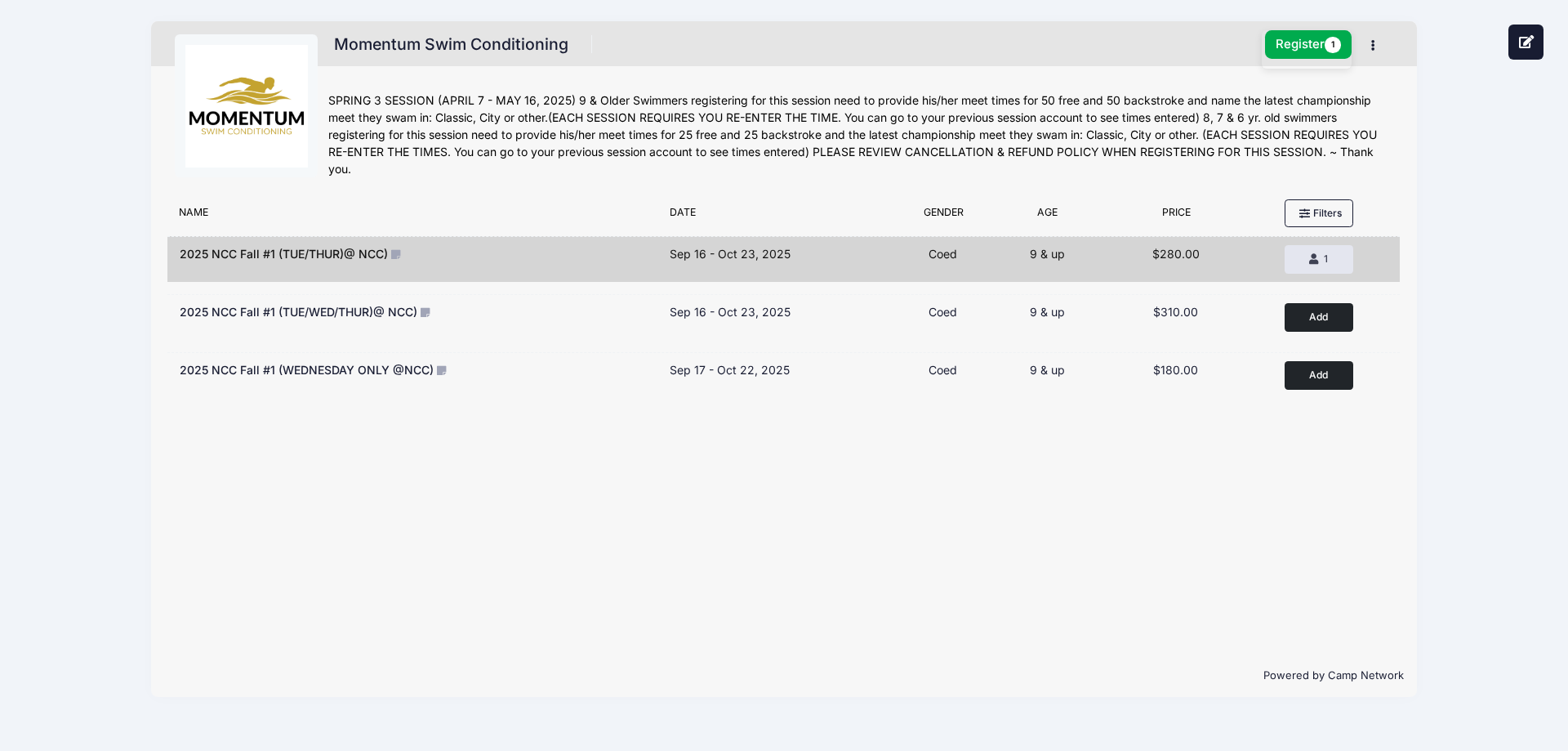 drag, startPoint x: 1324, startPoint y: 257, endPoint x: 1446, endPoint y: 326, distance: 140.1606 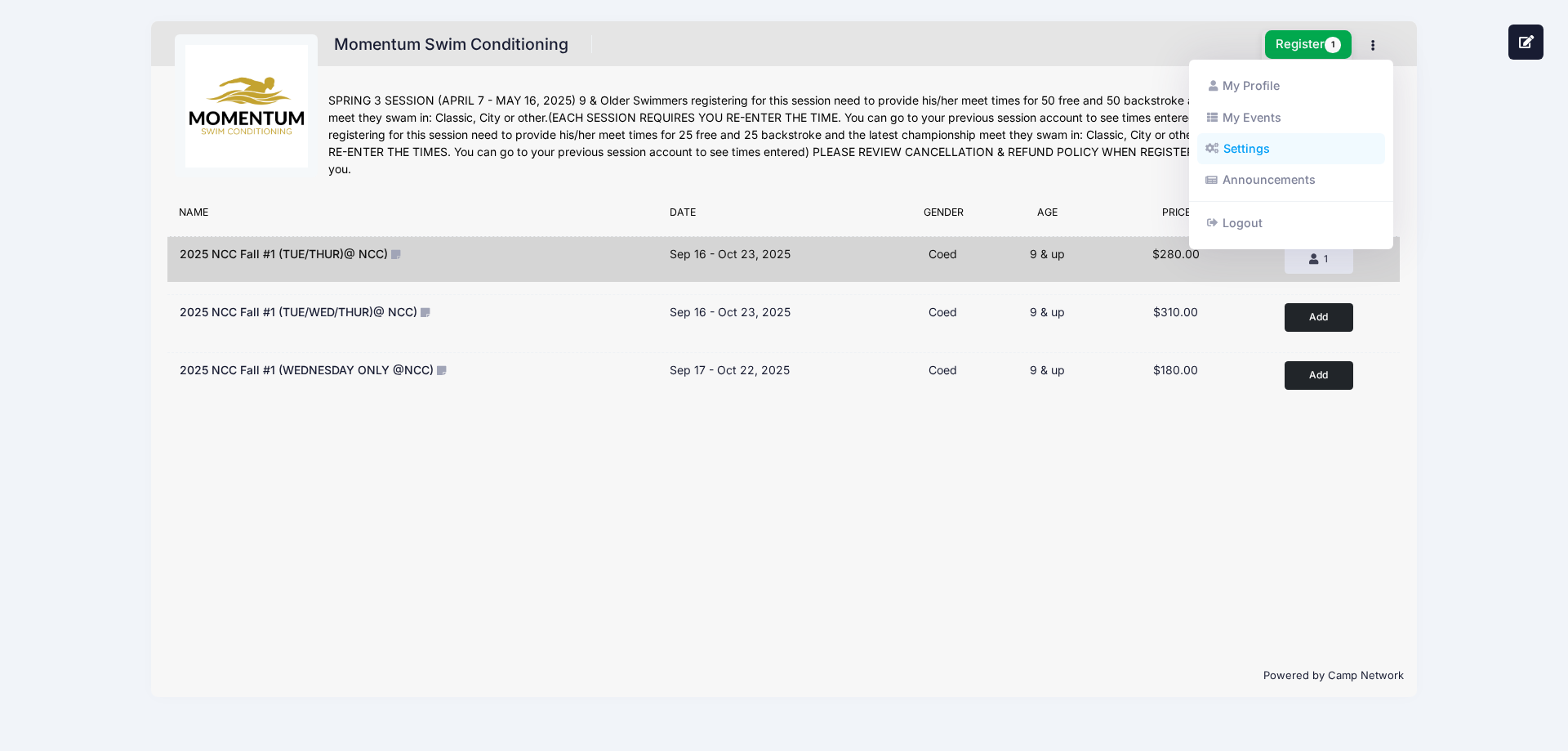 click on "Settings" at bounding box center (1291, 149) 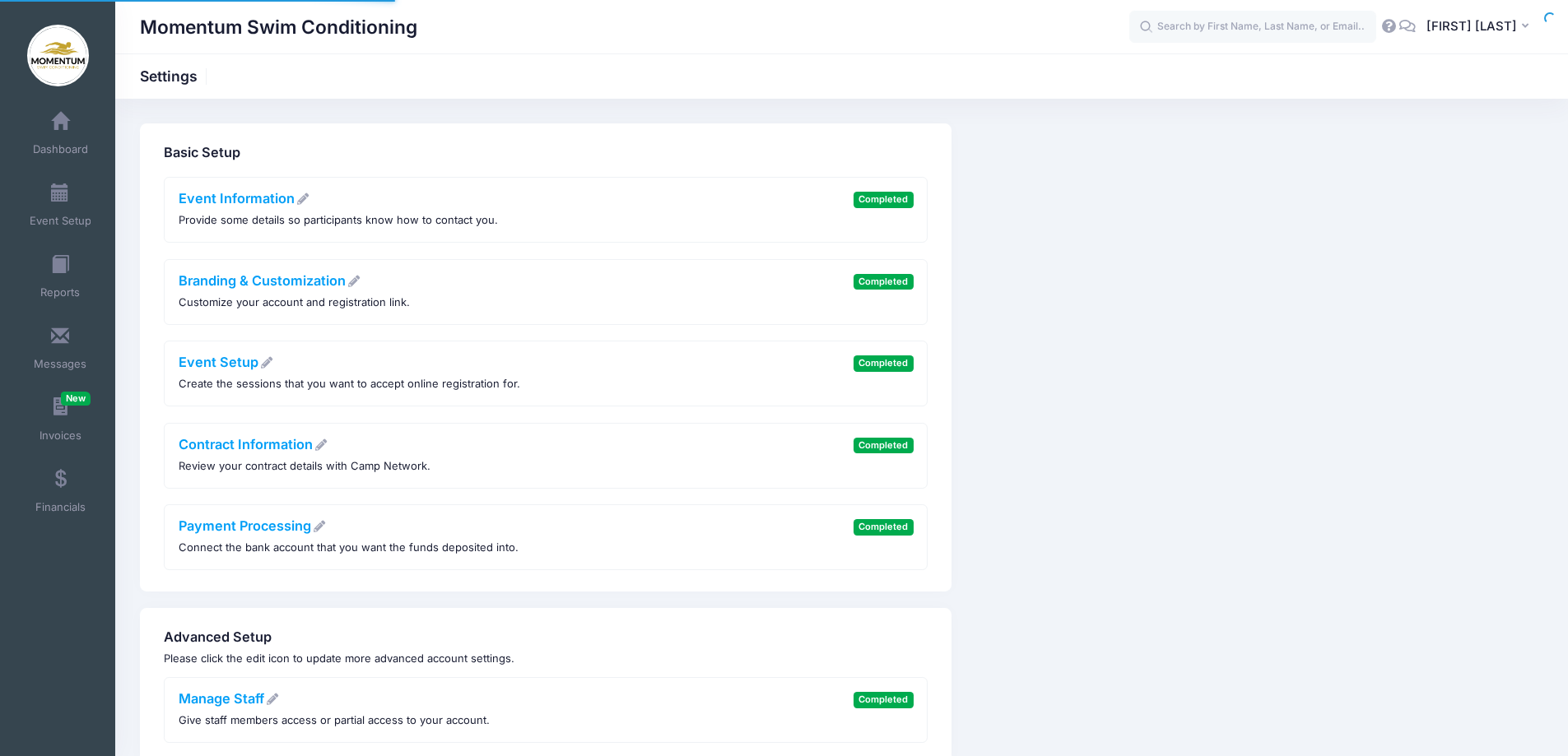scroll, scrollTop: 0, scrollLeft: 0, axis: both 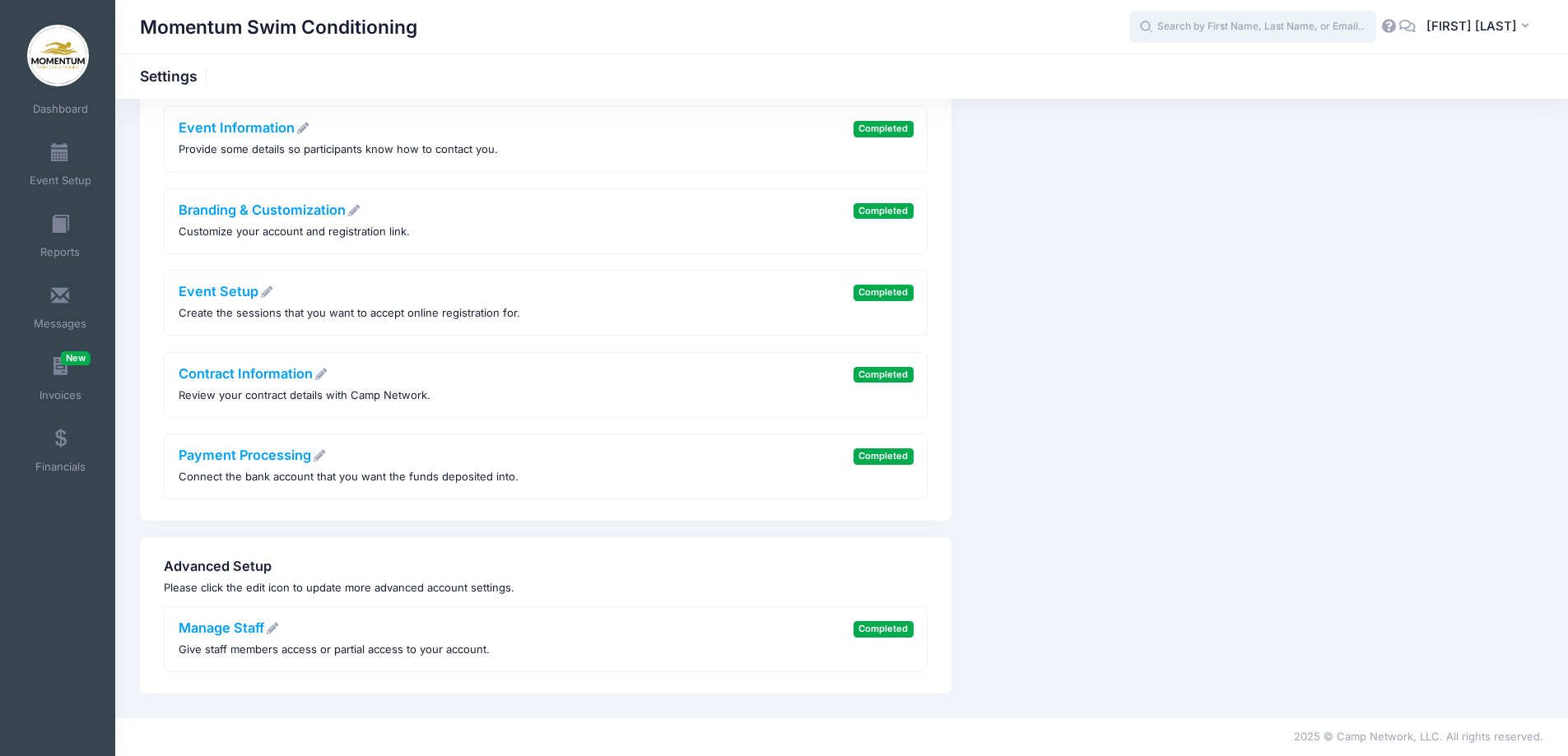 click at bounding box center (1253, 27) 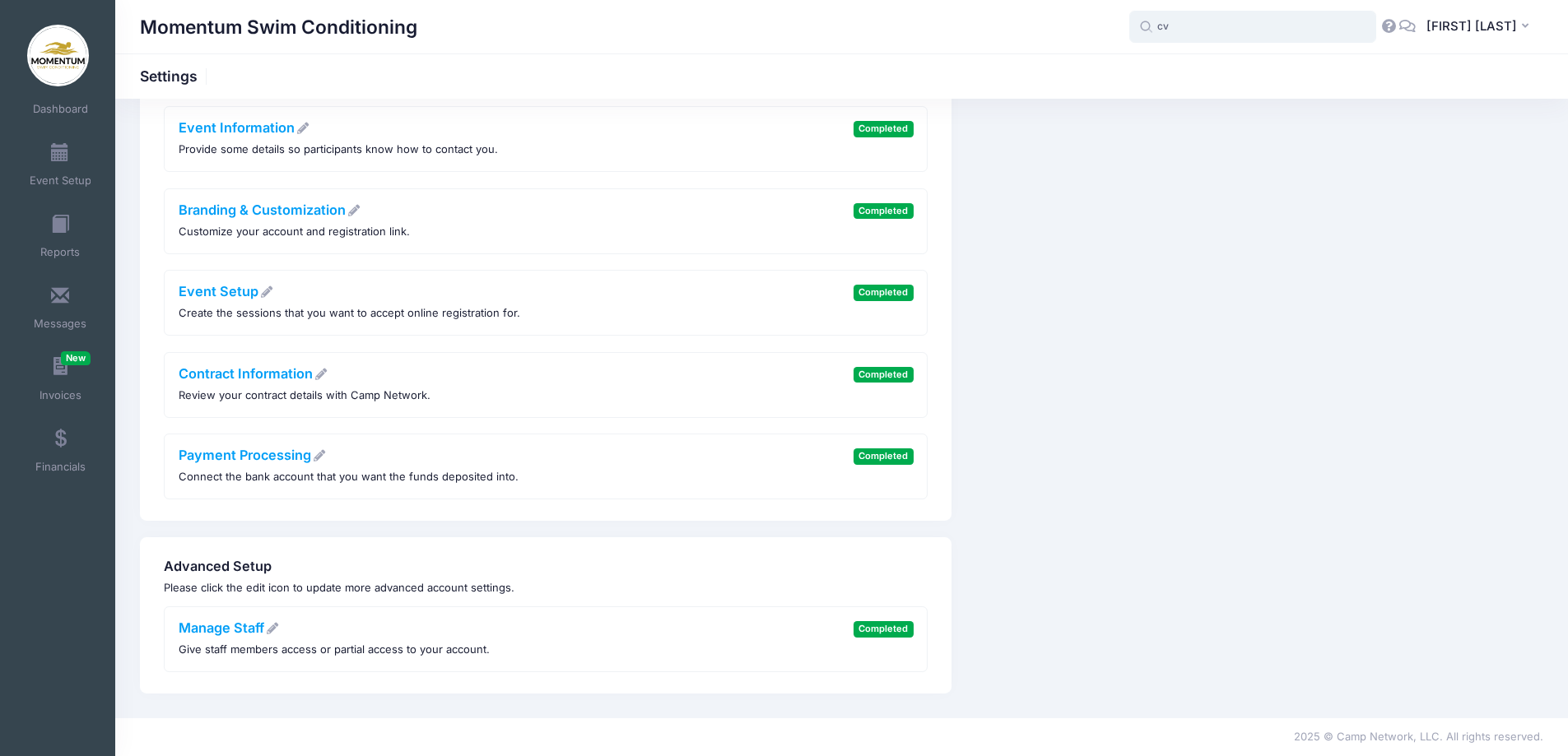 click on "cv" at bounding box center (1253, 27) 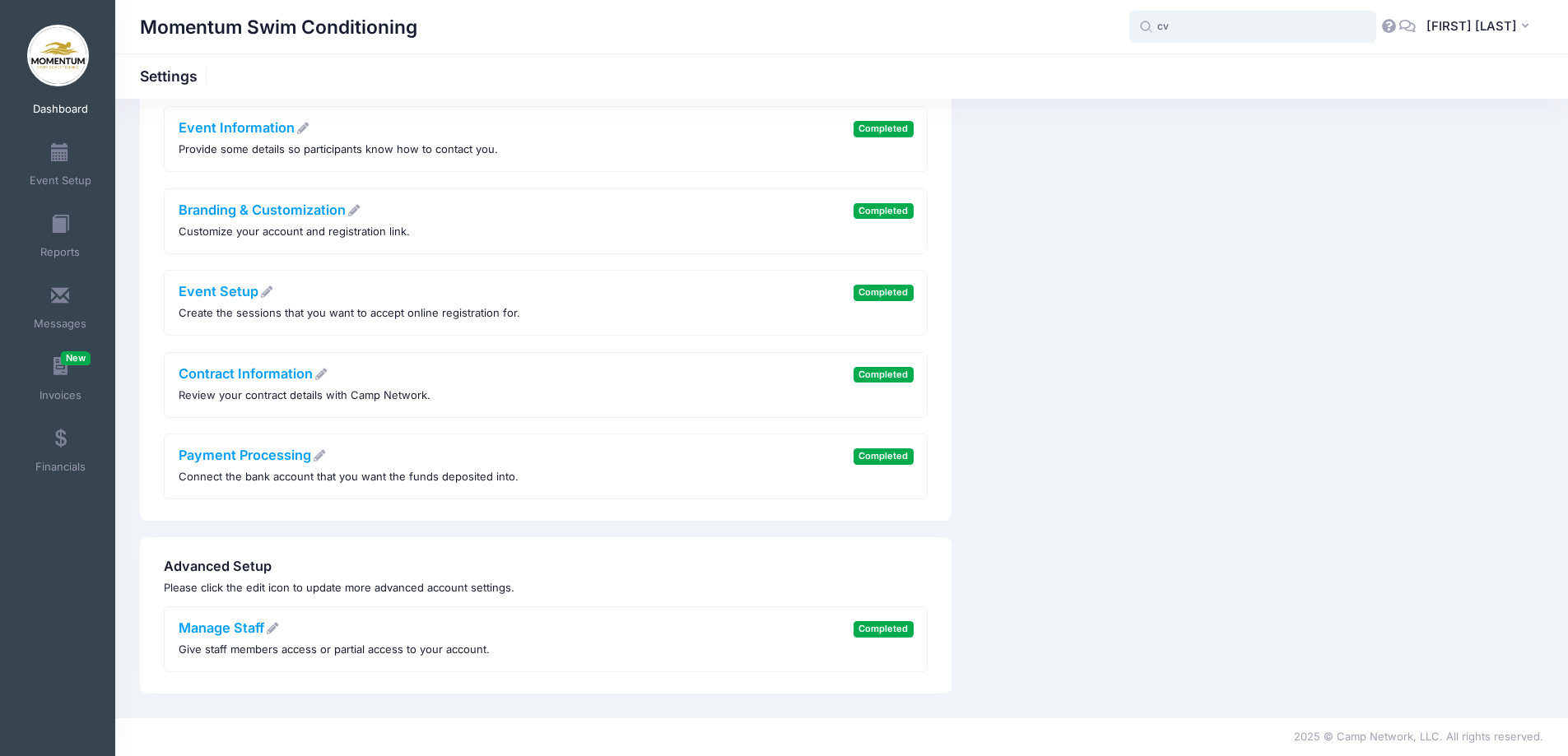 type on "cv" 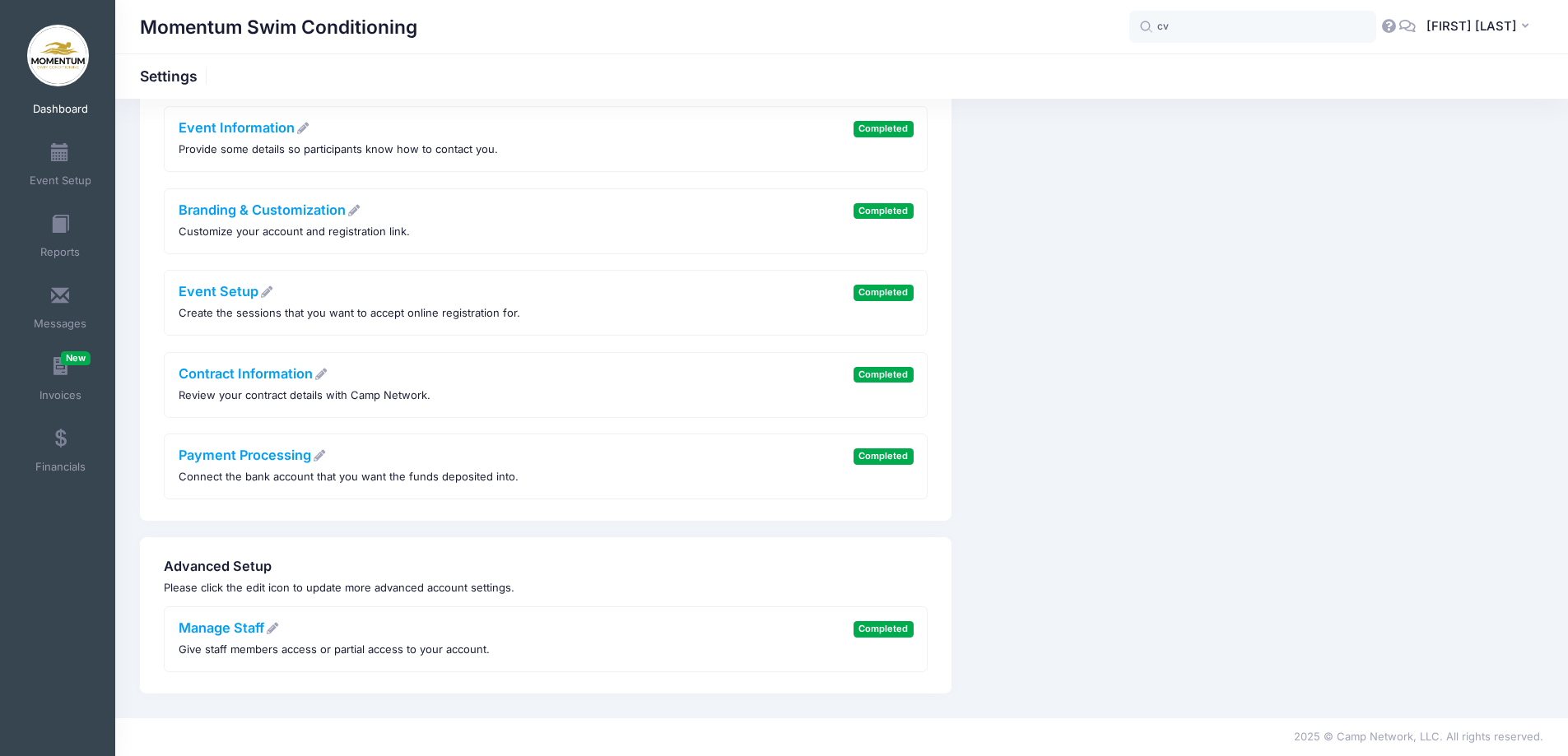 click on "Dashboard" at bounding box center (60, 109) 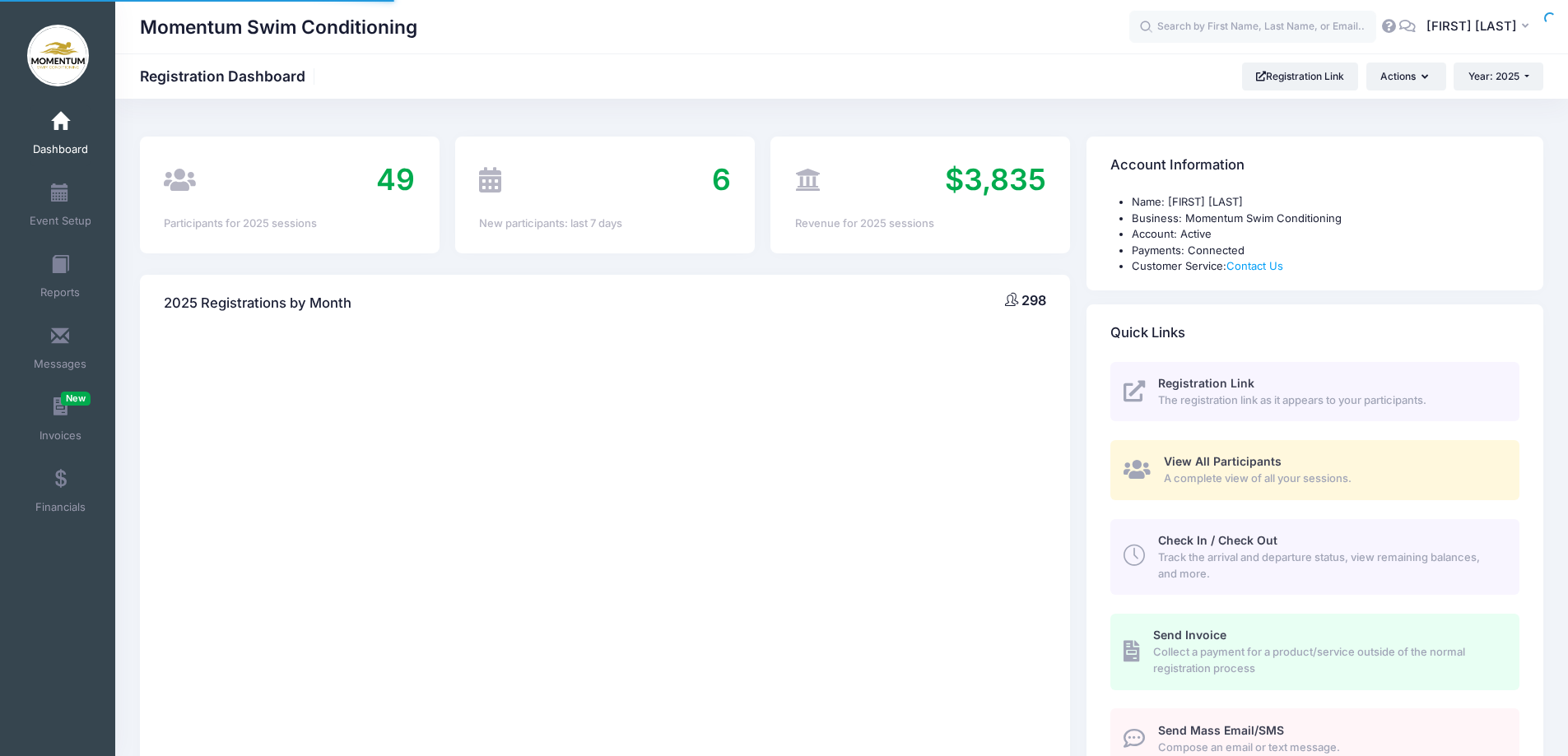 scroll, scrollTop: 0, scrollLeft: 0, axis: both 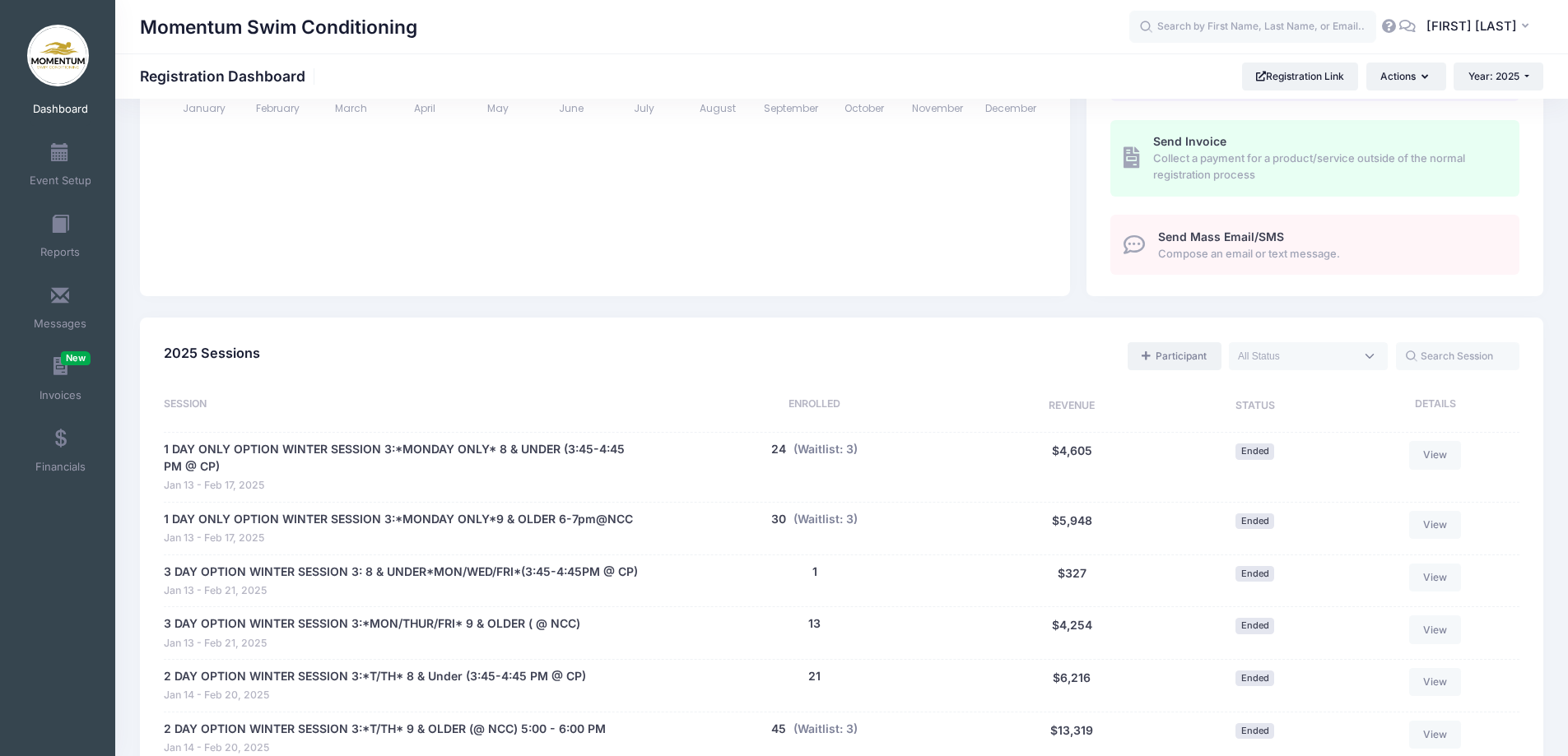 click at bounding box center (1146, 356) 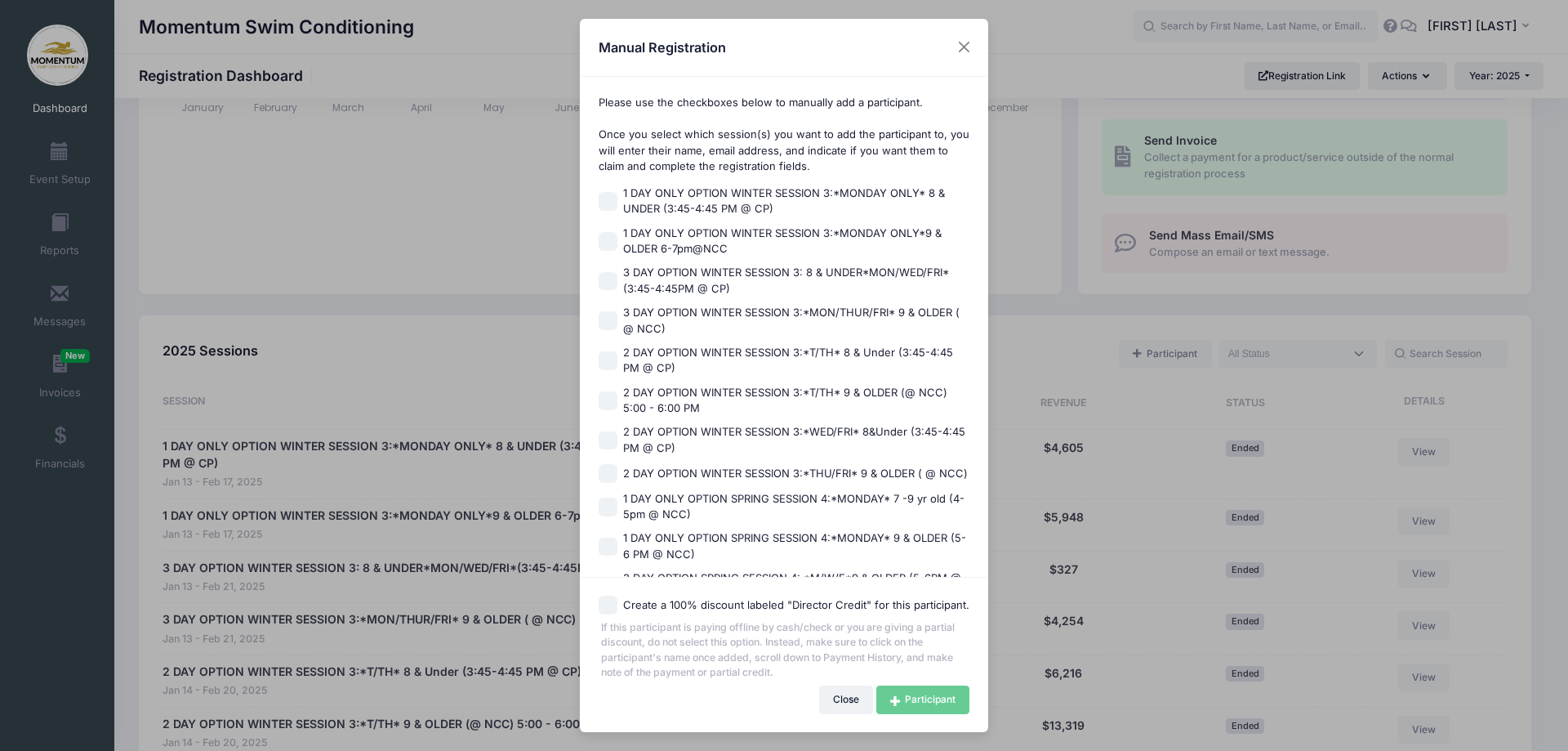 click on "Manual Registration
Please use the checkboxes below to manually add a participant. Once you select which session(s) you want to add the participant to, you will enter their name, email address, and indicate if you want them to claim and complete the registration fields.
1 DAY ONLY OPTION WINTER SESSION 3:*MONDAY ONLY* 8 & UNDER  (3:45-4:45 PM @ CP)
1 DAY ONLY OPTION WINTER SESSION 3:*MONDAY ONLY*9 & OLDER 6-7pm@NCC" at bounding box center [784, 375] 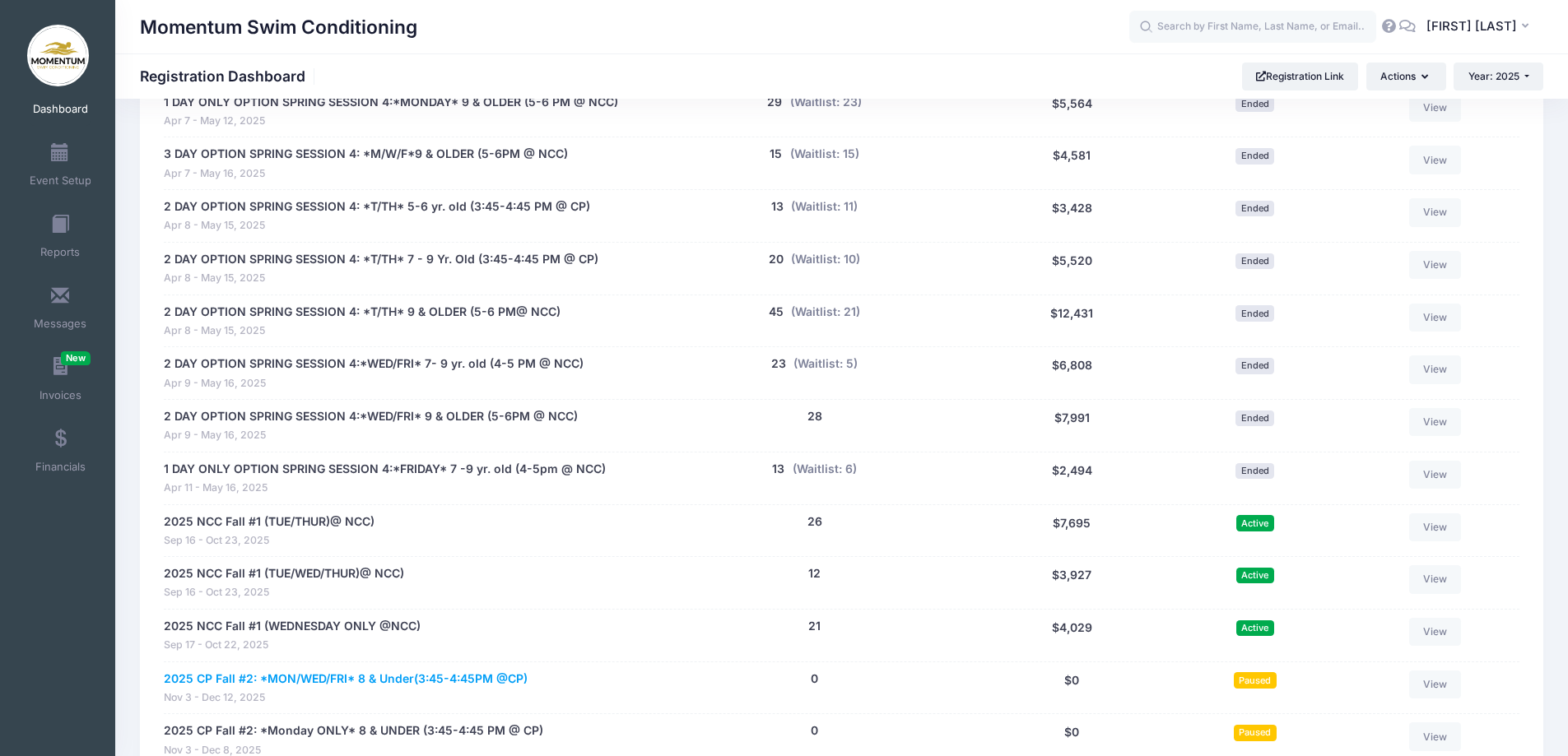scroll, scrollTop: 1481, scrollLeft: 0, axis: vertical 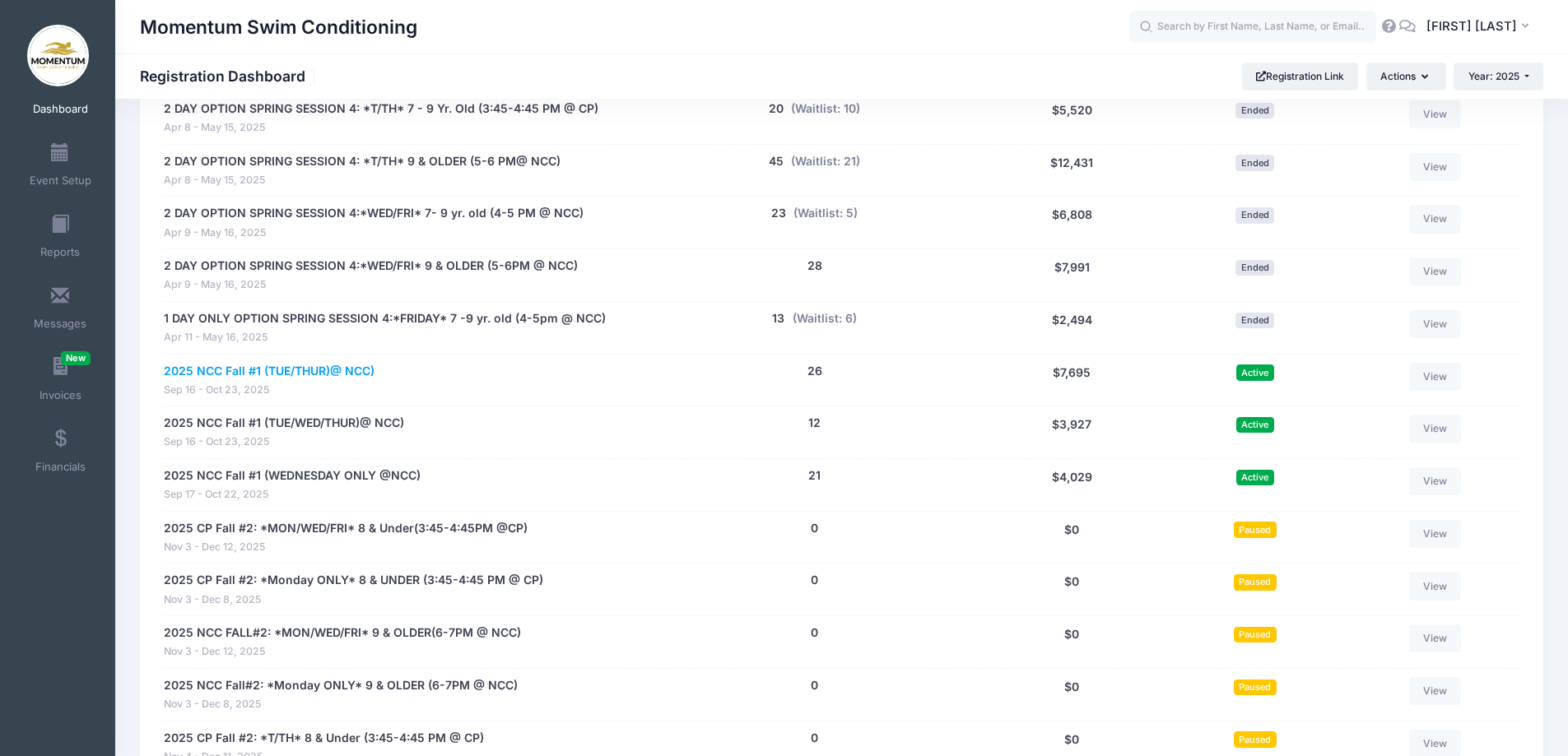 click on "2025 NCC Fall #1 (TUE/THUR)@ NCC)" at bounding box center [269, 371] 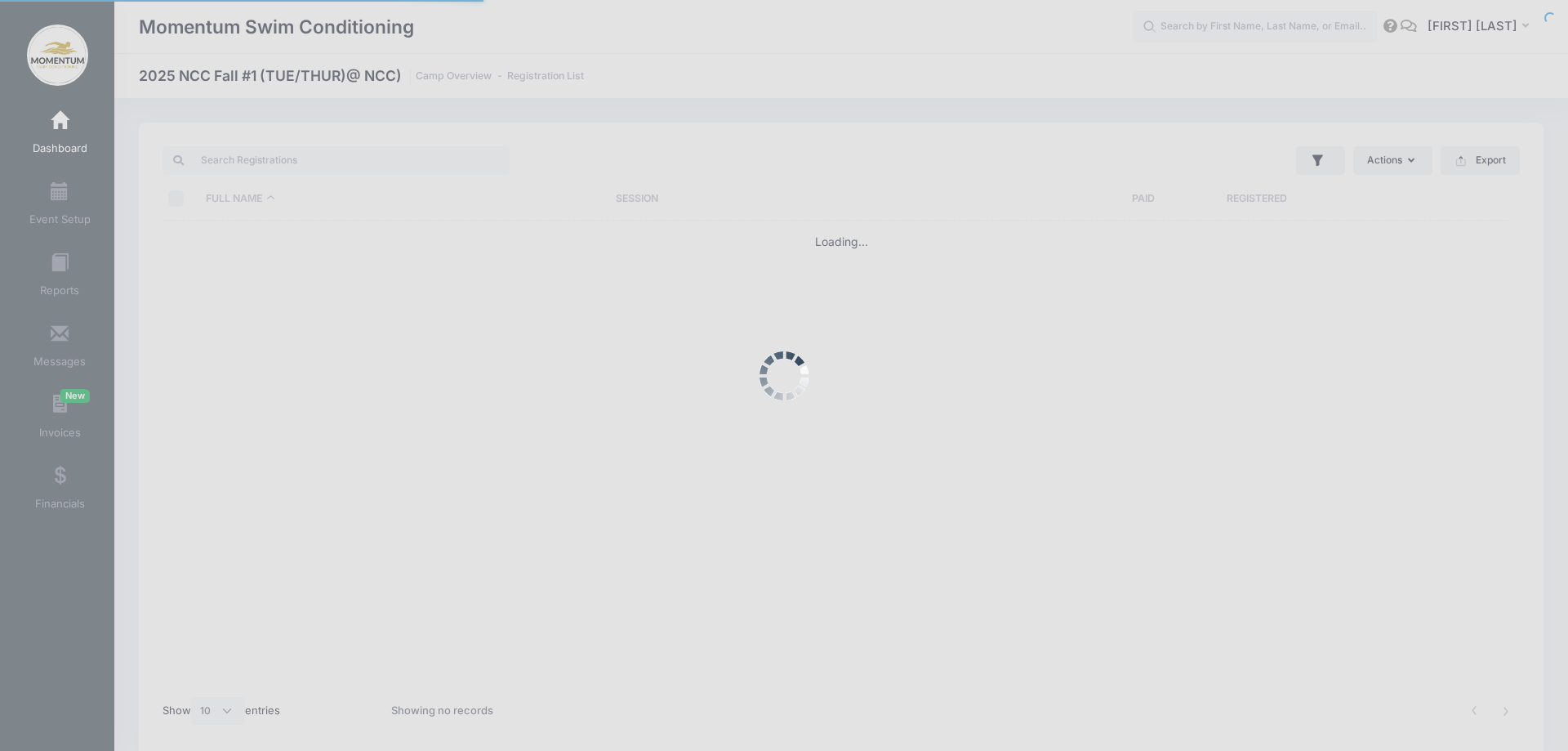 select on "10" 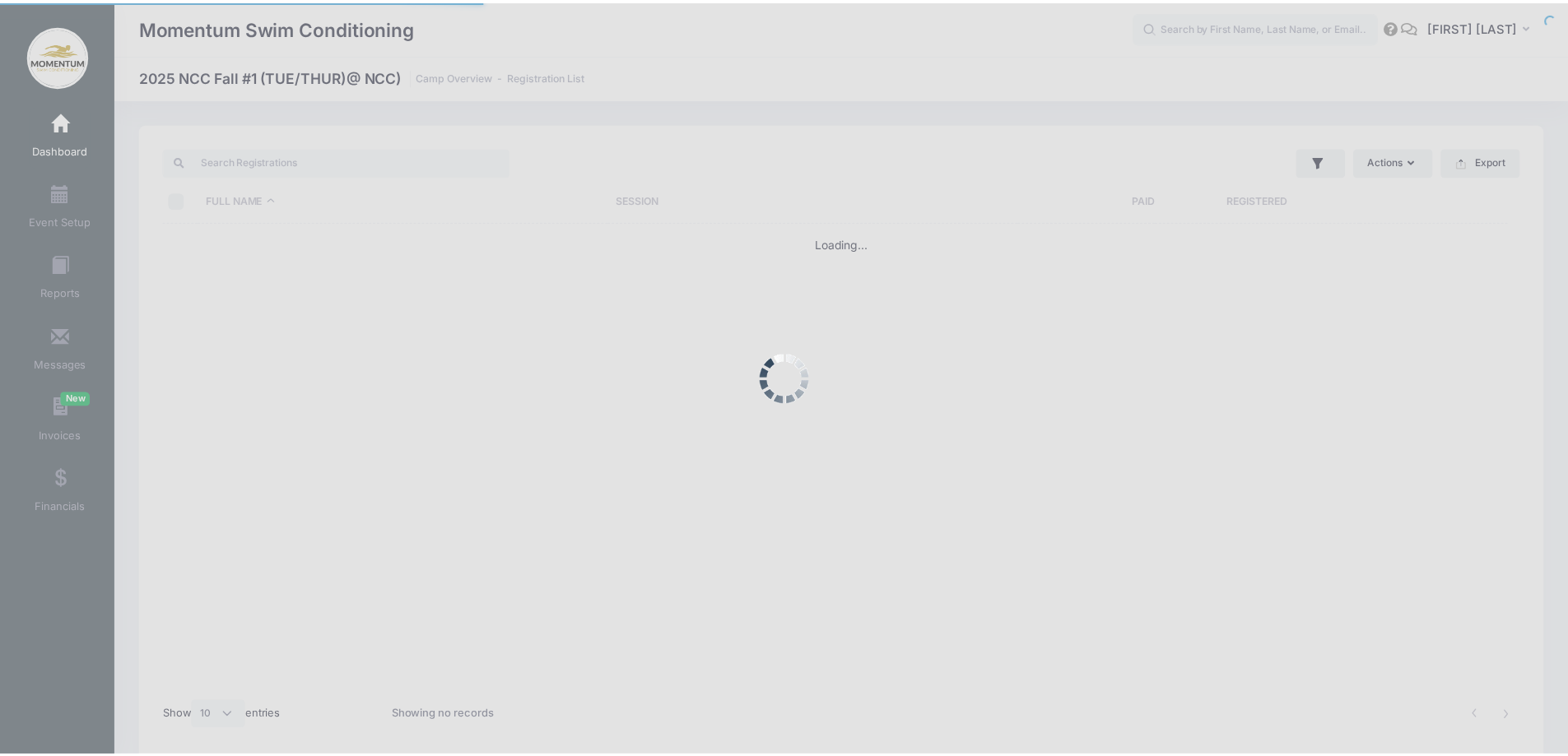 scroll, scrollTop: 0, scrollLeft: 0, axis: both 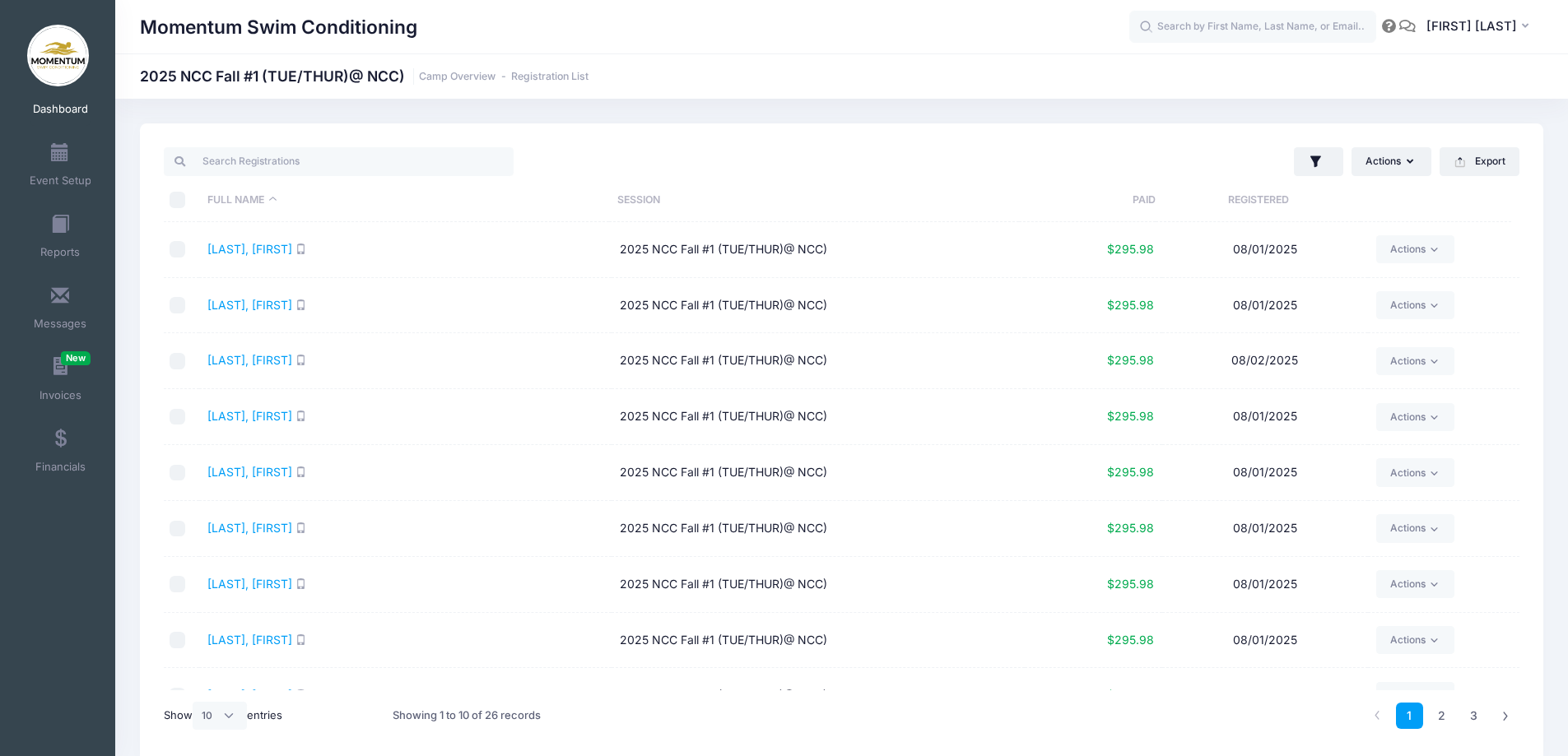 click at bounding box center (178, 640) 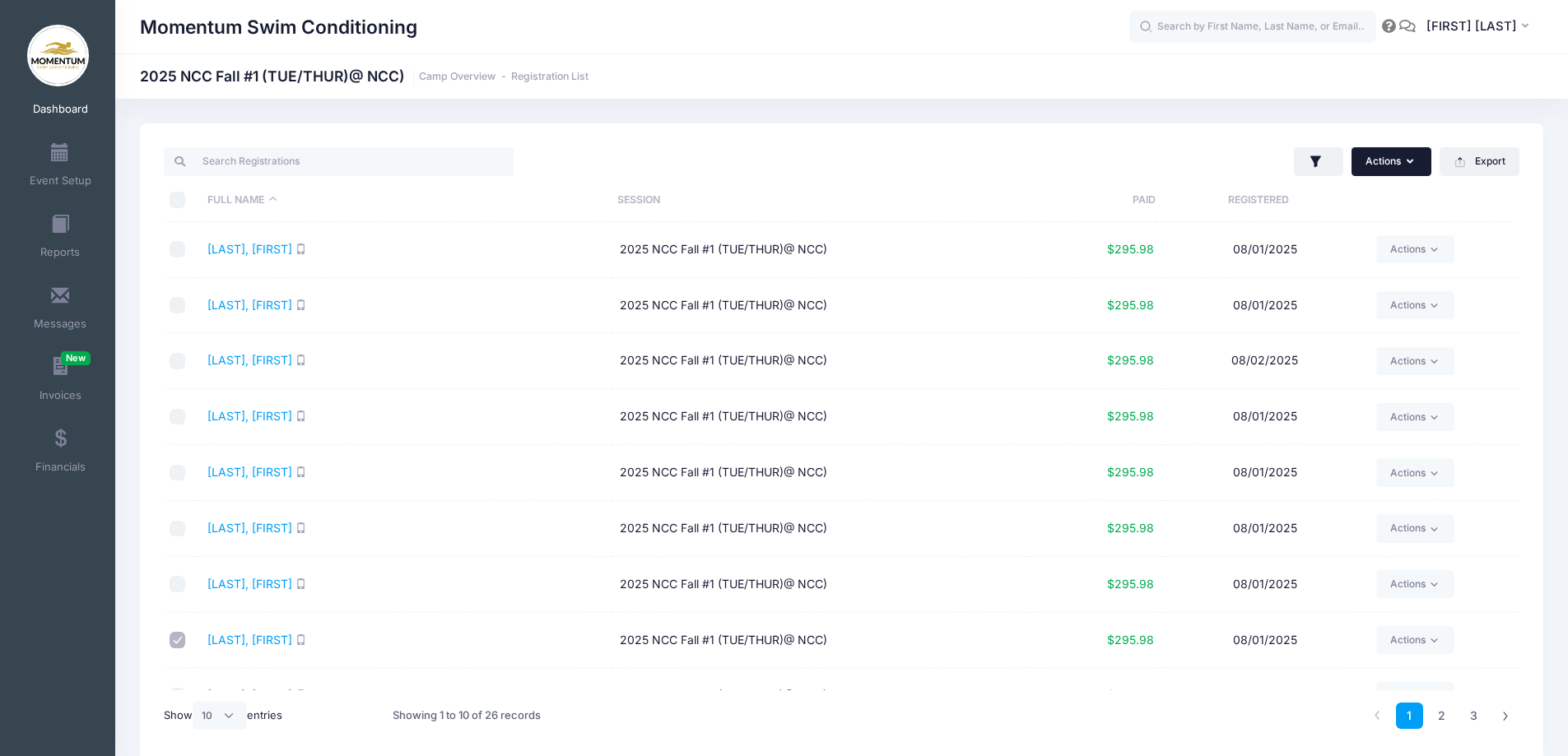 click on "Actions" at bounding box center [1391, 161] 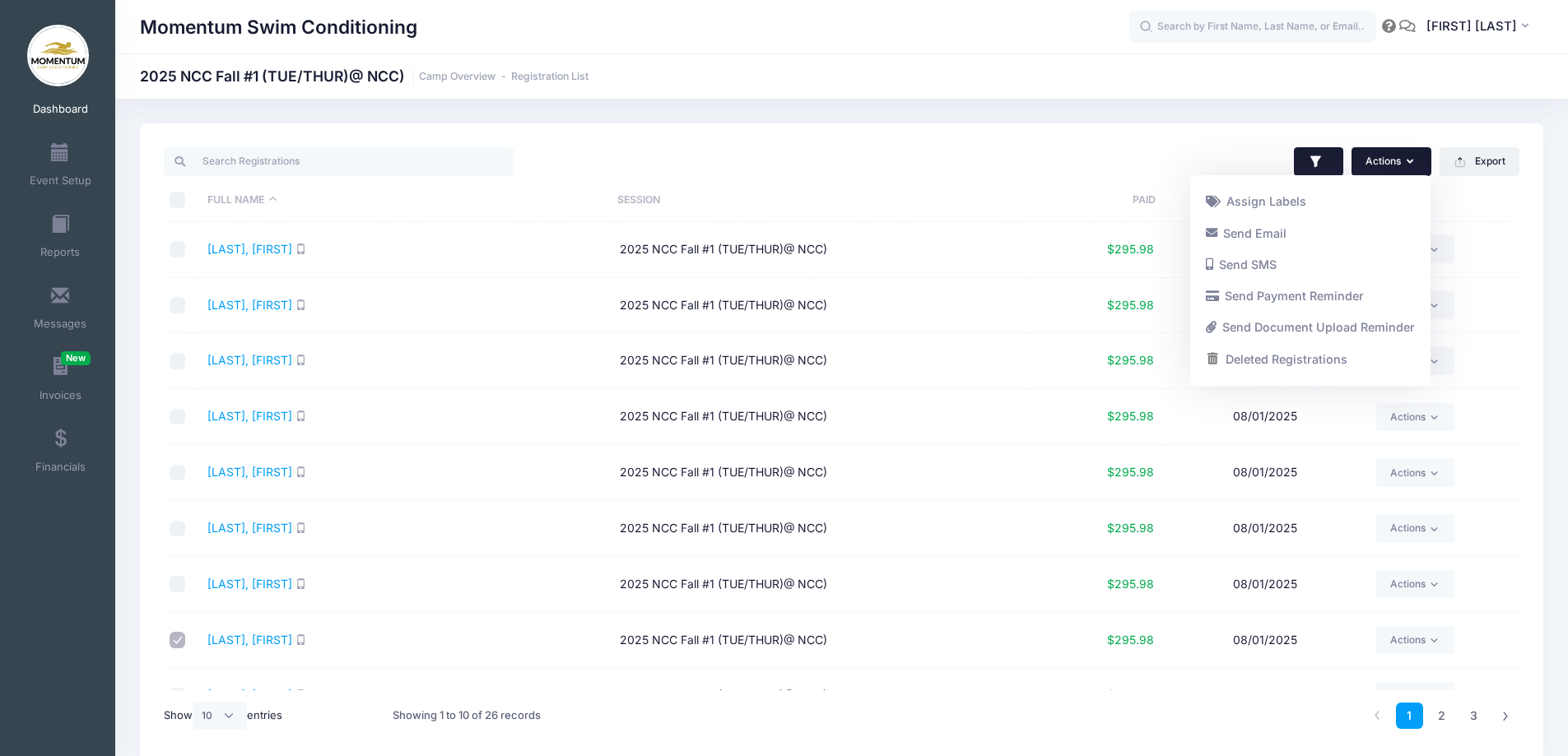 click 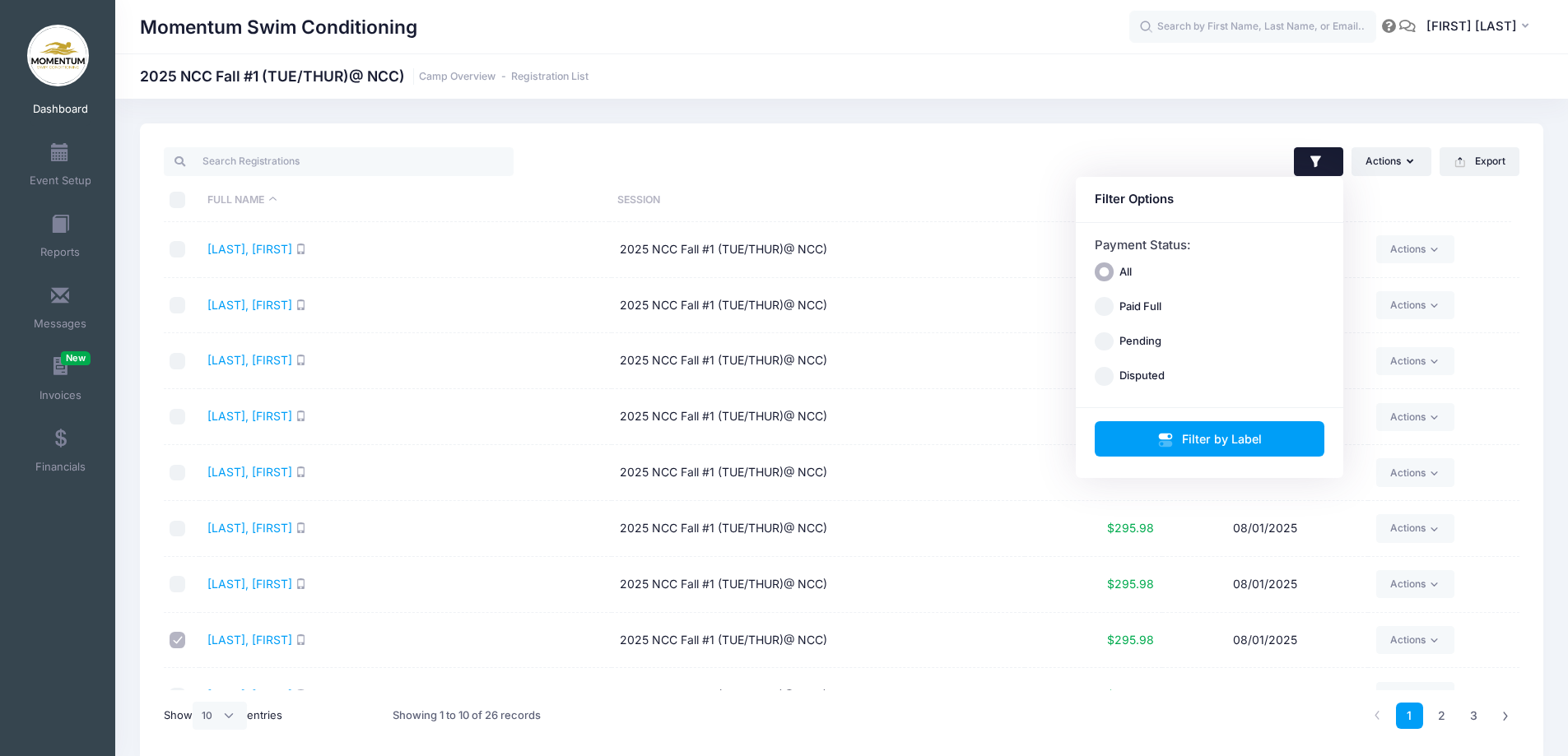 click on "Momentum Swim Conditioning
2025 NCC Fall #1 (TUE/THUR)@ NCC)
Camp Overview
Registration List" at bounding box center [841, 443] 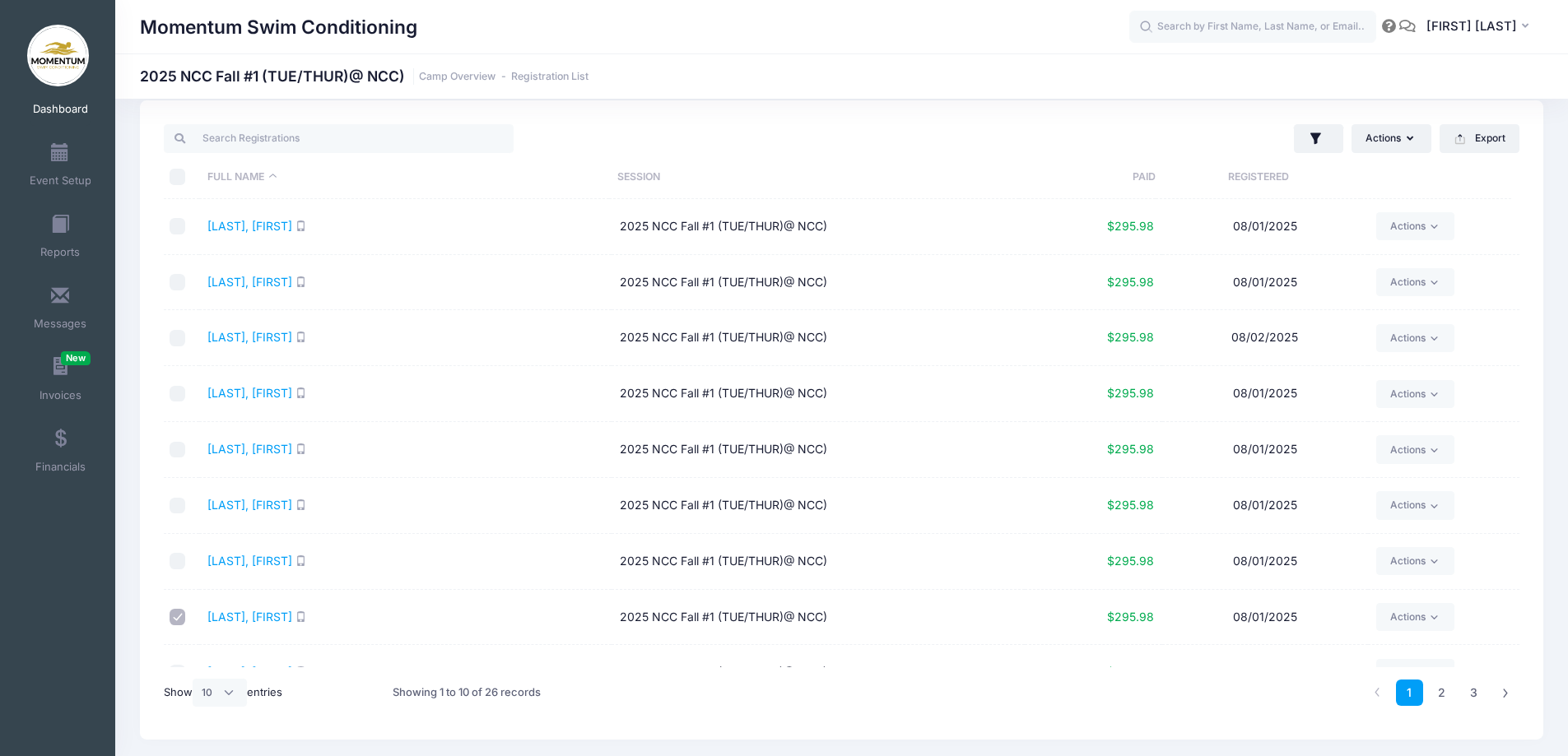 scroll, scrollTop: 0, scrollLeft: 0, axis: both 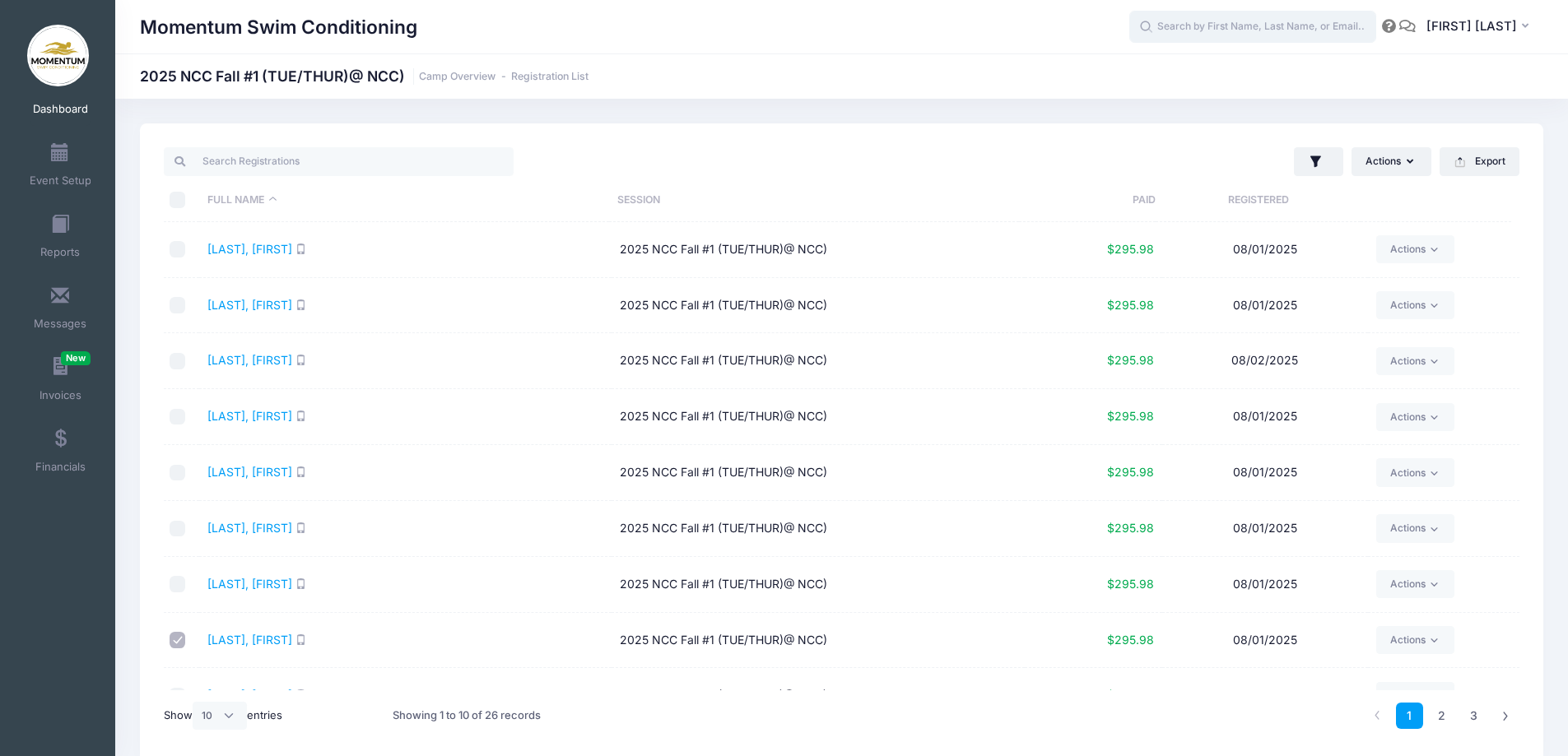 click at bounding box center (1253, 27) 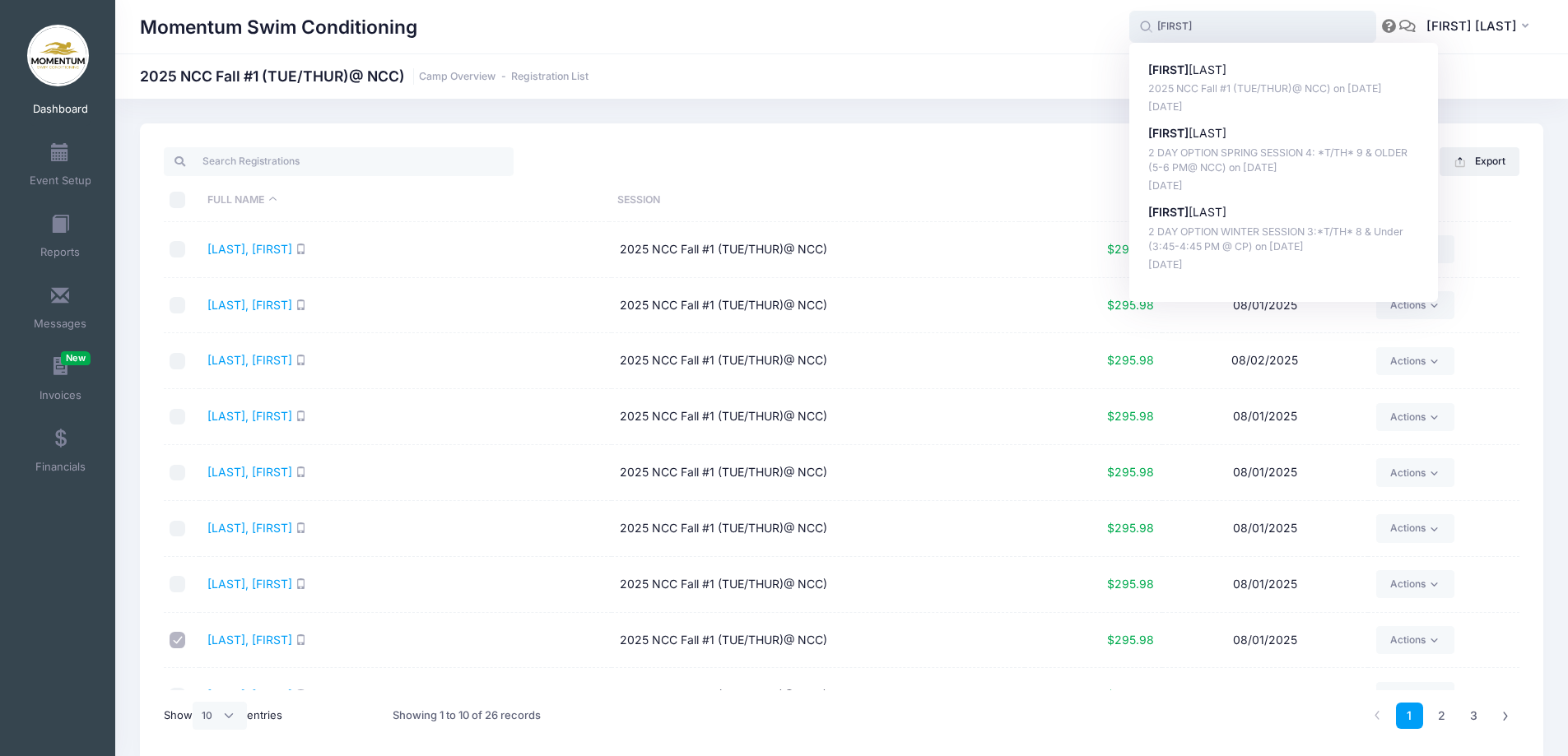 click on "Frankie" 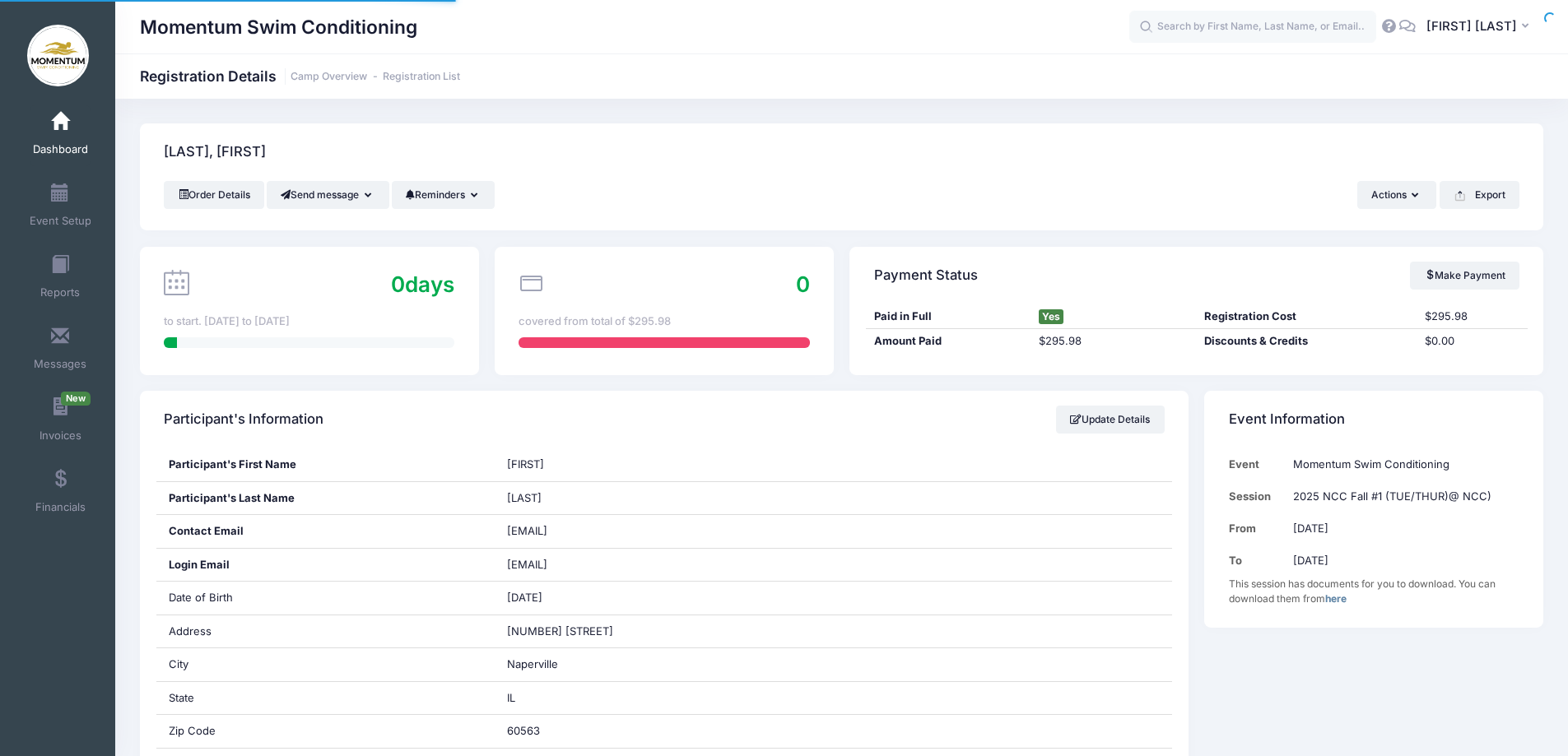 scroll, scrollTop: 0, scrollLeft: 0, axis: both 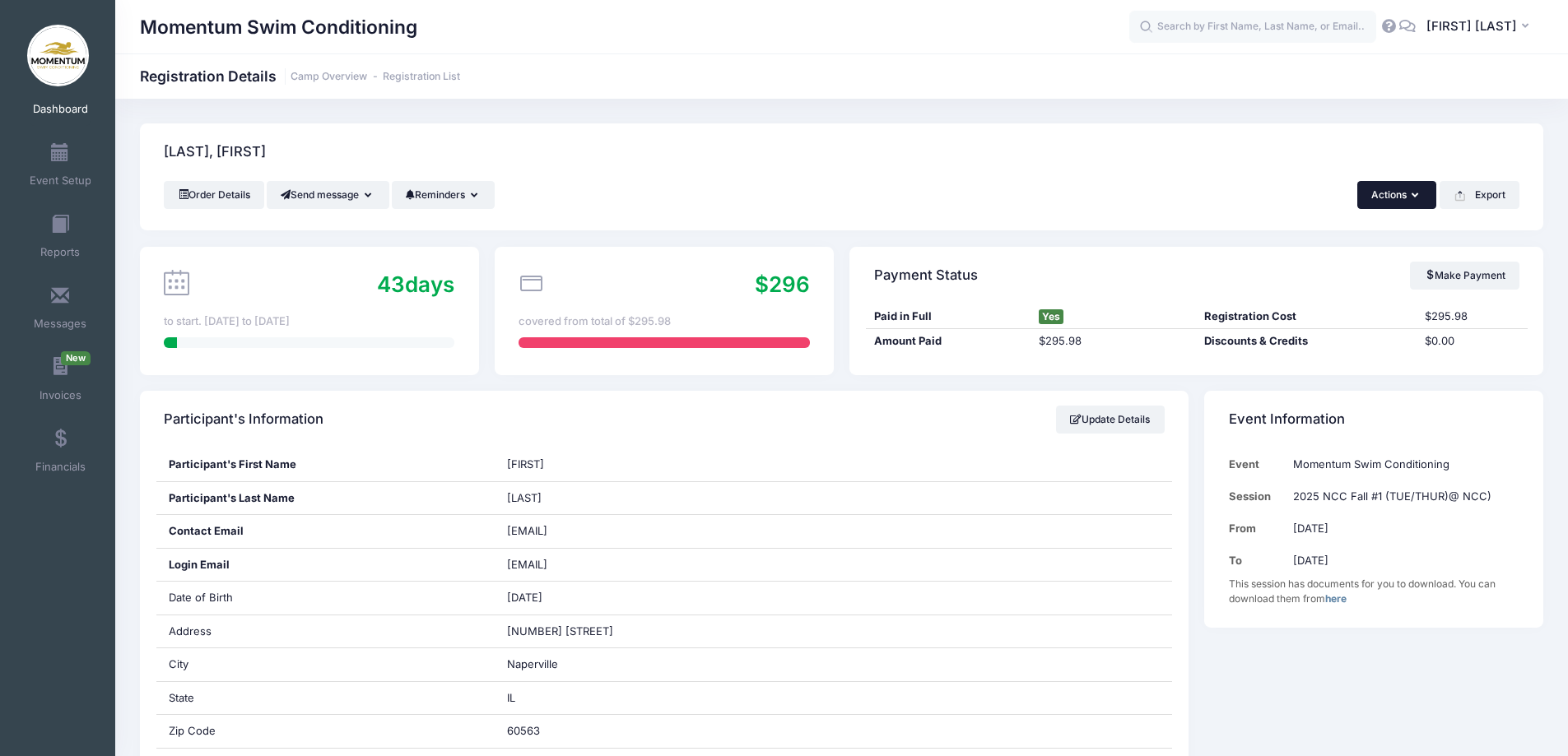 click at bounding box center [1417, 196] 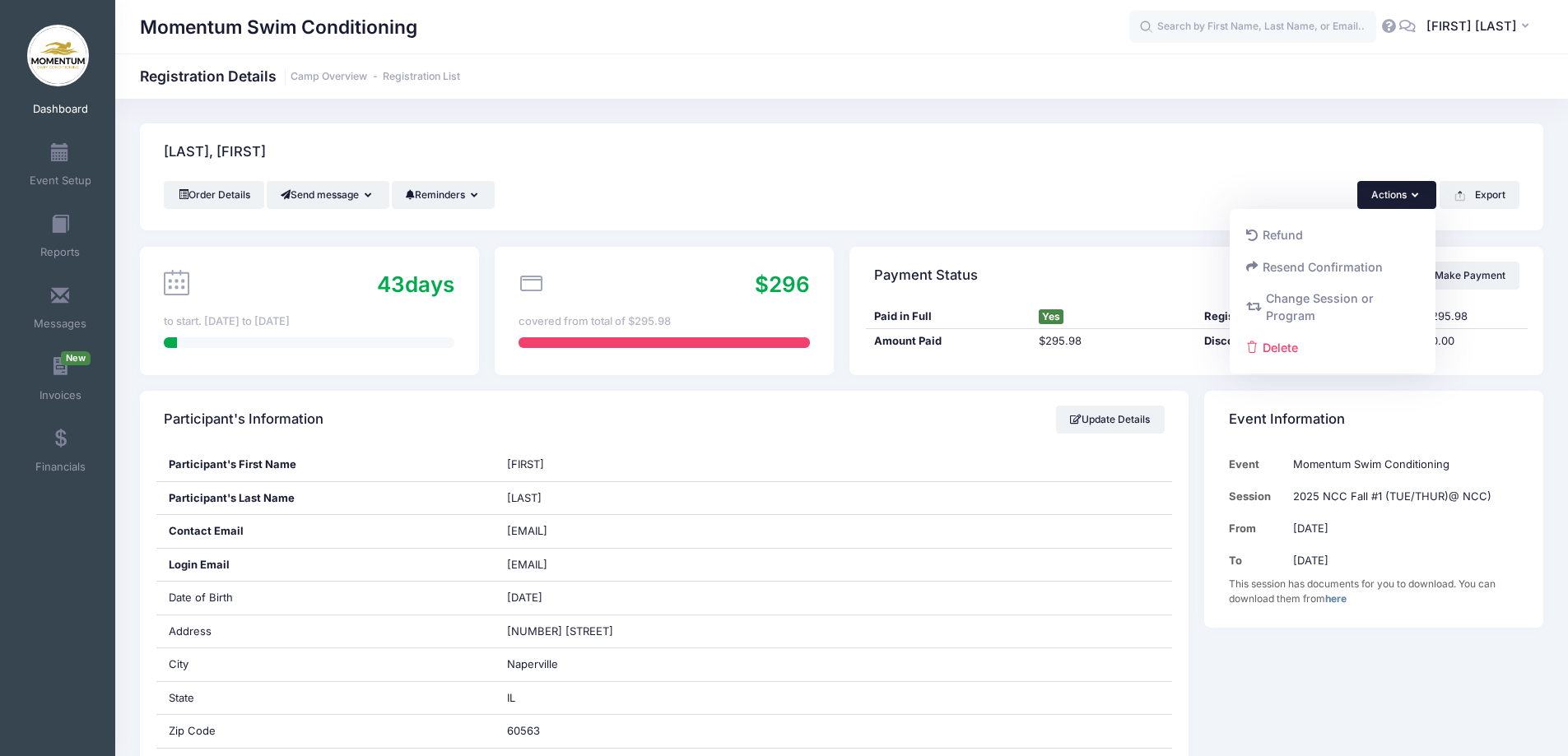 click on "Cvengros, Frankie" at bounding box center [841, 152] 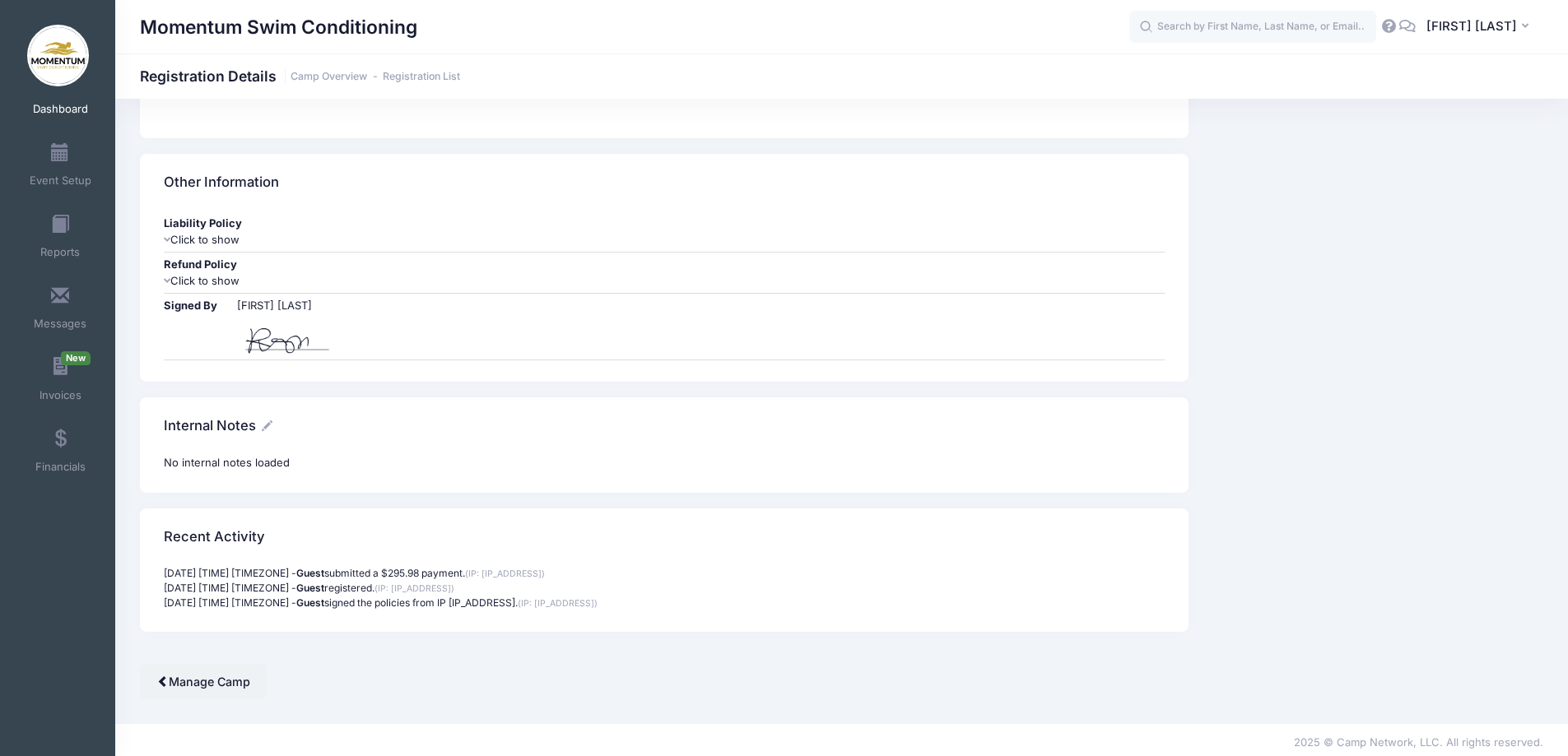 scroll, scrollTop: 1658, scrollLeft: 0, axis: vertical 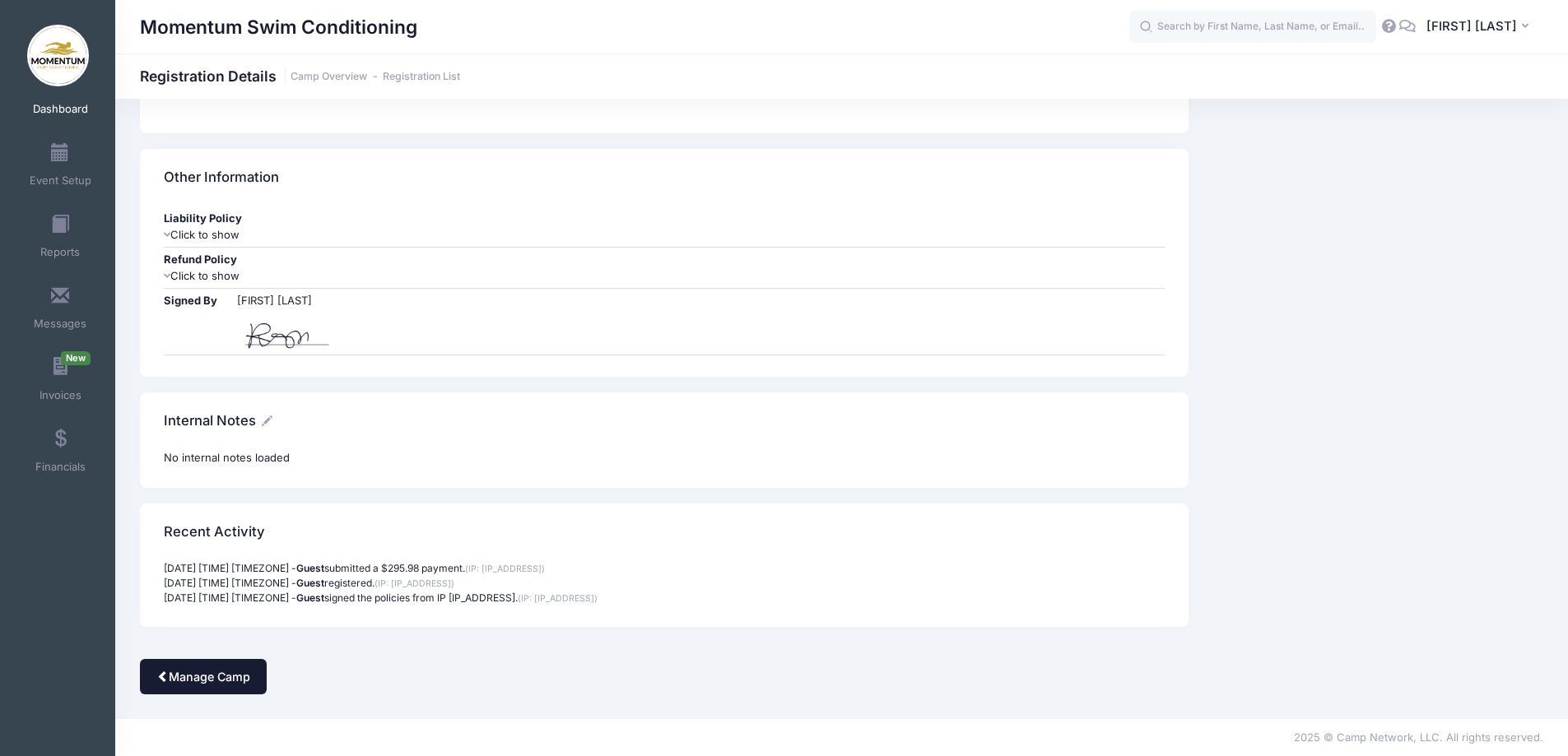 click on "Manage Camp" at bounding box center [203, 676] 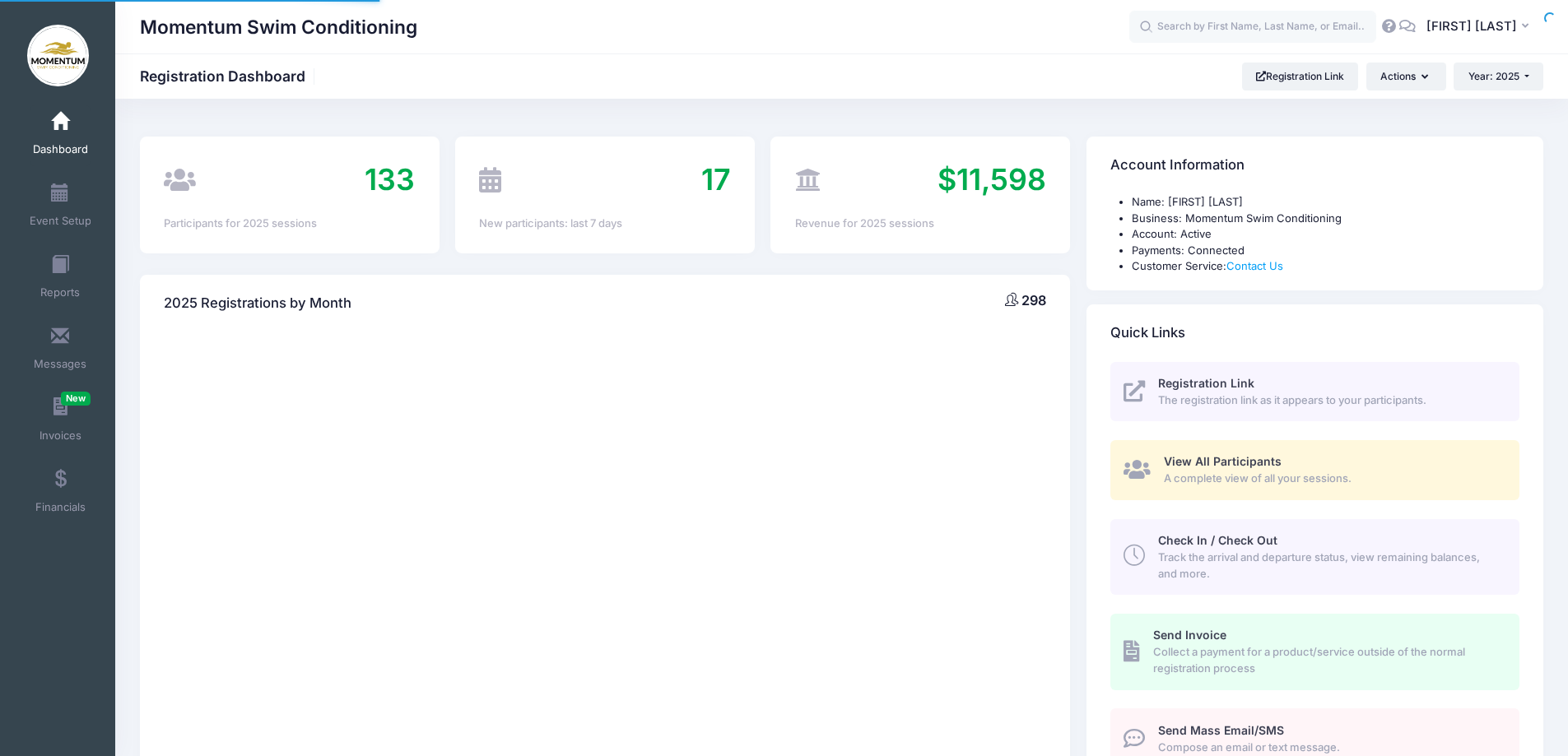 scroll, scrollTop: 0, scrollLeft: 0, axis: both 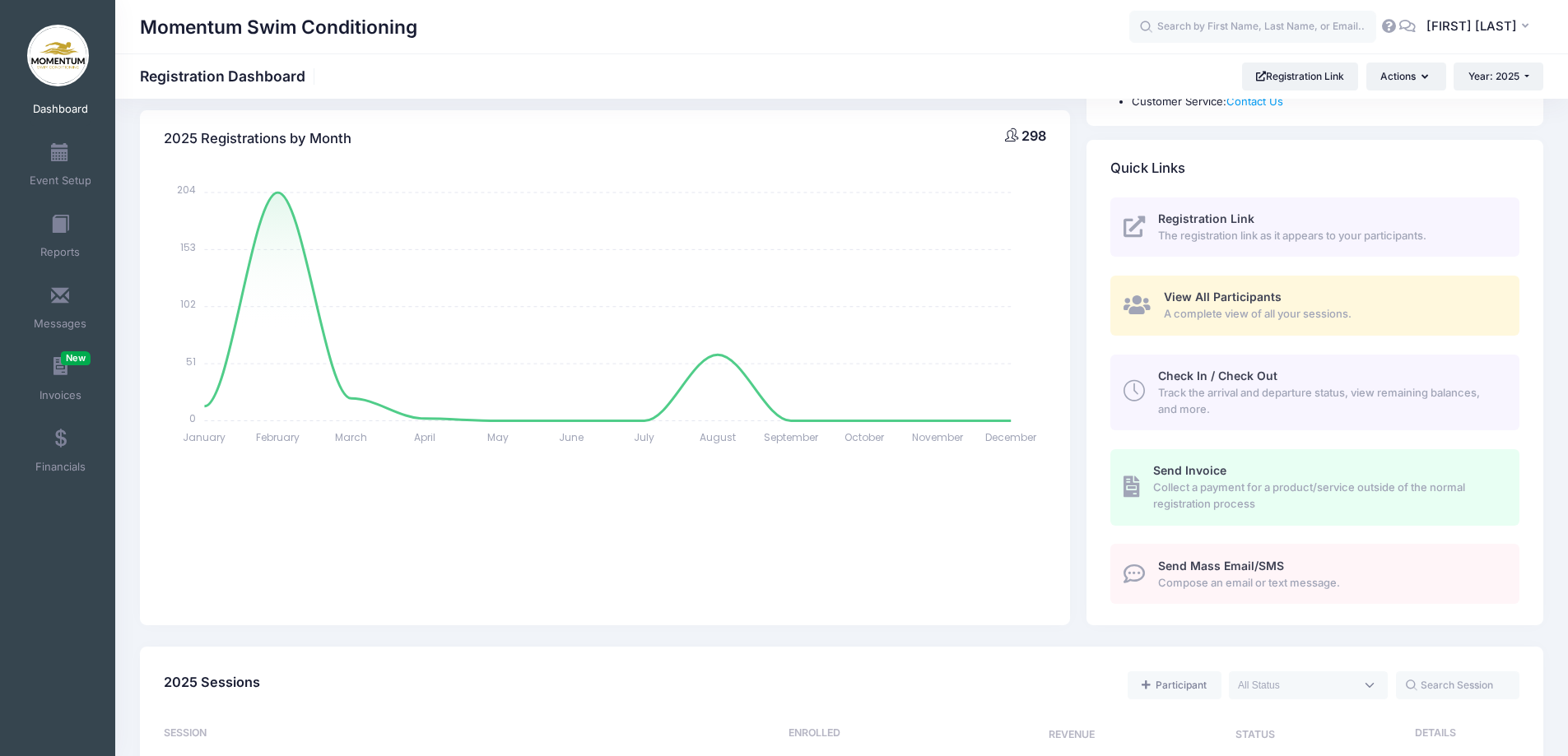 click on "Registration Link" at bounding box center [1206, 218] 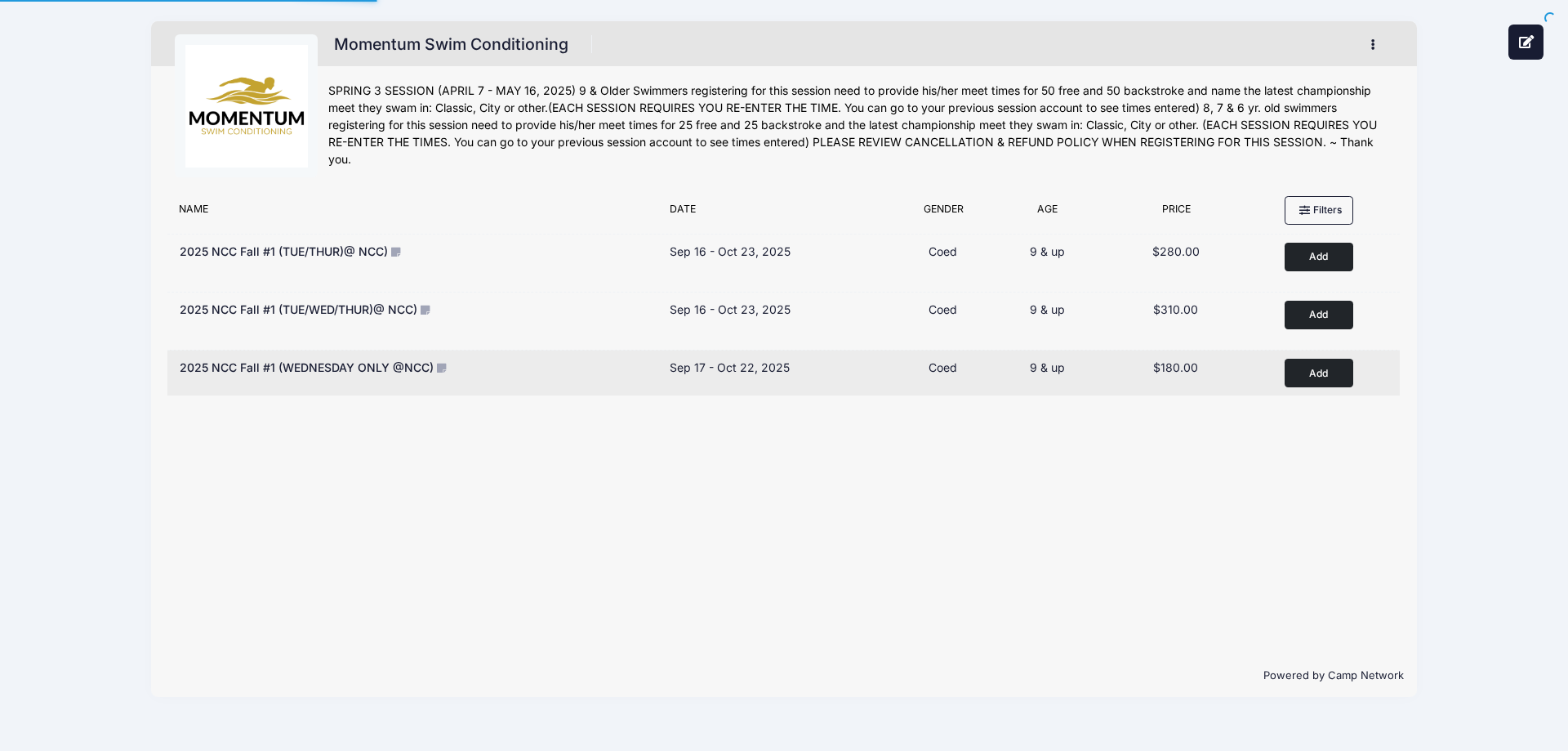 scroll, scrollTop: 0, scrollLeft: 0, axis: both 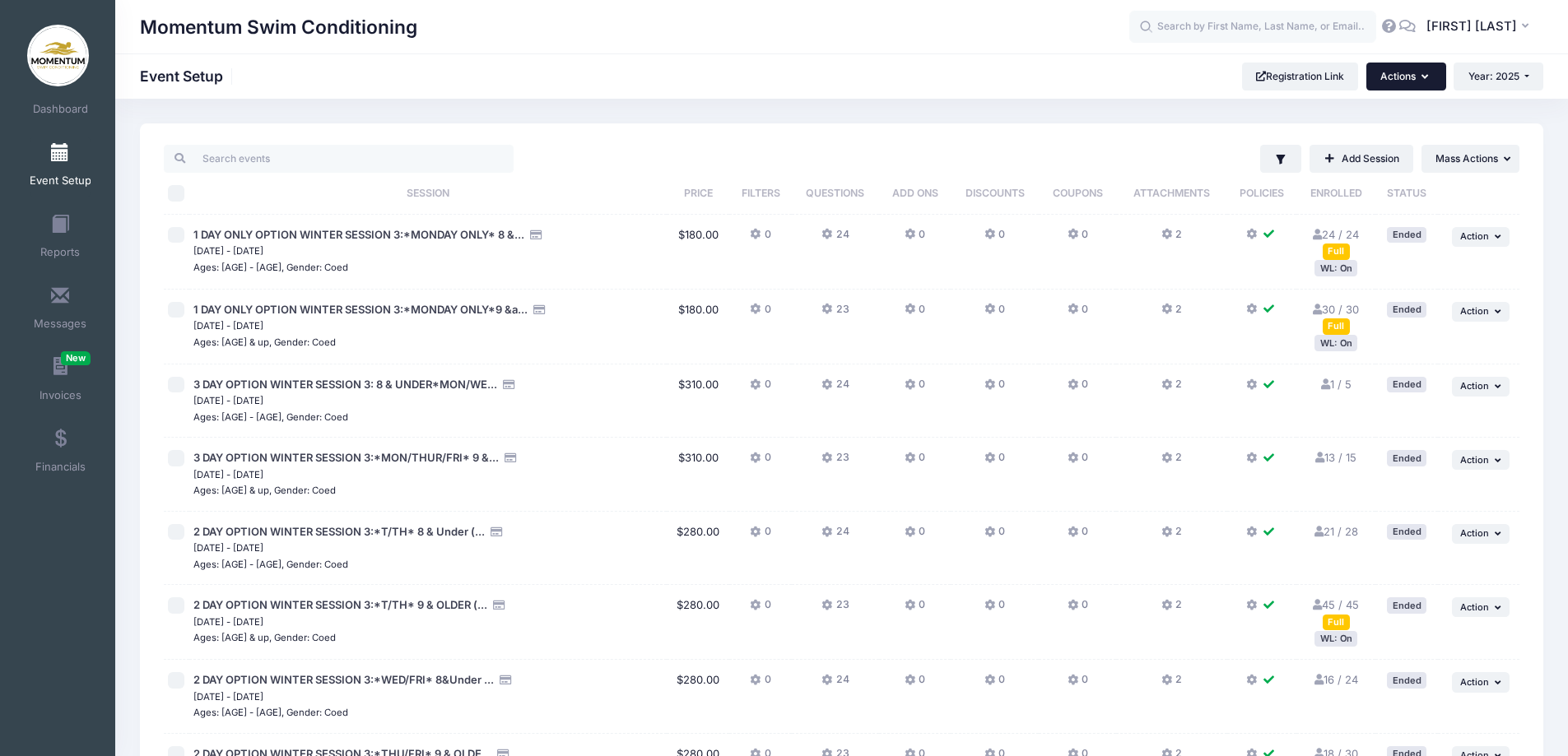 click on "Actions" at bounding box center [1406, 77] 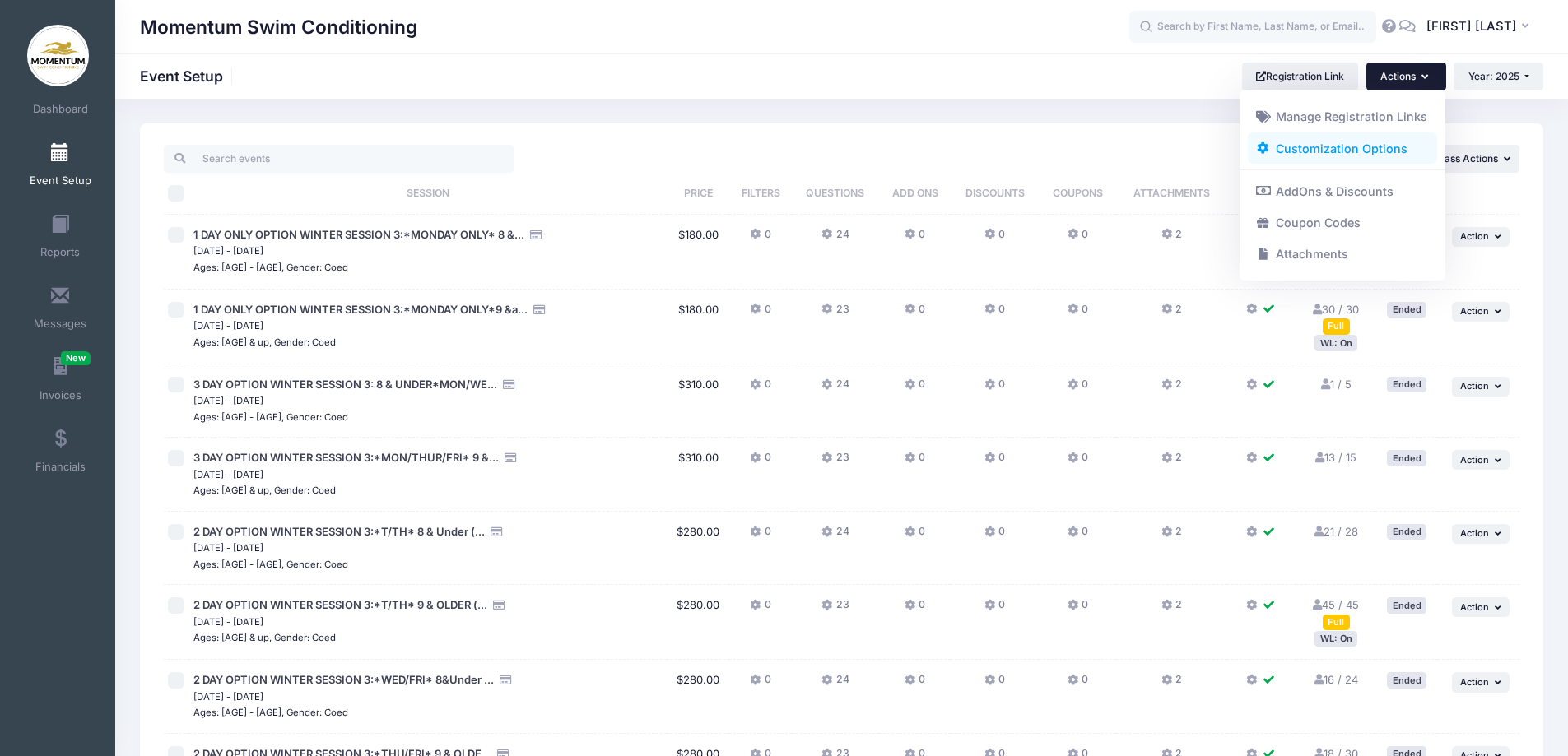 click on "Customization Options" at bounding box center [1342, 148] 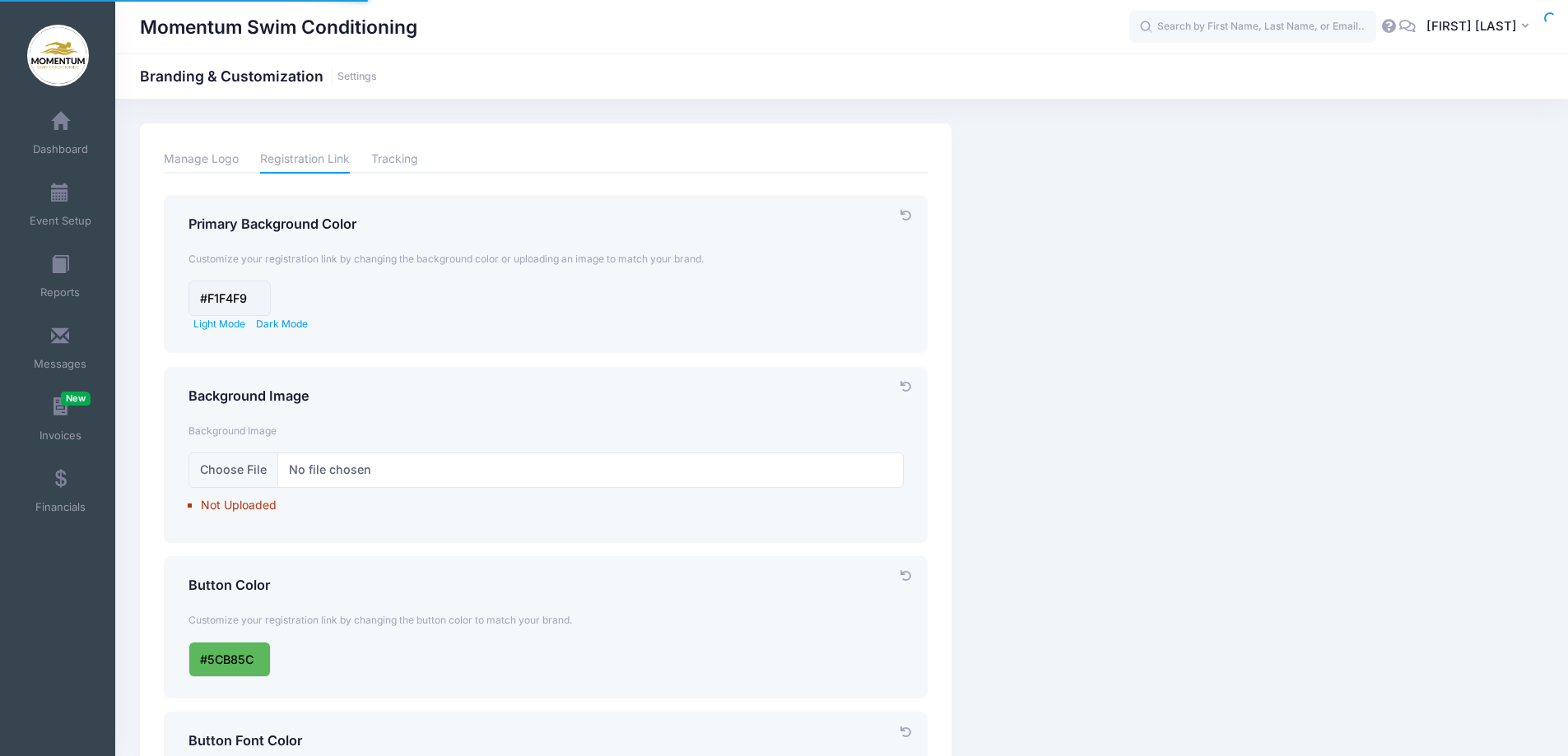 scroll, scrollTop: 0, scrollLeft: 0, axis: both 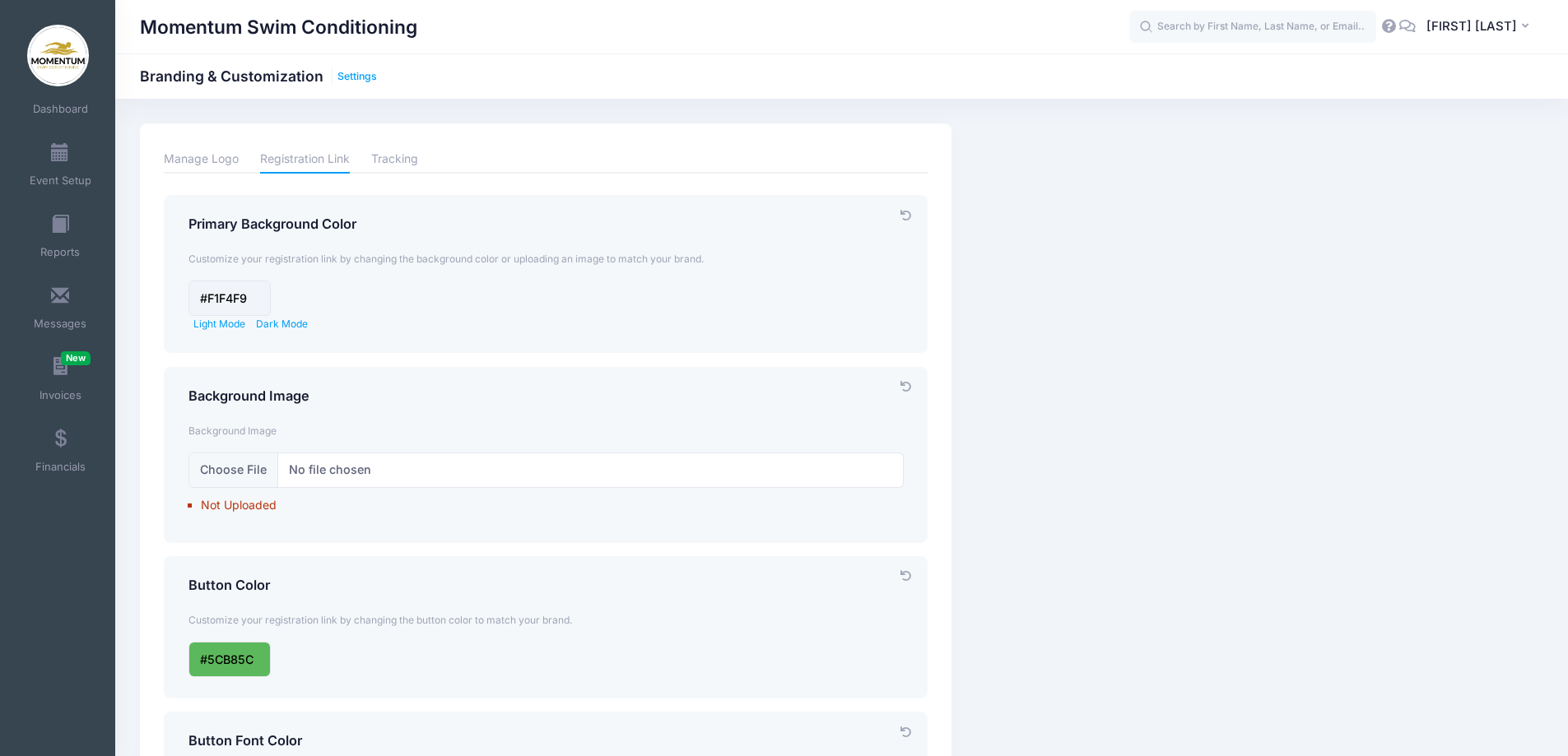 click on "Settings" at bounding box center (357, 77) 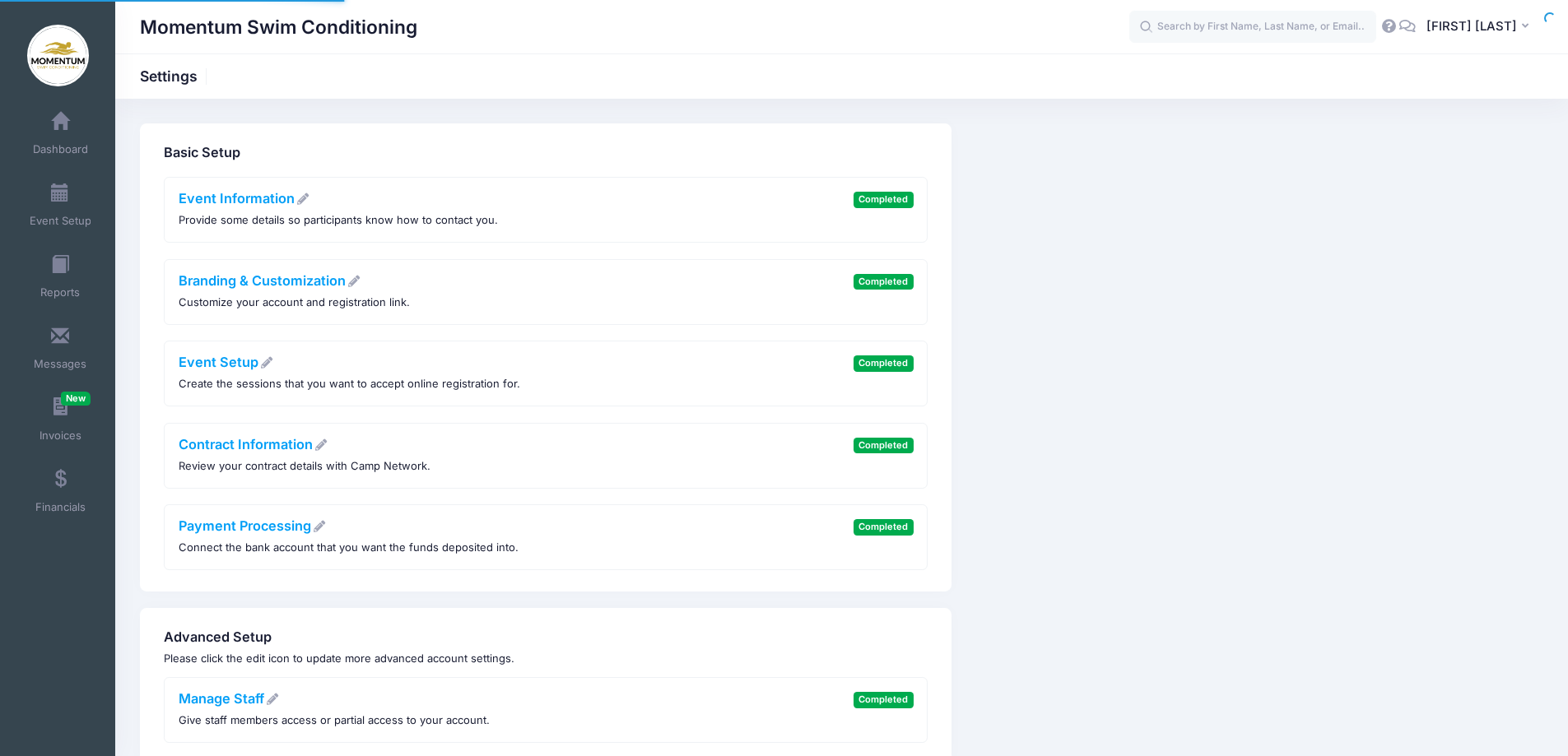 scroll, scrollTop: 0, scrollLeft: 0, axis: both 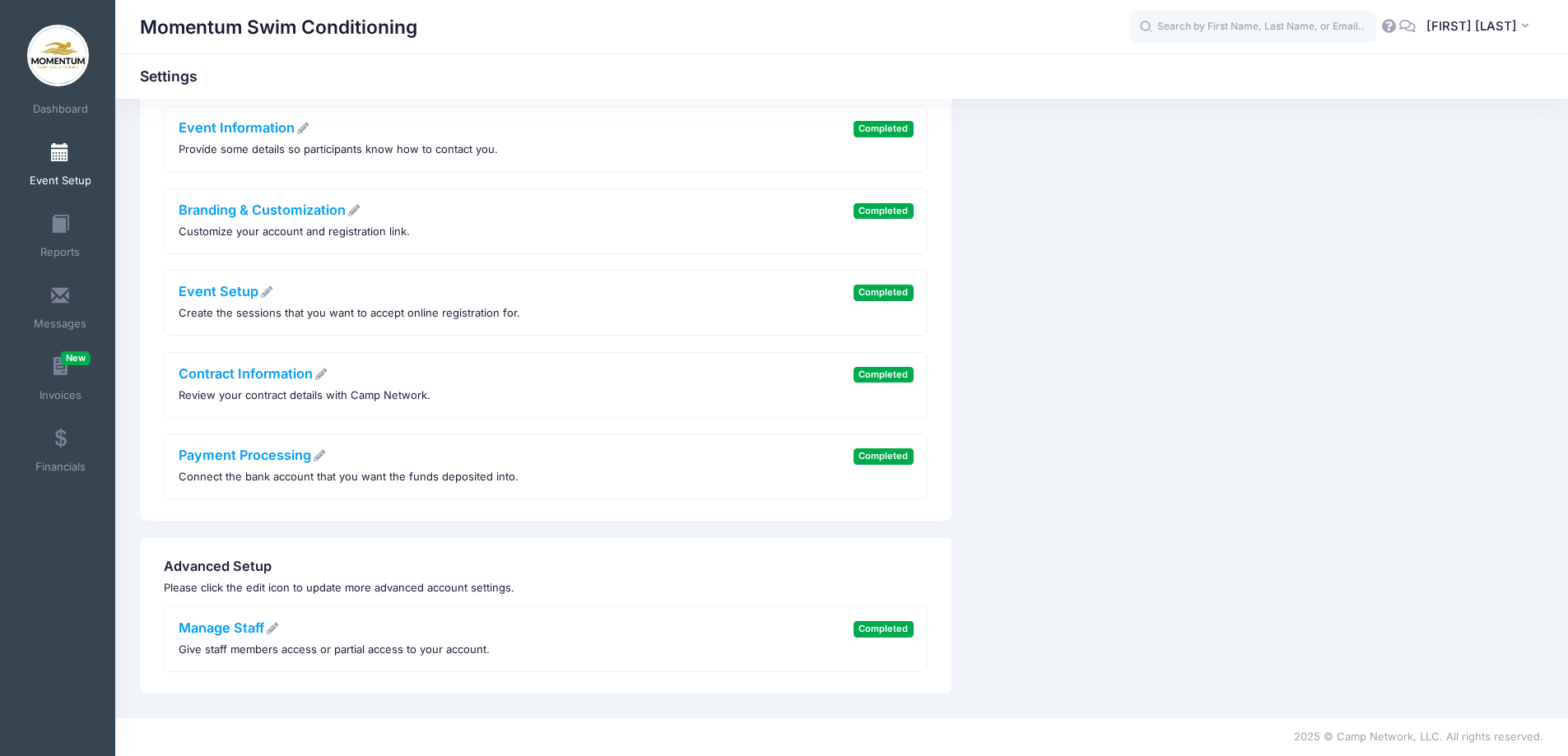 click on "Event Setup" at bounding box center (60, 167) 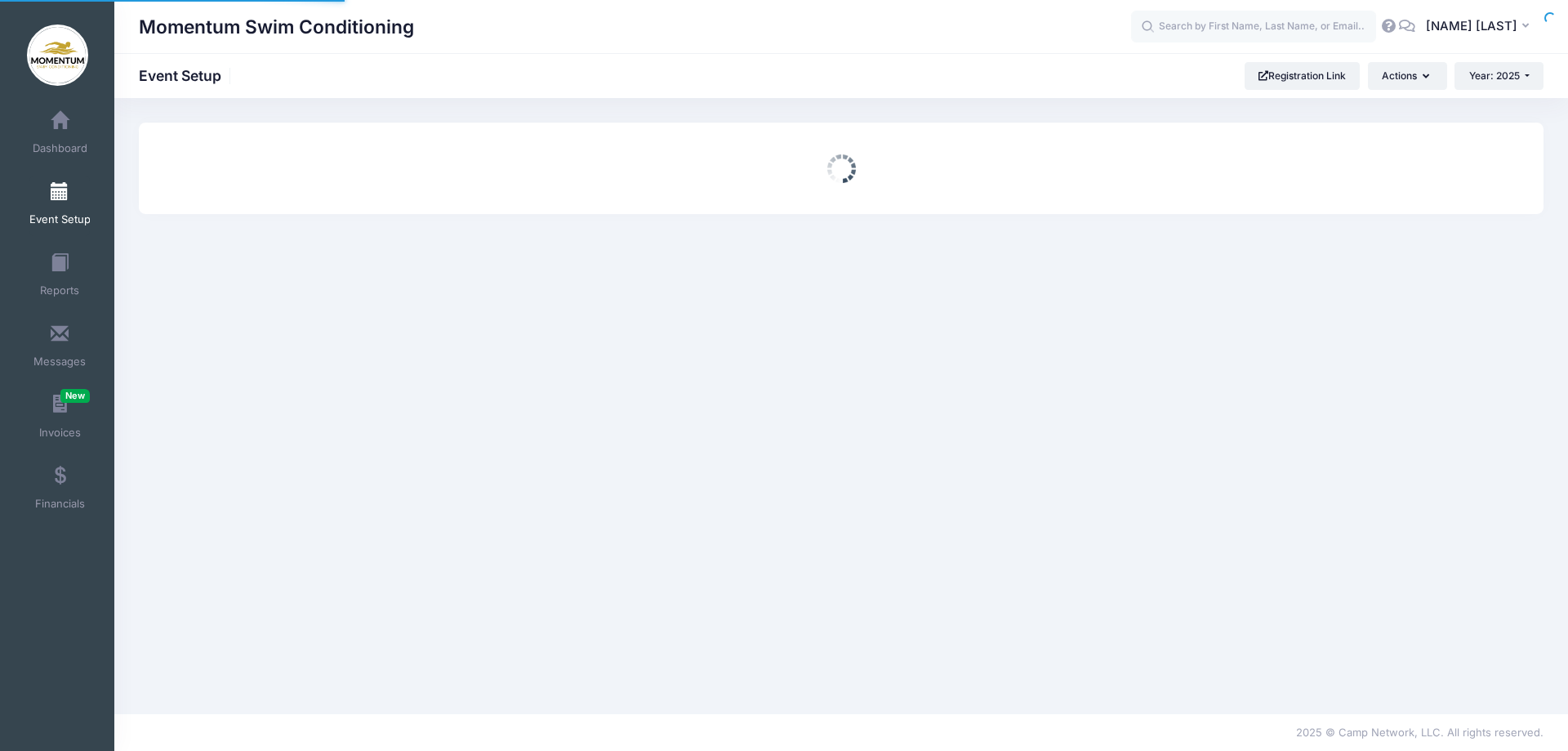 scroll, scrollTop: 0, scrollLeft: 0, axis: both 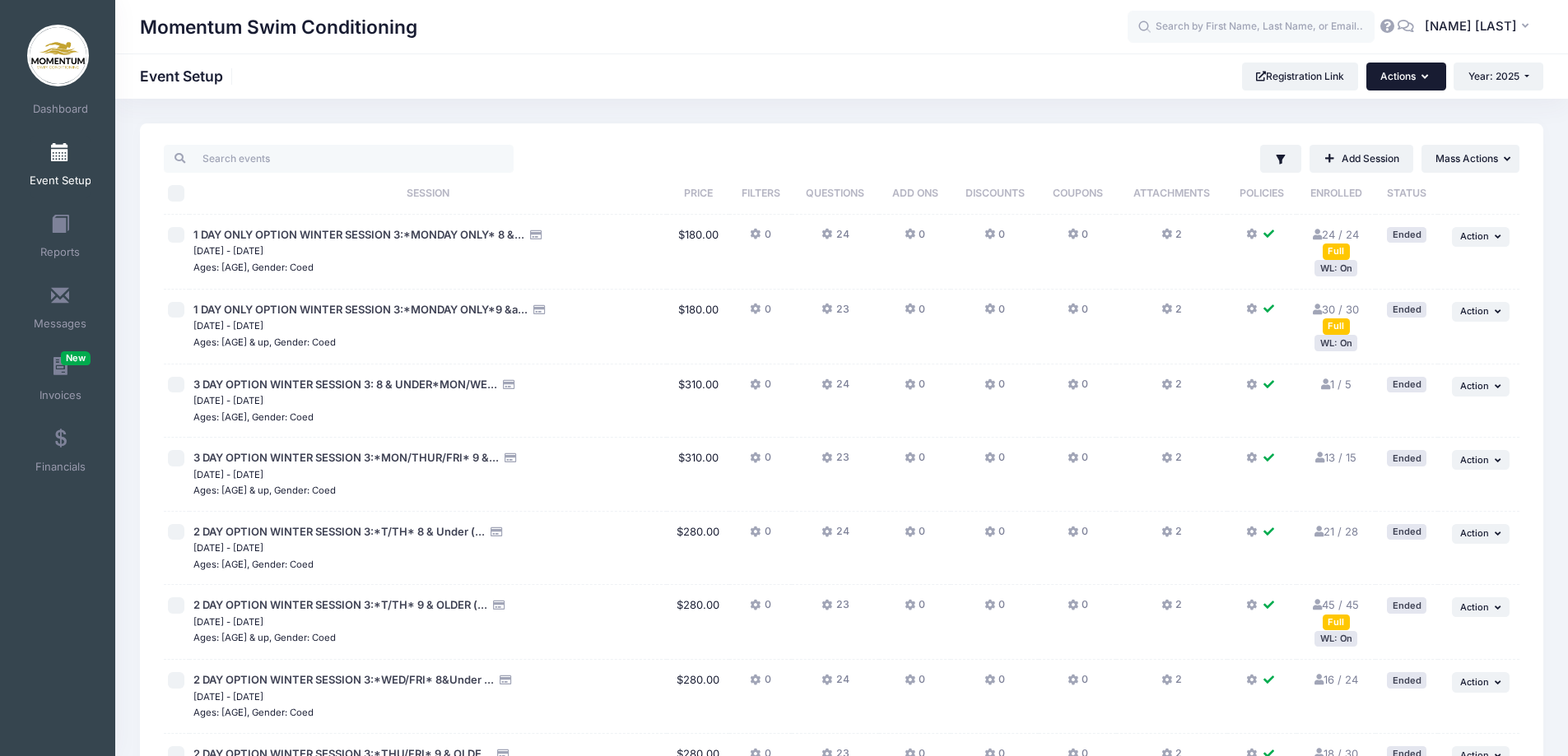 click on "Actions" at bounding box center [1406, 77] 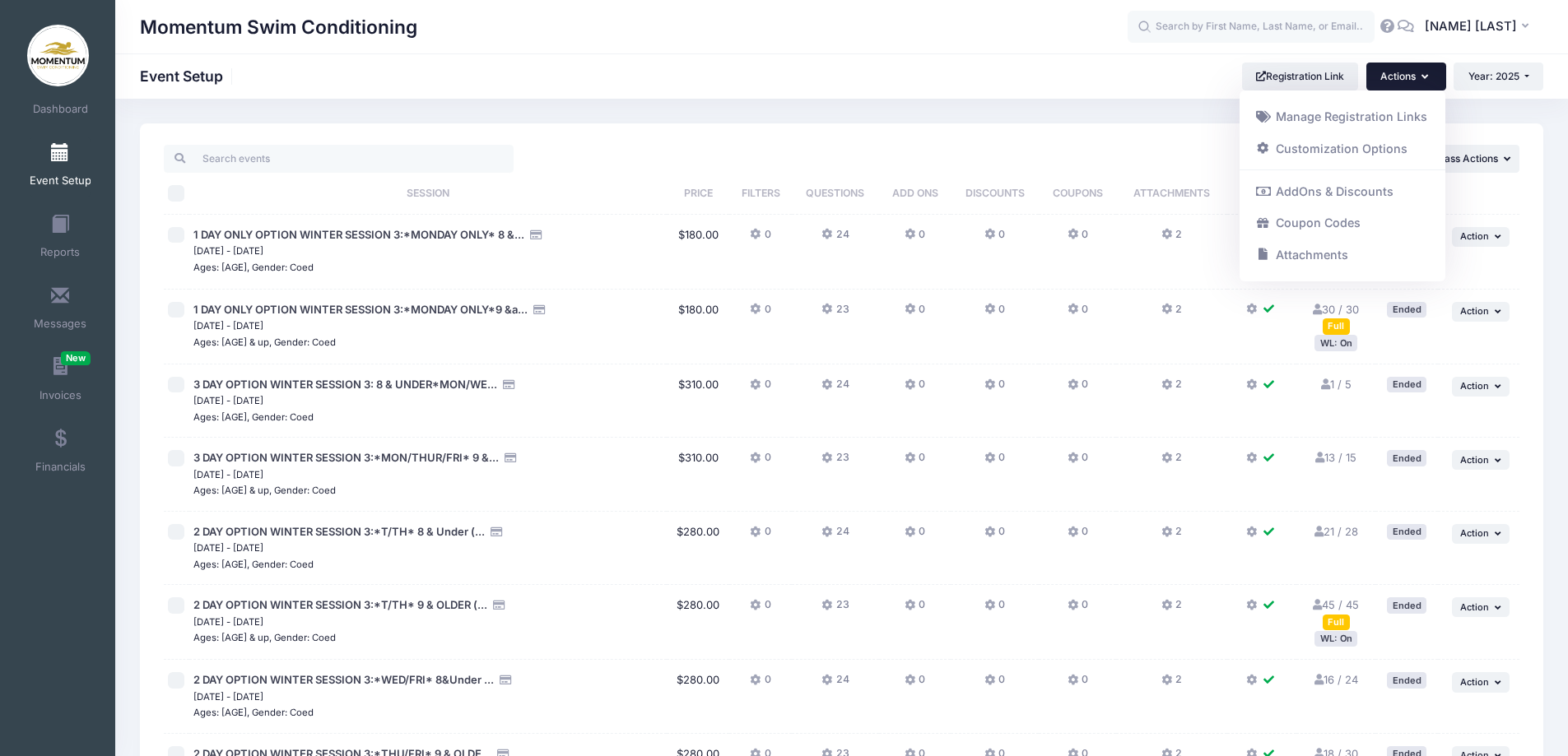click on "Momentum Swim Conditioning
Event Setup
Registration Link
Actions      Manage Registration Links
Customization Options
AddOns & Discounts
Coupon Codes
Attachments
Year: 2025
Year: 2025
Year: 2024
Year: 2023 Year: 2022" at bounding box center [841, 77] 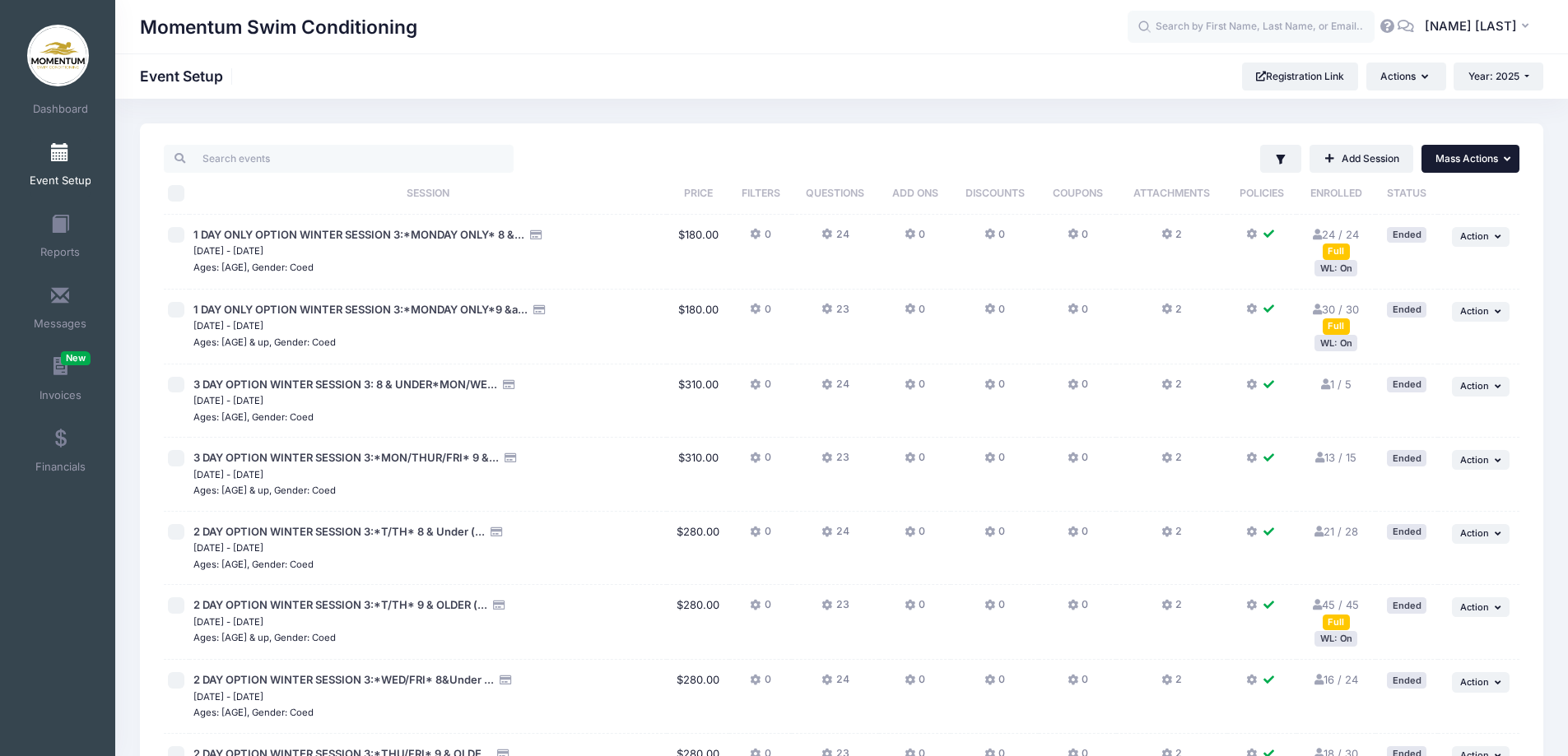 click at bounding box center [1509, 159] 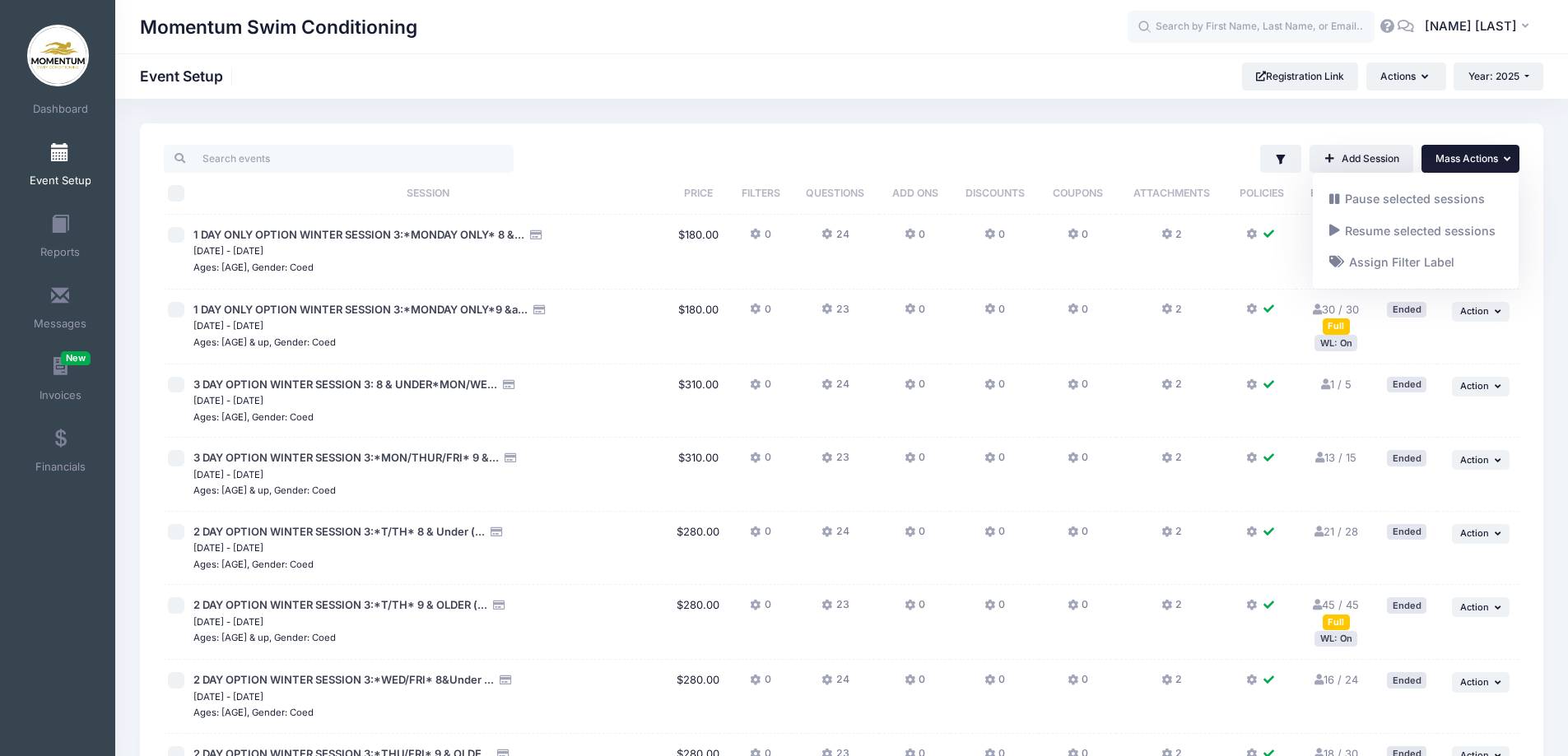 click on "Filter
Filter Options
Show:
Active
Live
Completed
Add Session
... Mass Actions" at bounding box center [841, 1242] 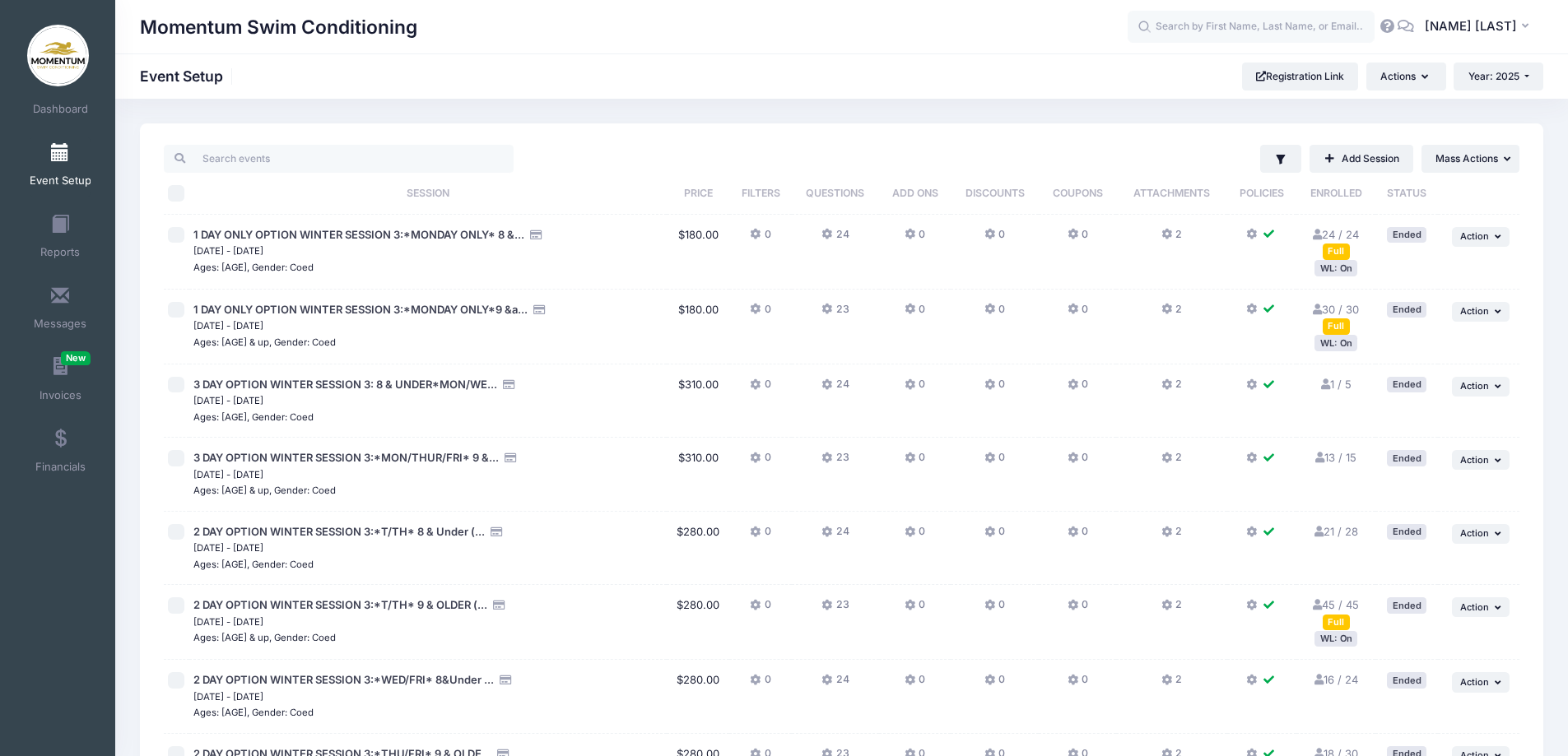 click on "Event Setup" at bounding box center [60, 181] 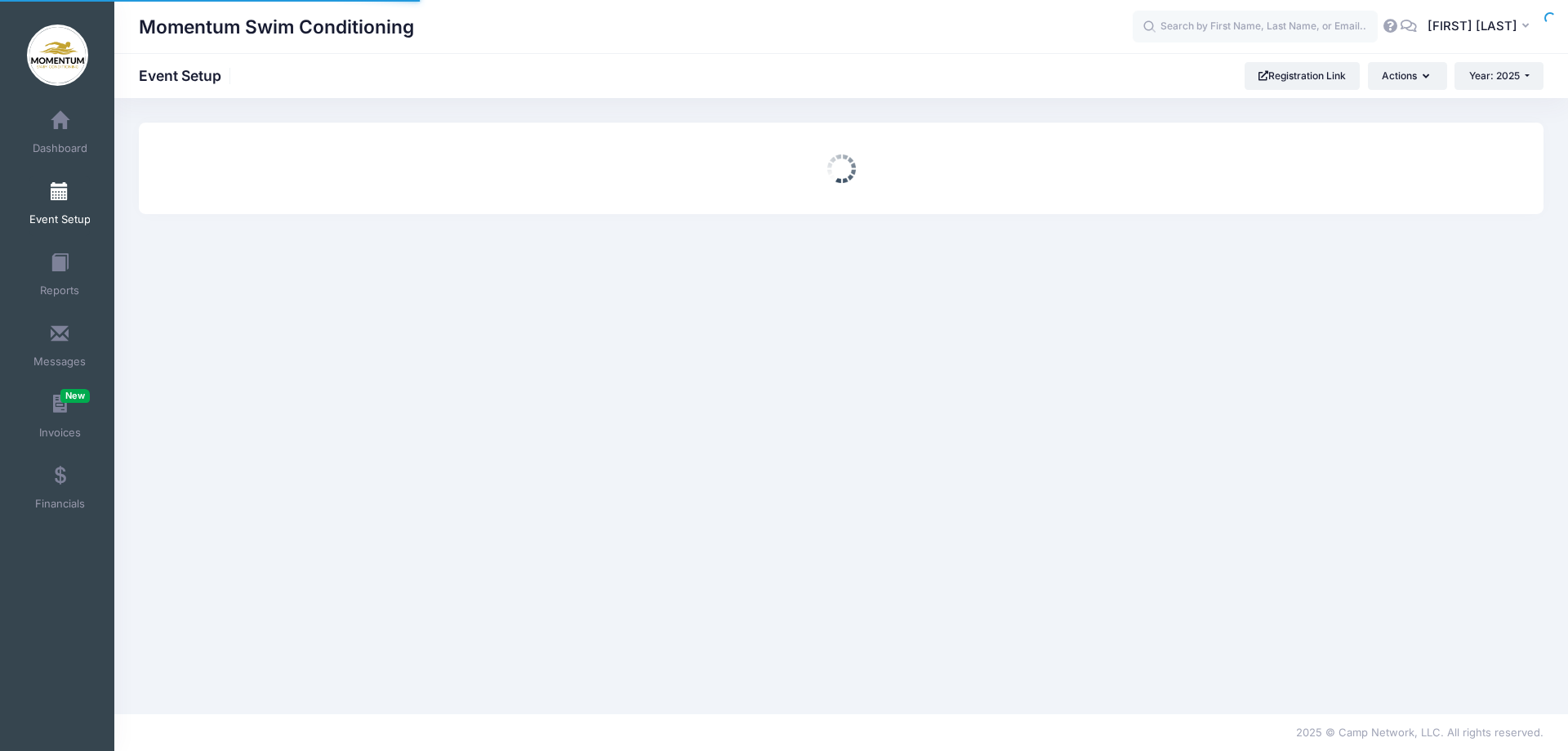 scroll, scrollTop: 0, scrollLeft: 0, axis: both 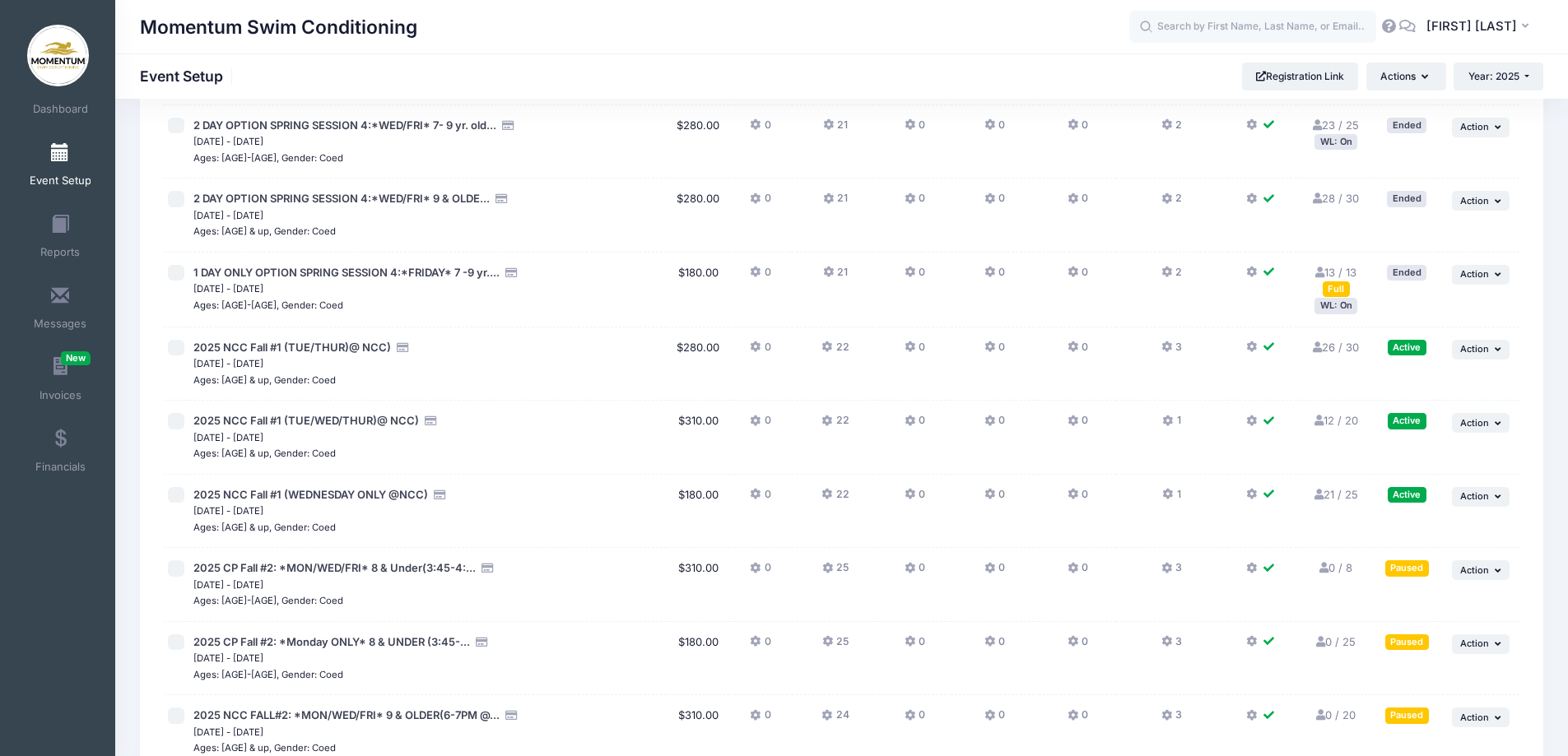 click at bounding box center [176, 348] 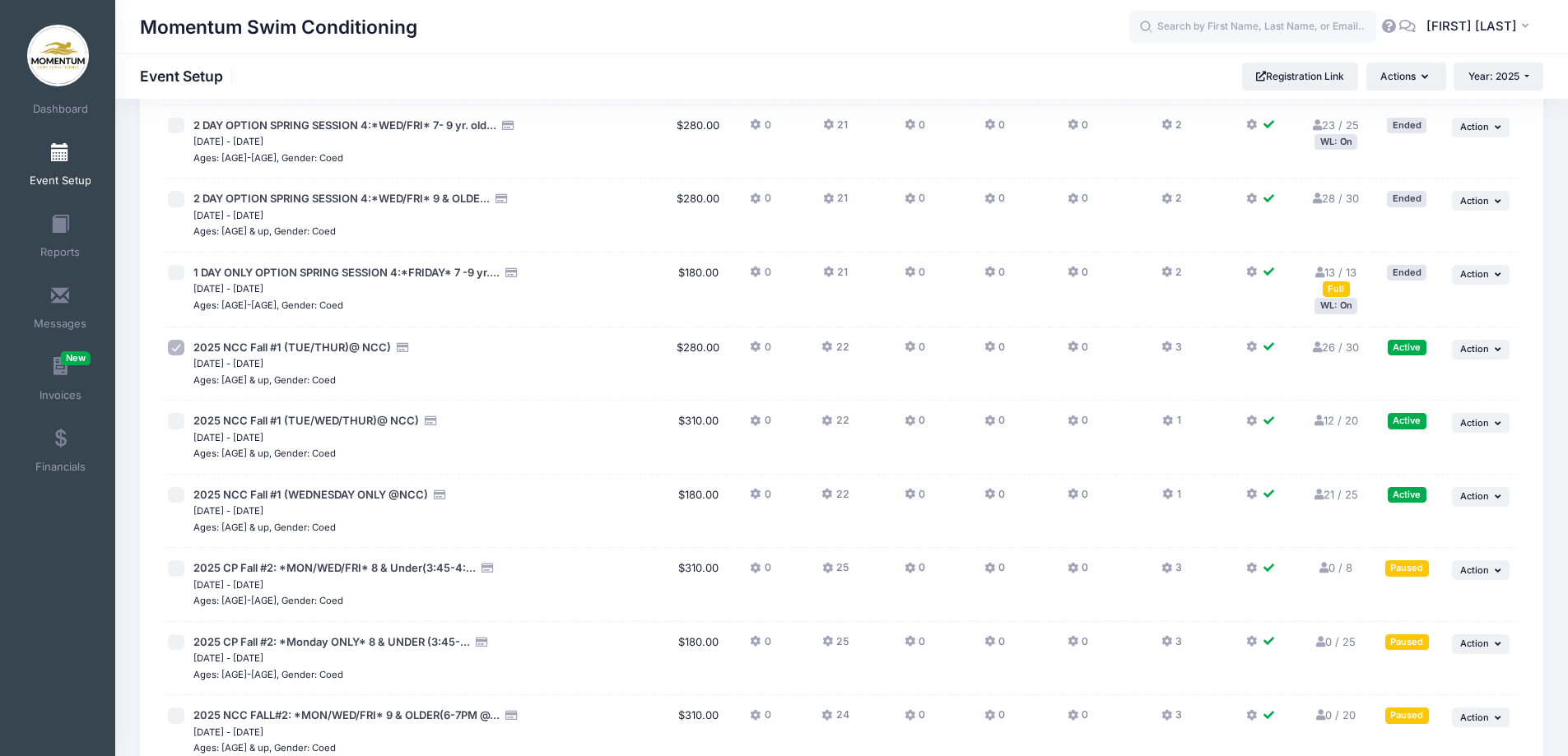 click on "WL:
On" at bounding box center [1336, 305] 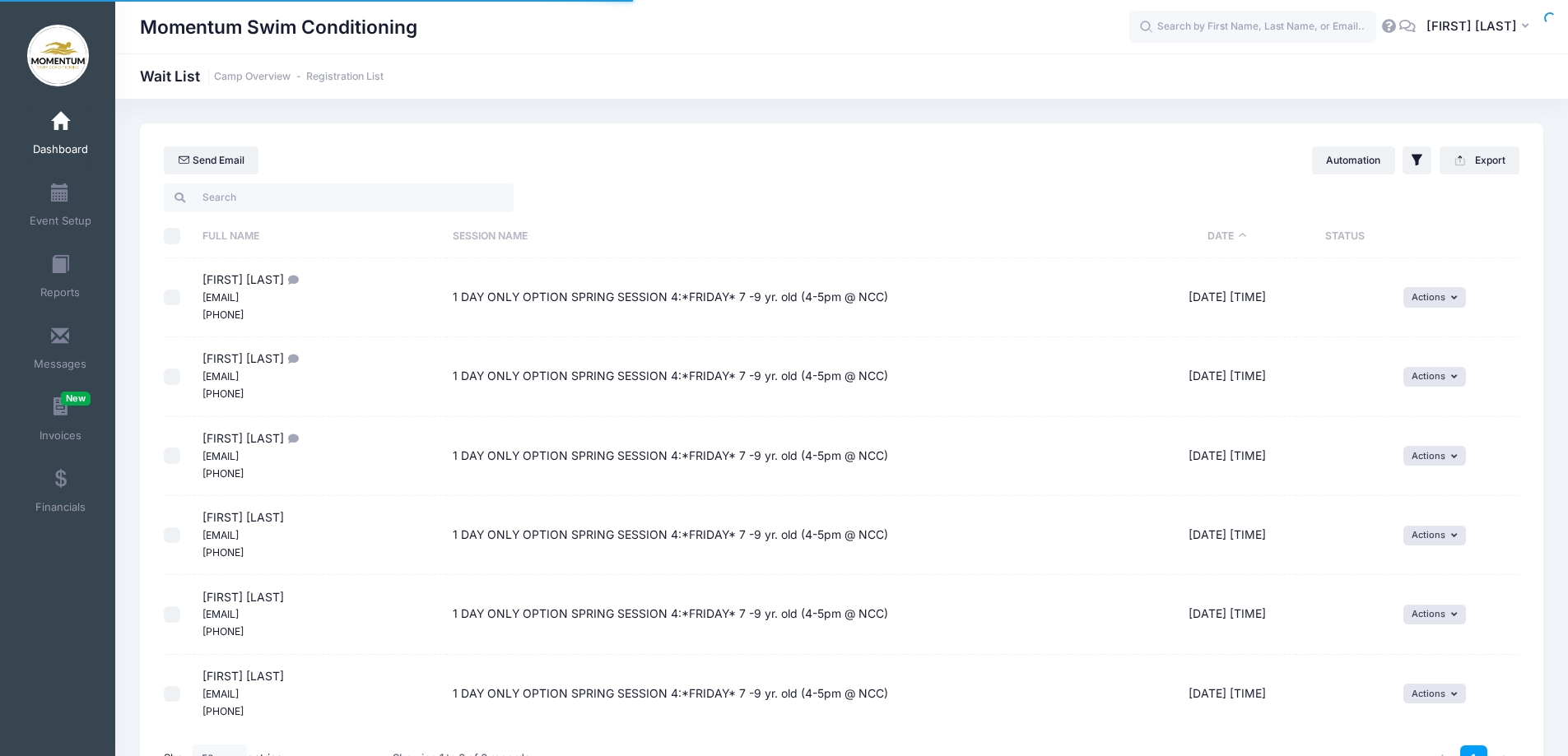 select on "50" 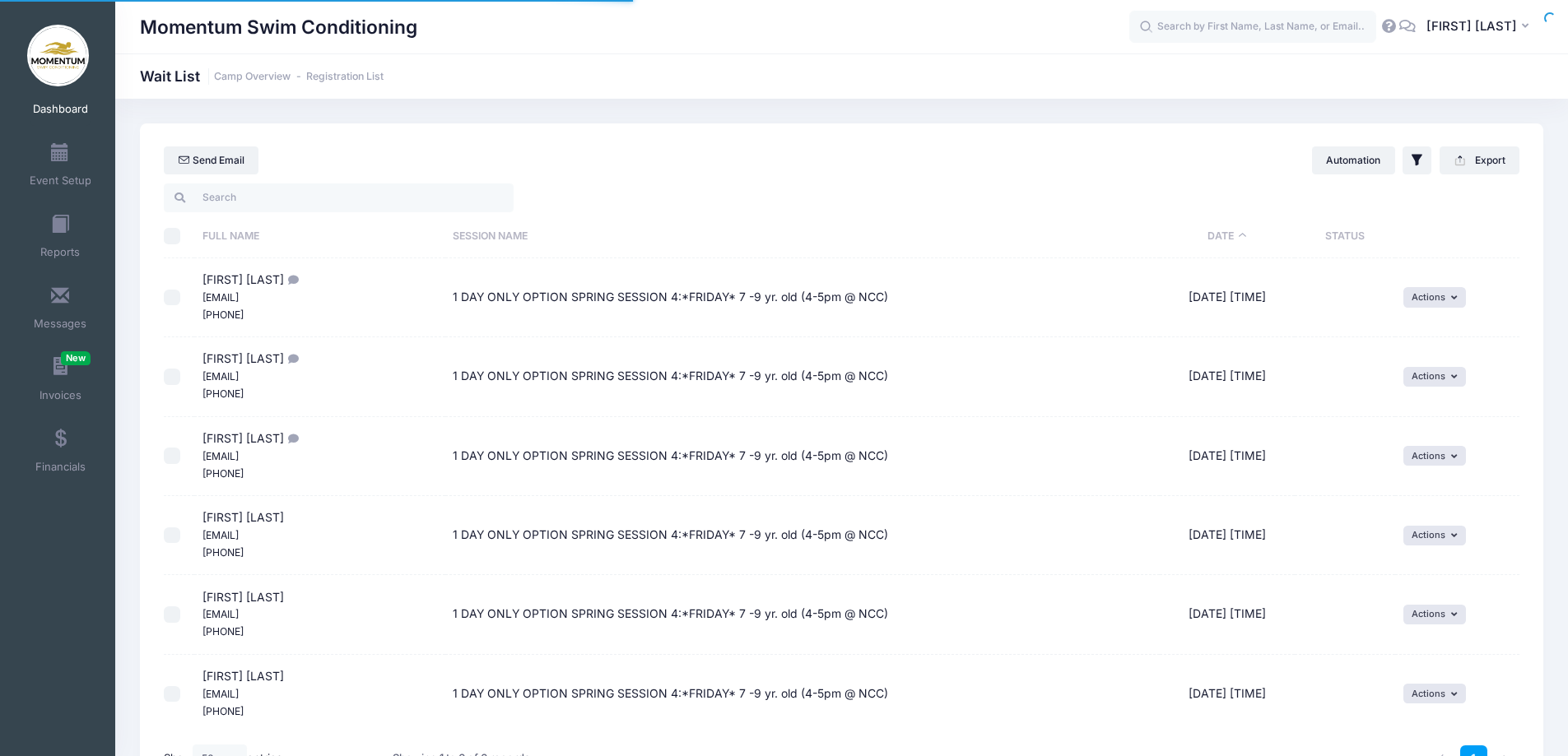 scroll, scrollTop: 0, scrollLeft: 0, axis: both 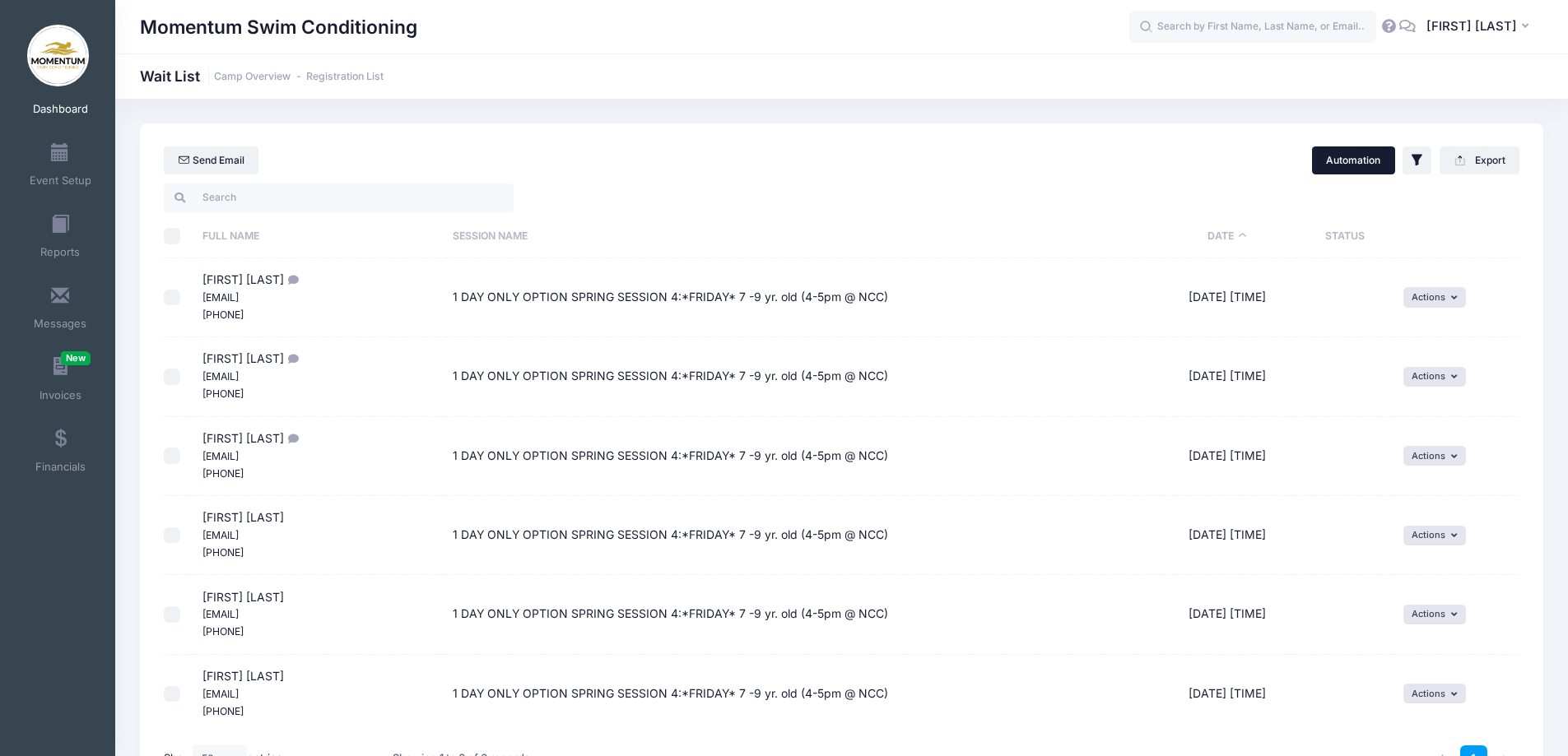 click on "Automation" at bounding box center [1353, 160] 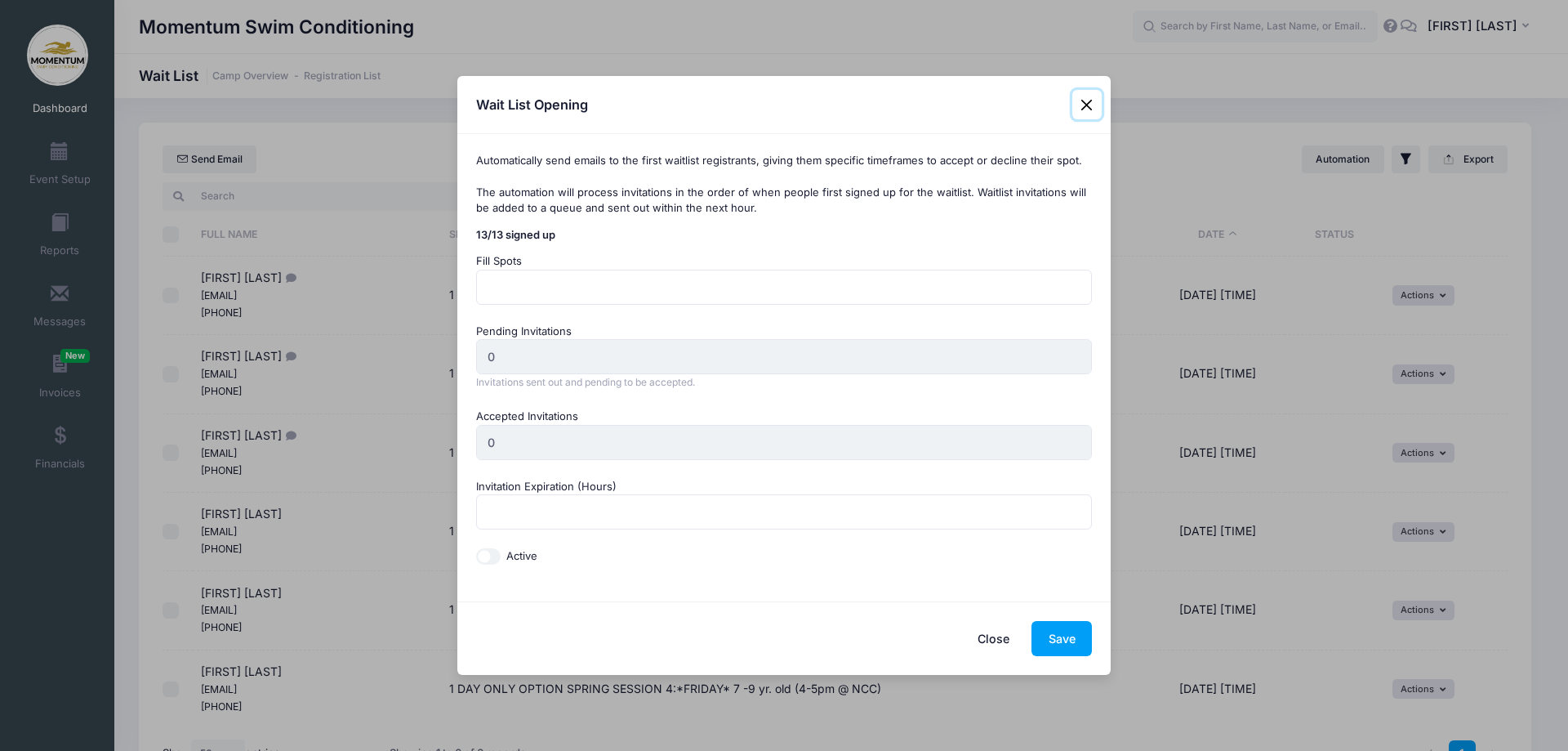 click at bounding box center (1087, 105) 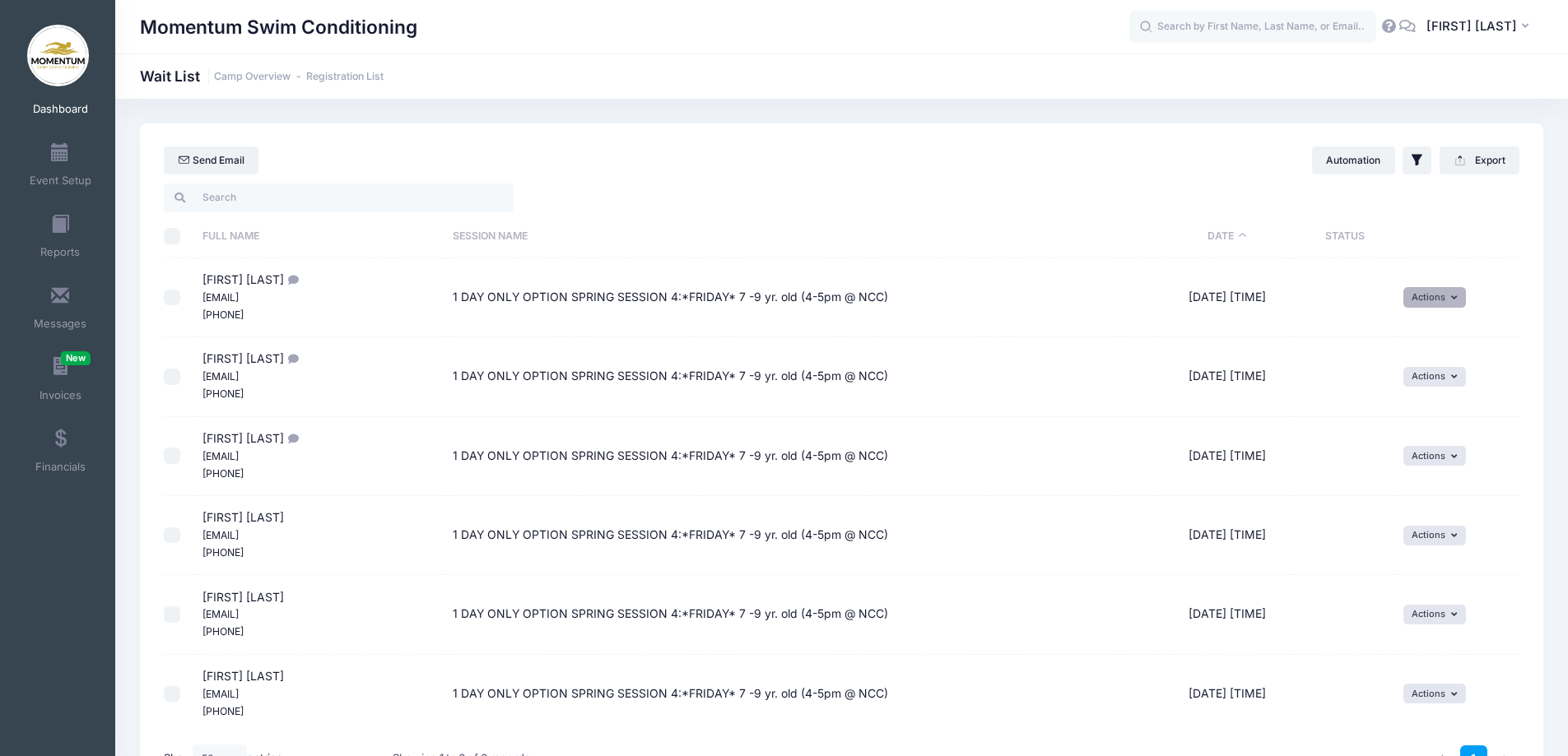 click at bounding box center (1456, 298) 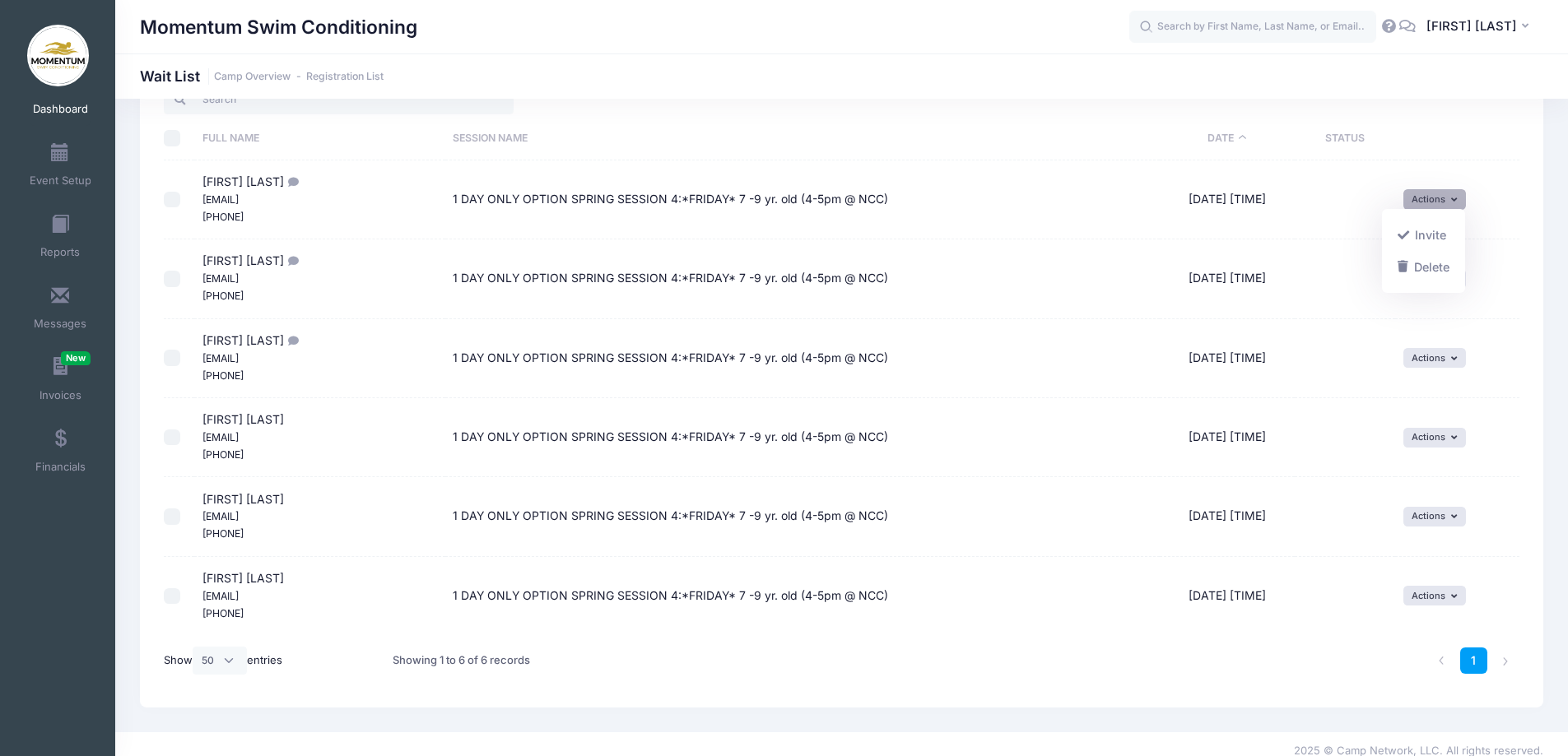 scroll, scrollTop: 112, scrollLeft: 0, axis: vertical 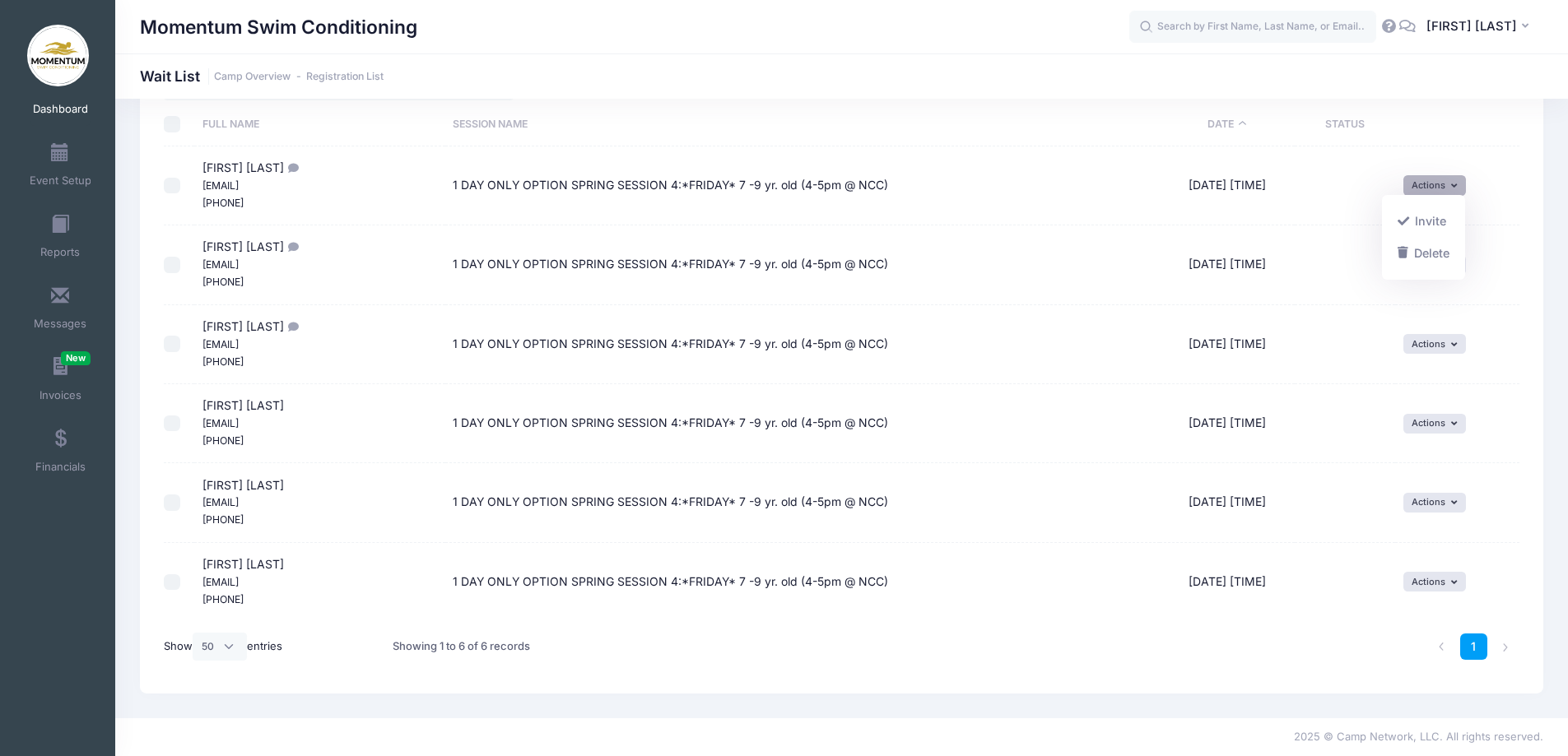click on "Dashboard" at bounding box center [60, 109] 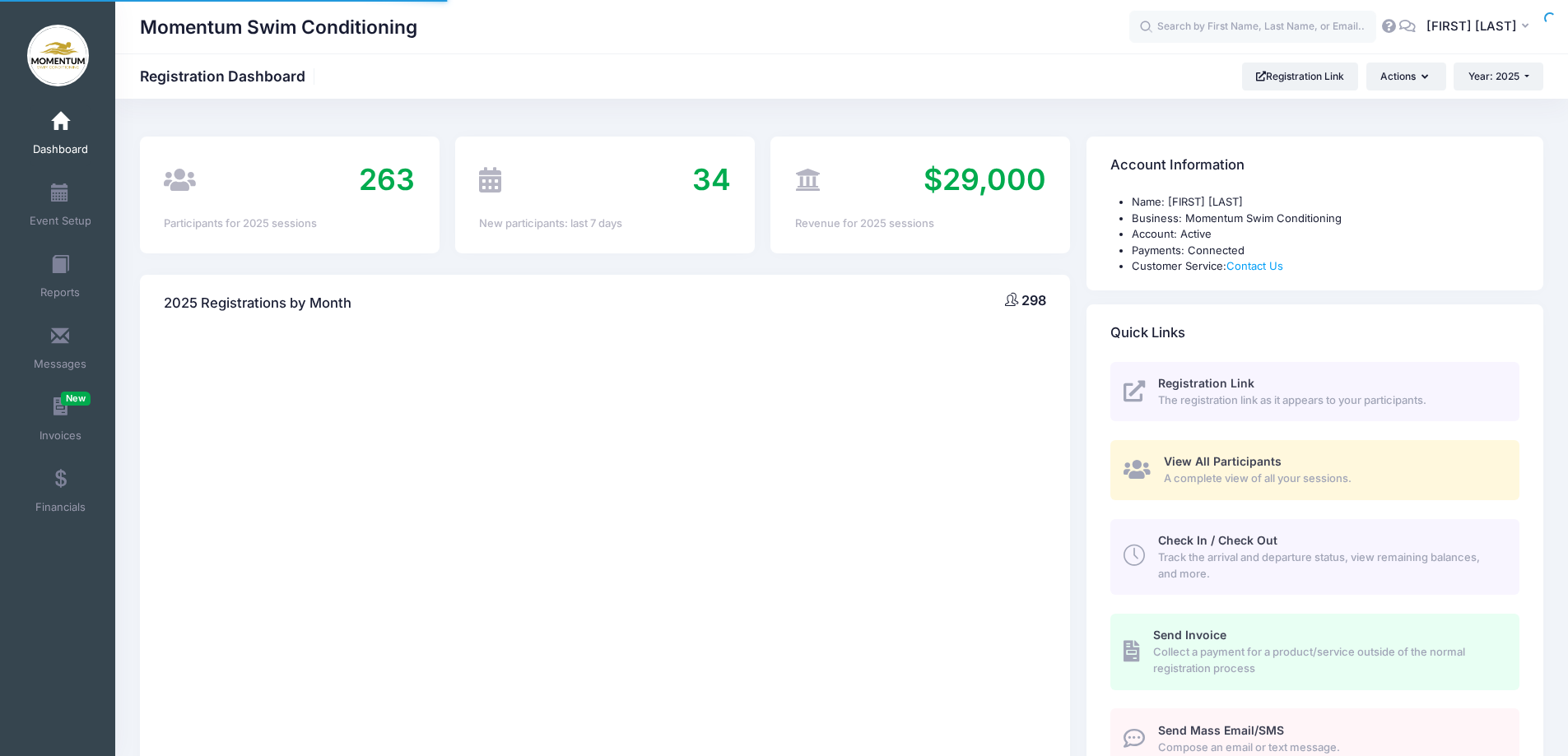 scroll, scrollTop: 0, scrollLeft: 0, axis: both 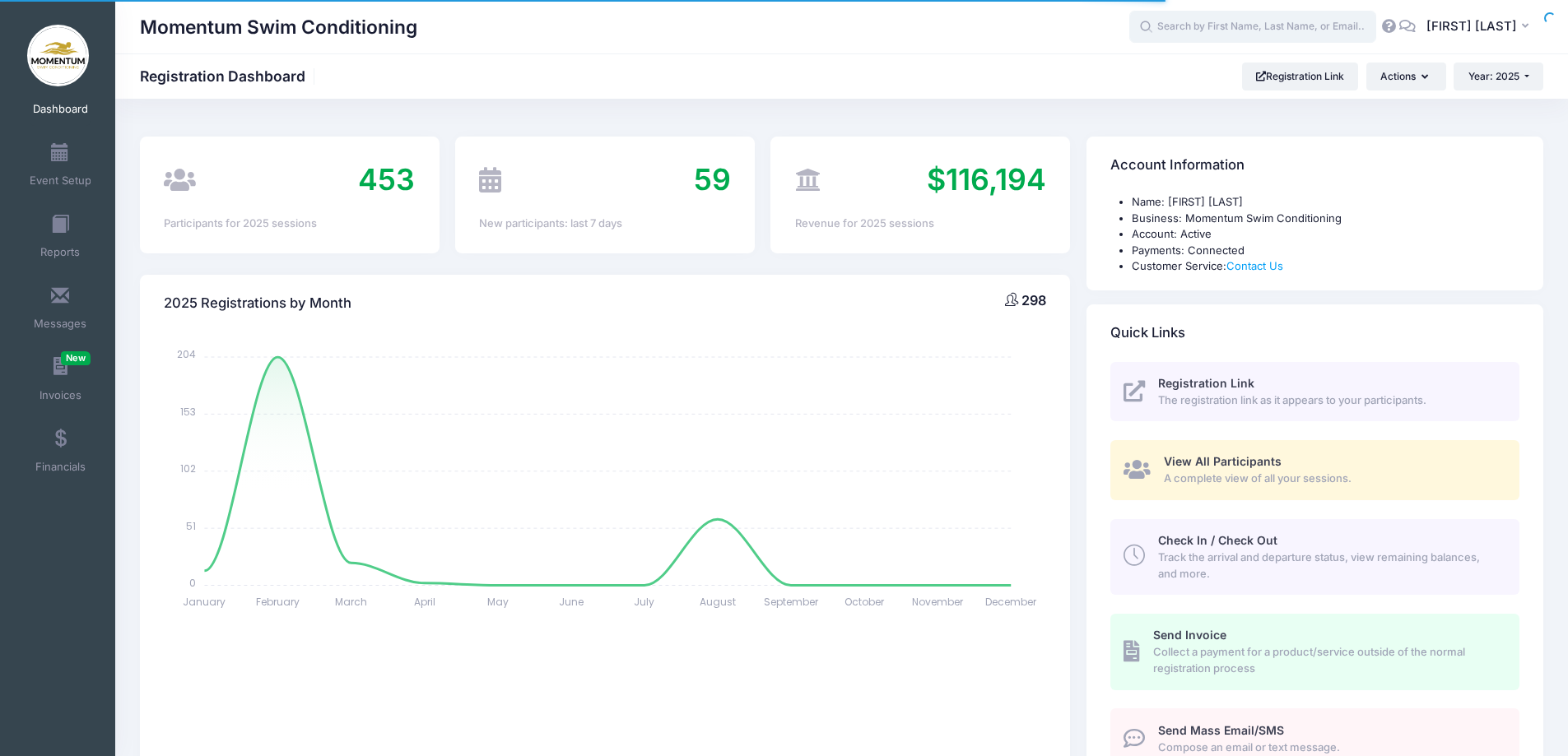 click at bounding box center [1253, 27] 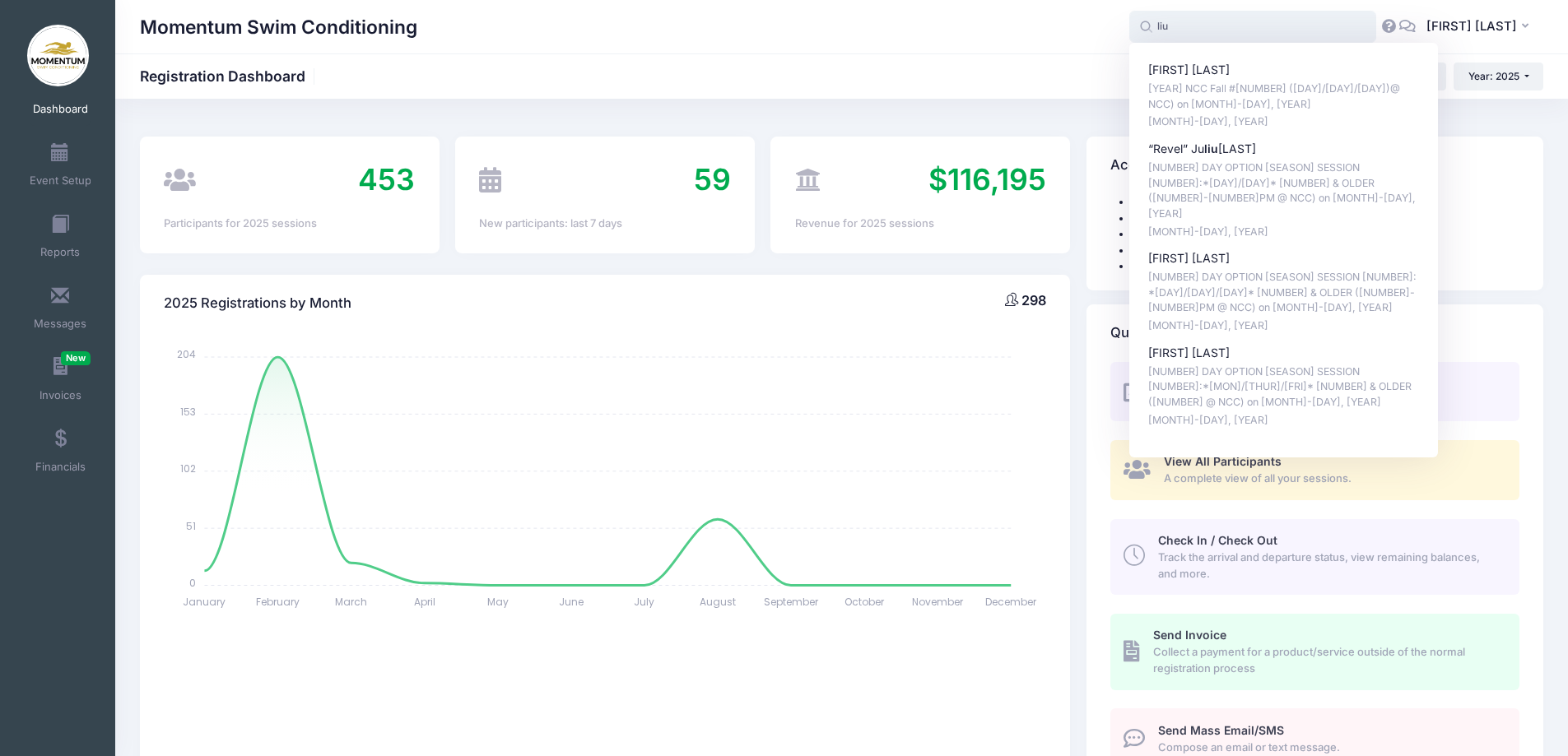 drag, startPoint x: 1211, startPoint y: 34, endPoint x: 1143, endPoint y: 24, distance: 68.7314 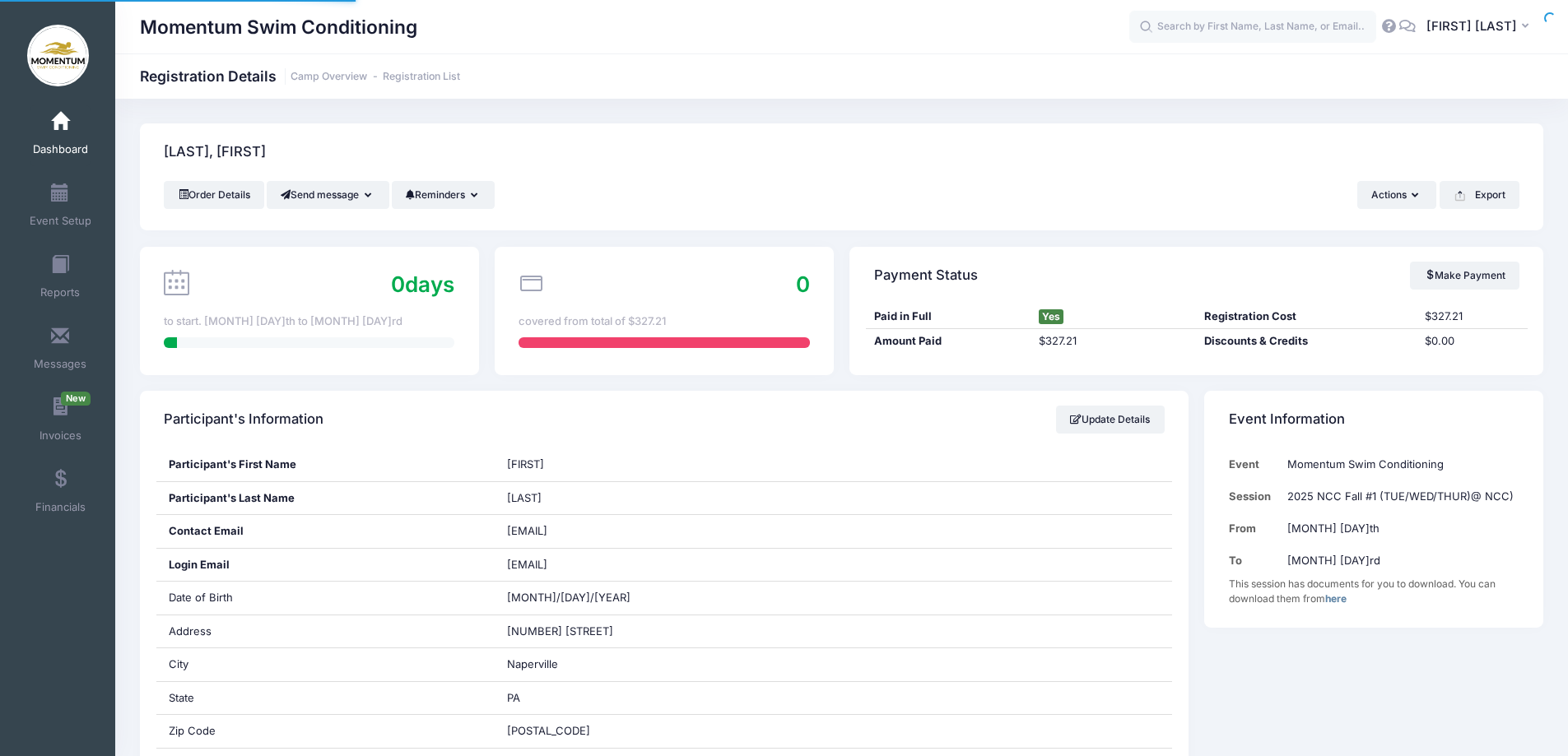 scroll, scrollTop: 0, scrollLeft: 0, axis: both 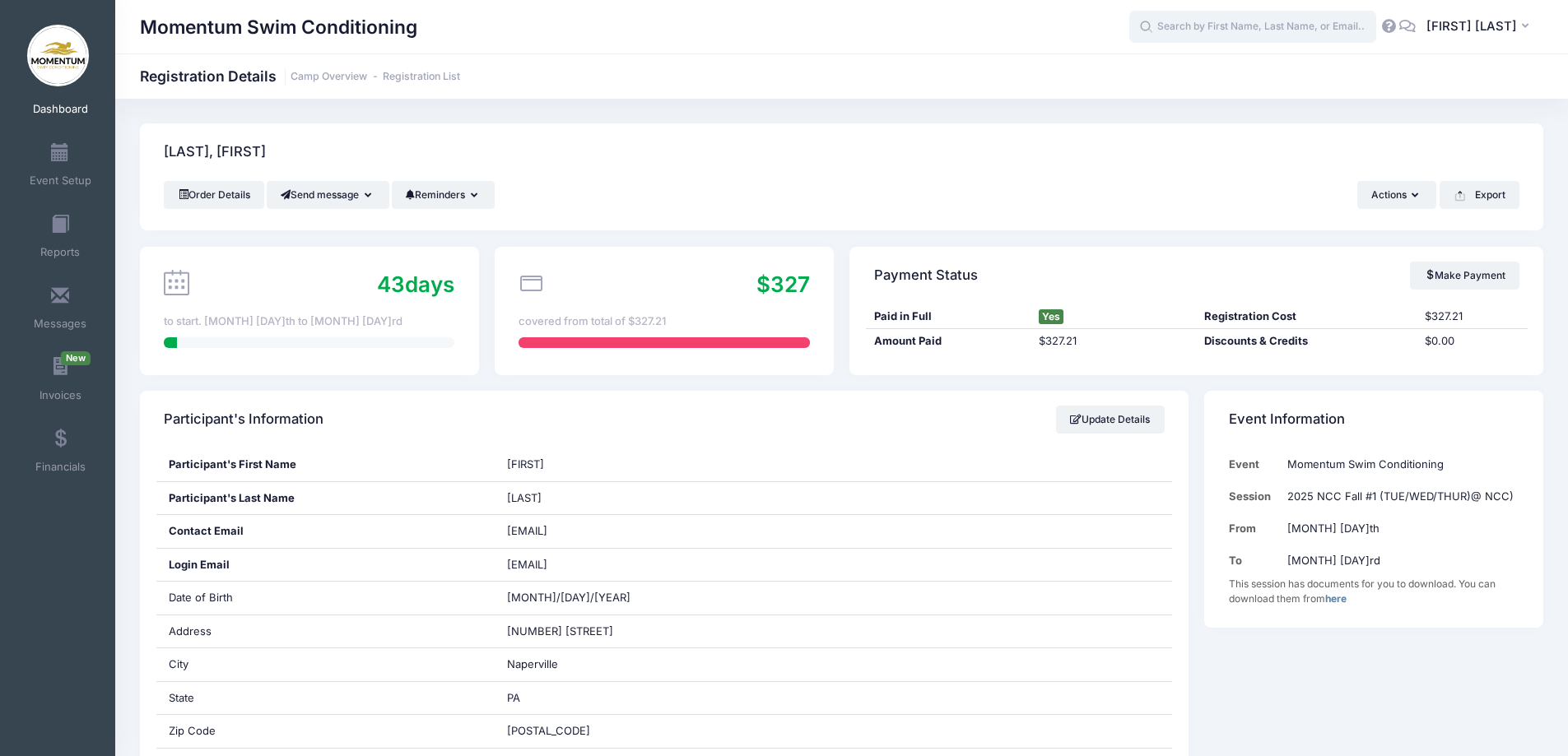 click at bounding box center [1253, 27] 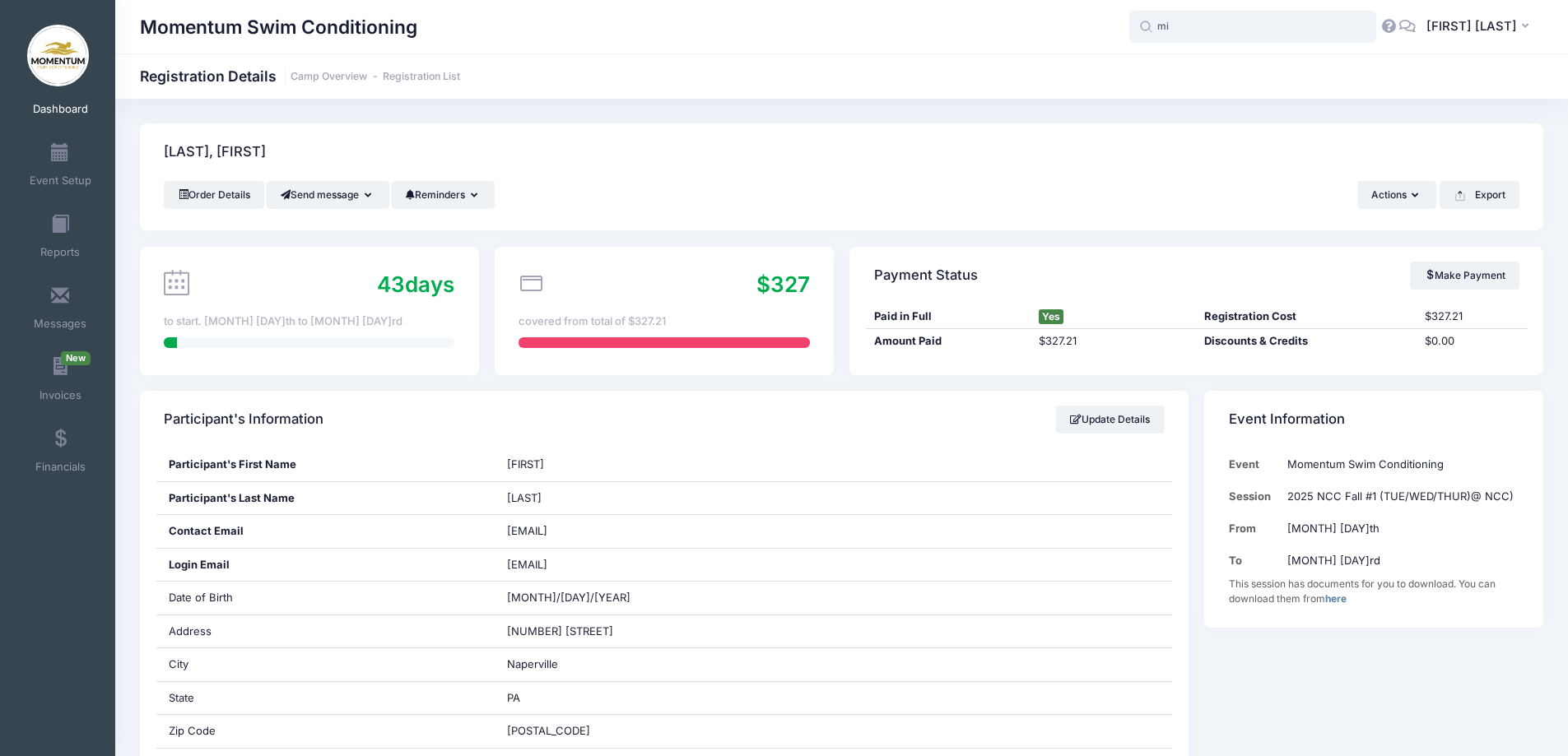 type on "m" 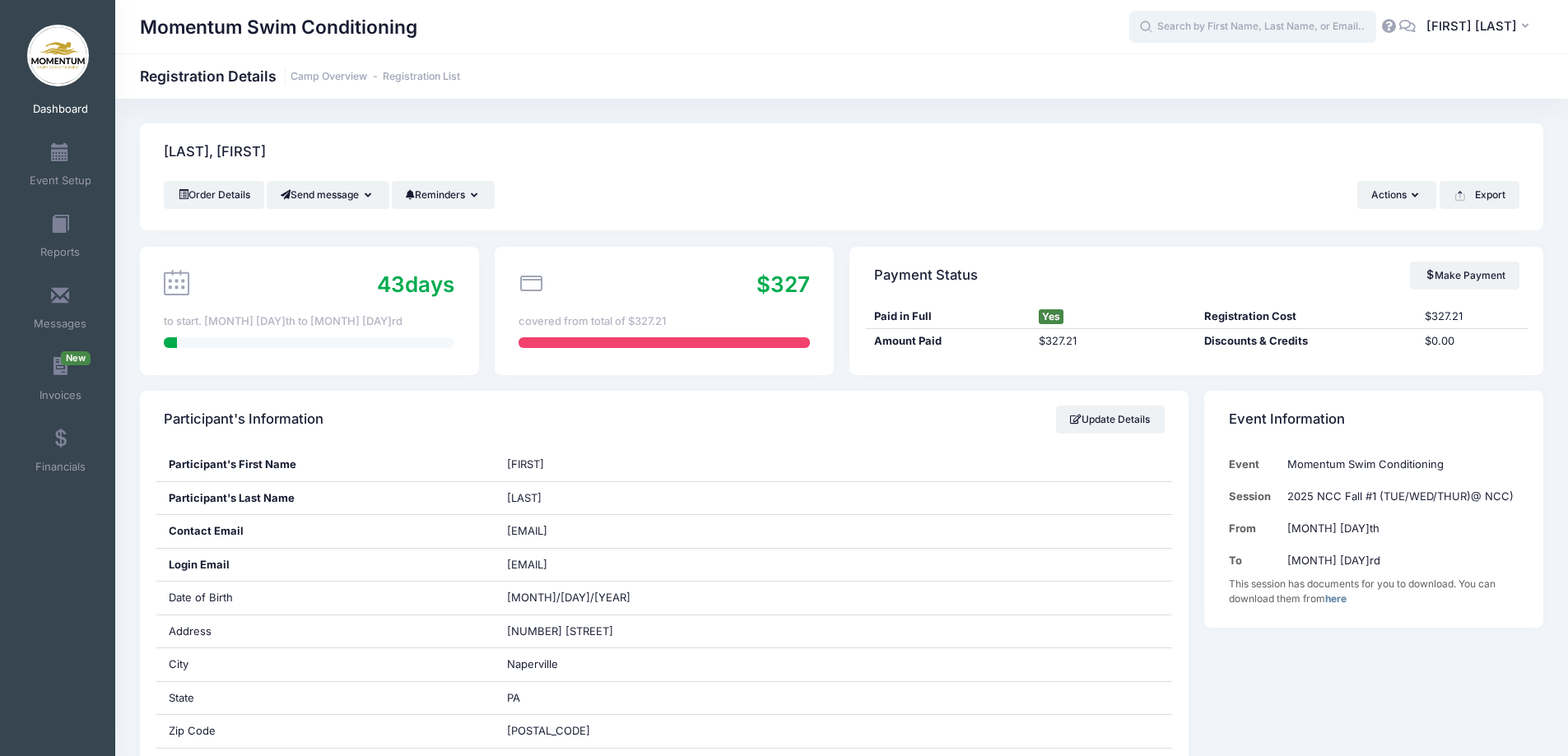 click at bounding box center (1253, 27) 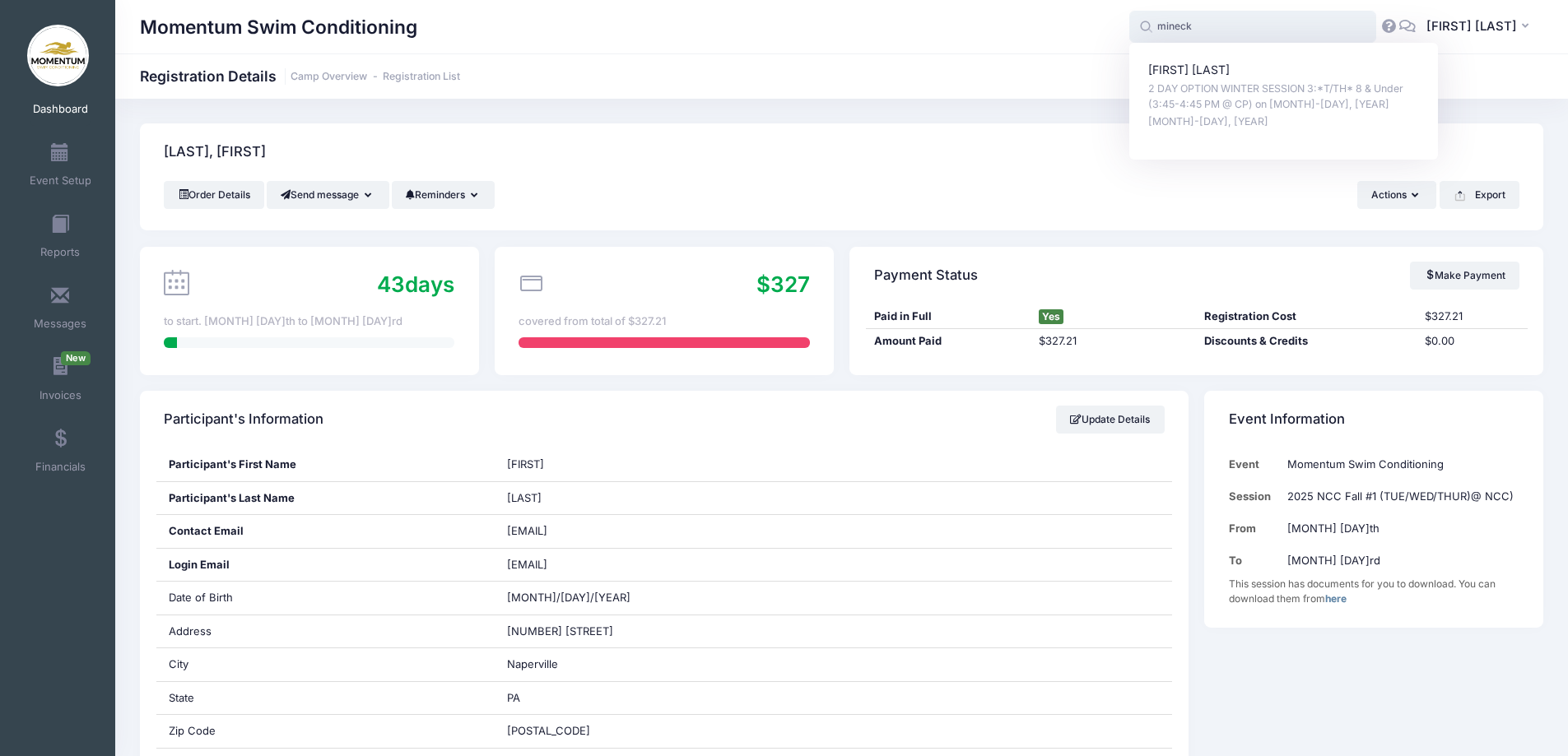 type on "mineck" 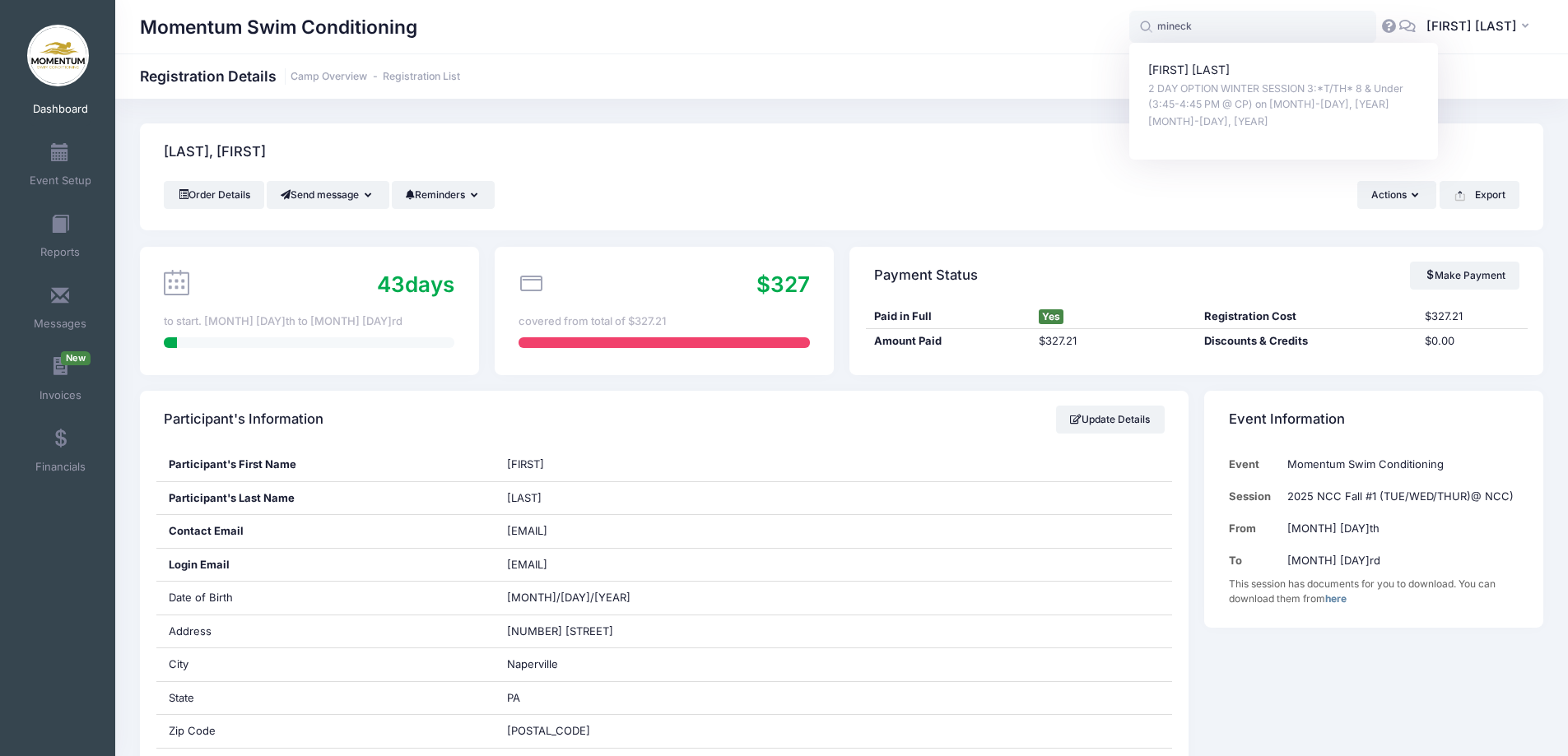 click on "Momentum Swim Conditioning
Registration Details
Camp Overview
Registration List" at bounding box center (841, 77) 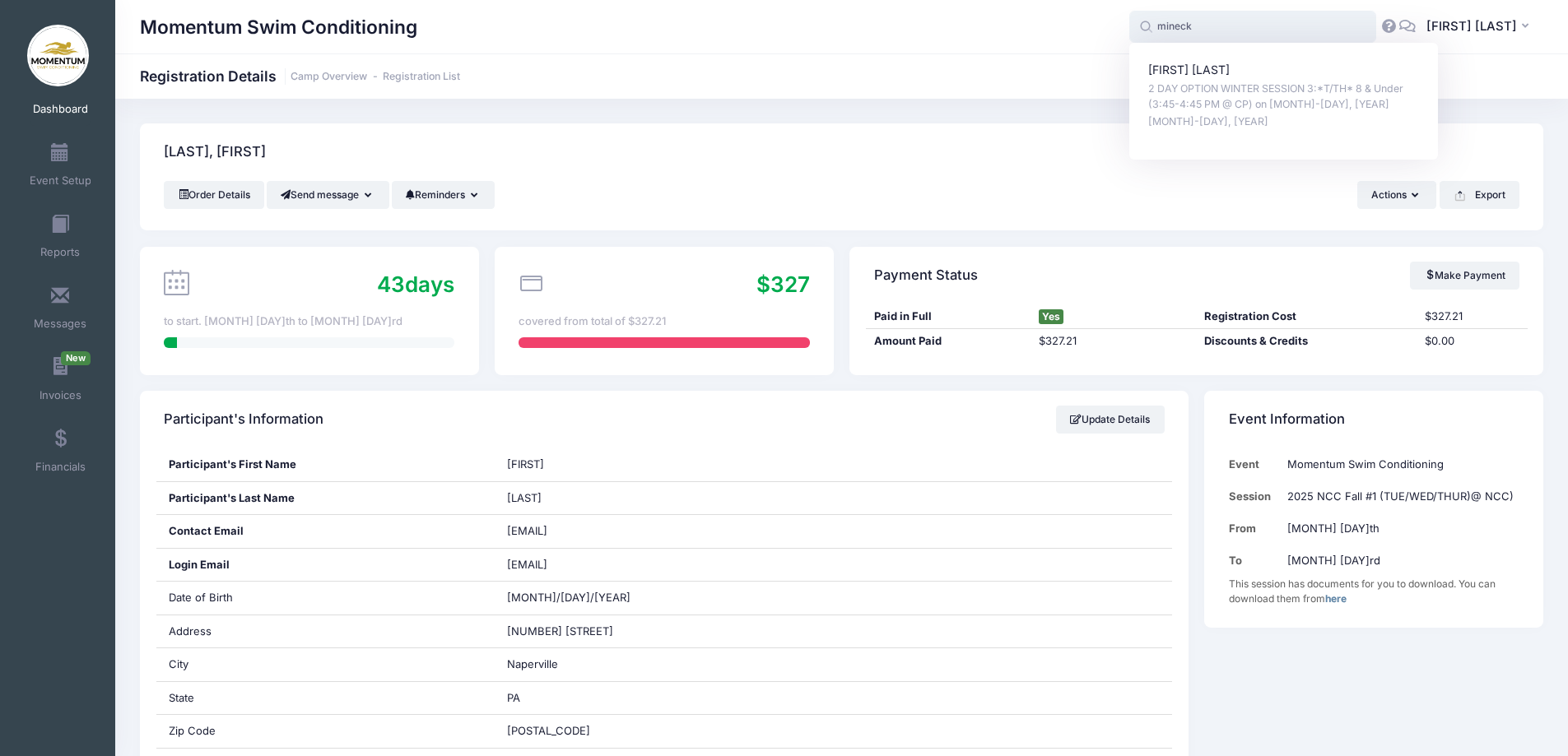 drag, startPoint x: 1239, startPoint y: 26, endPoint x: 1091, endPoint y: 13, distance: 148.56985 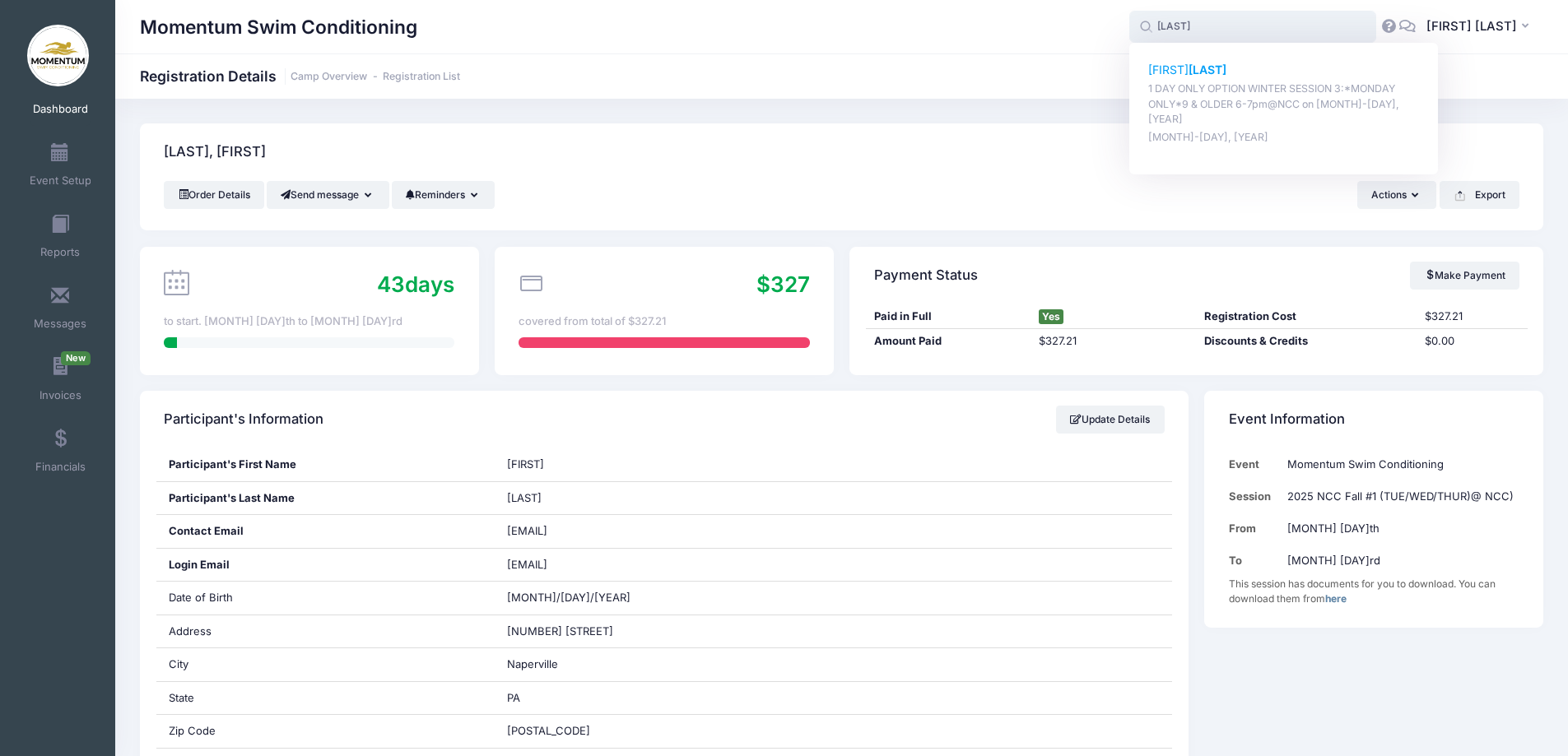 click on "Vihaan  Shah" at bounding box center (1284, 70) 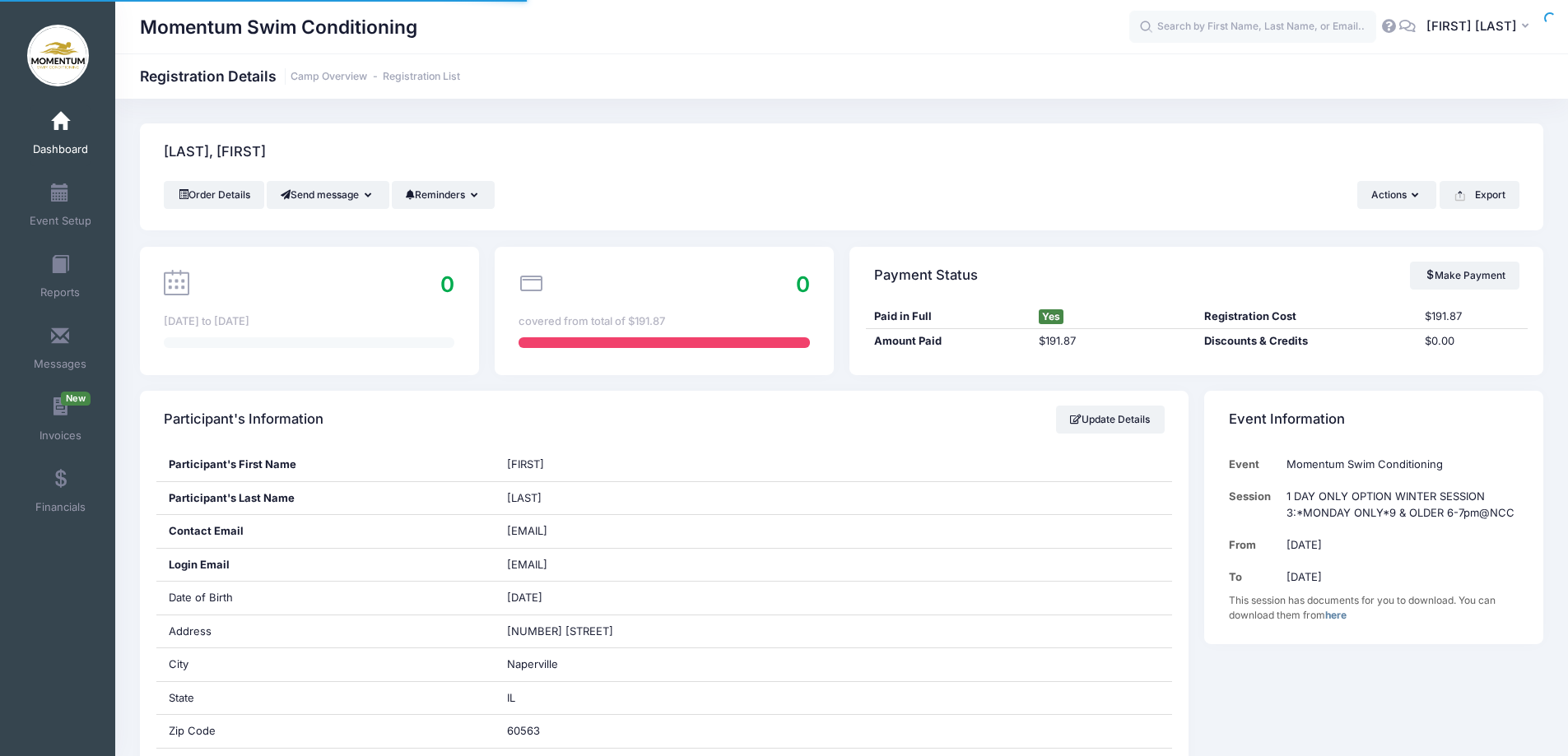 scroll, scrollTop: 0, scrollLeft: 0, axis: both 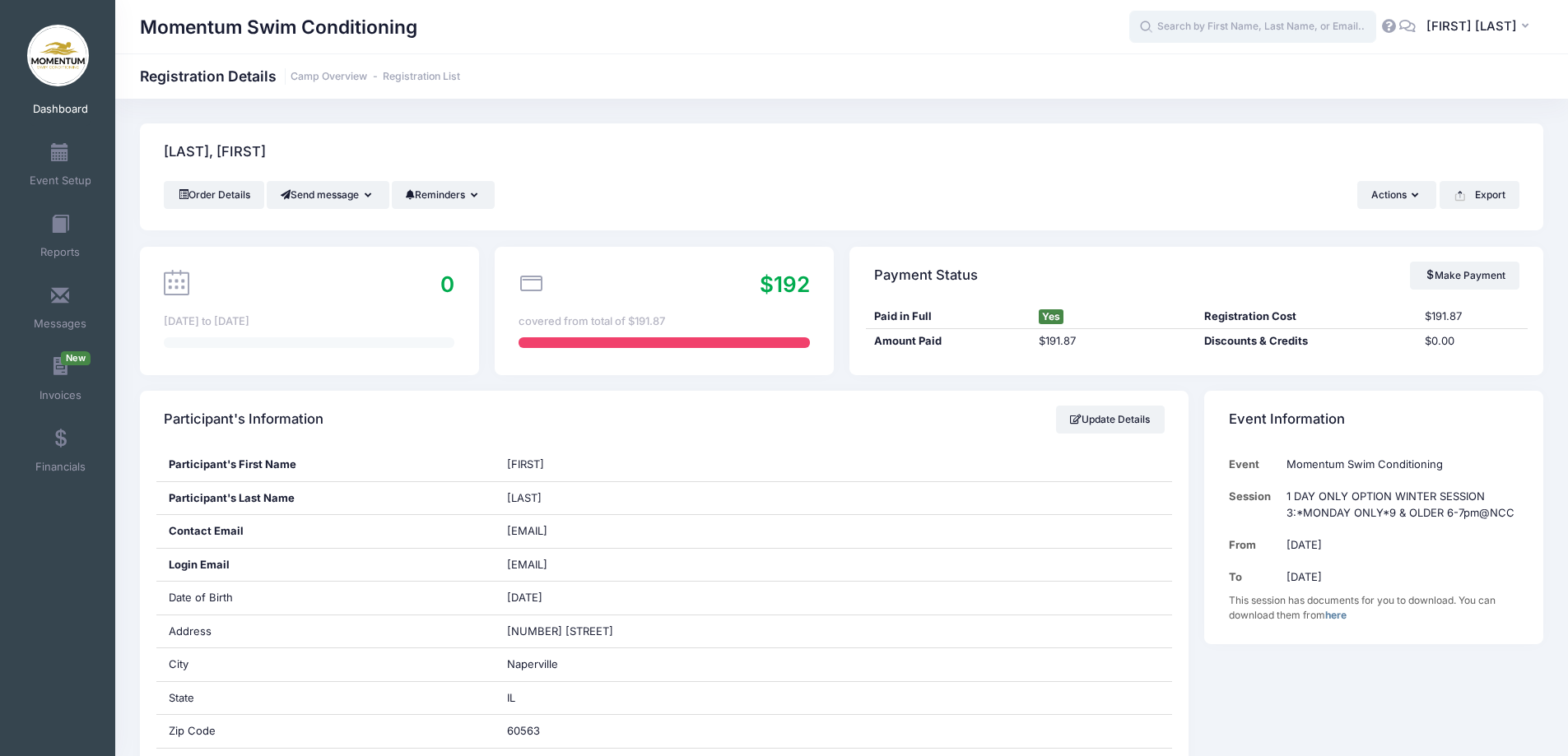 click at bounding box center [1253, 27] 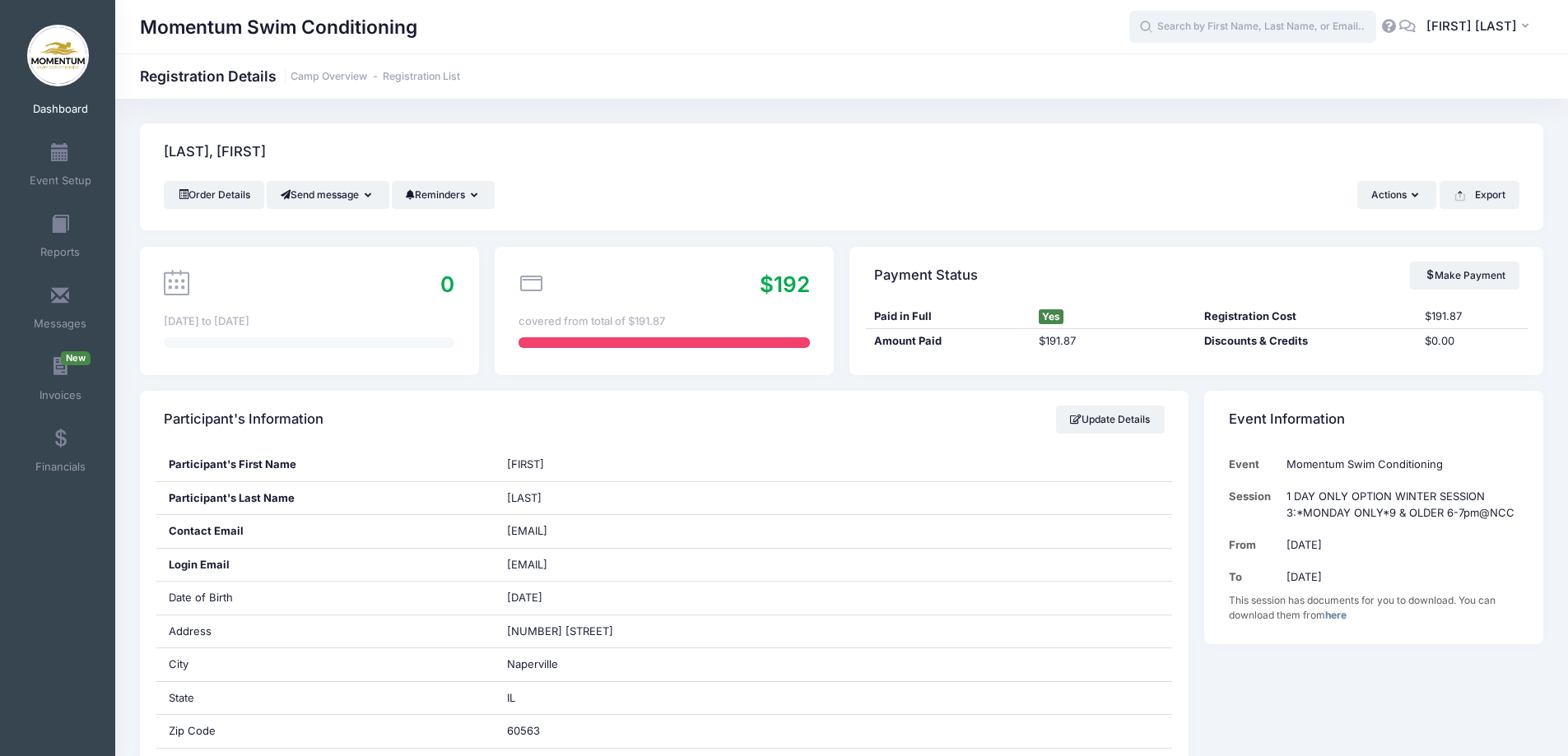 paste on "ajs11@gmail.com" 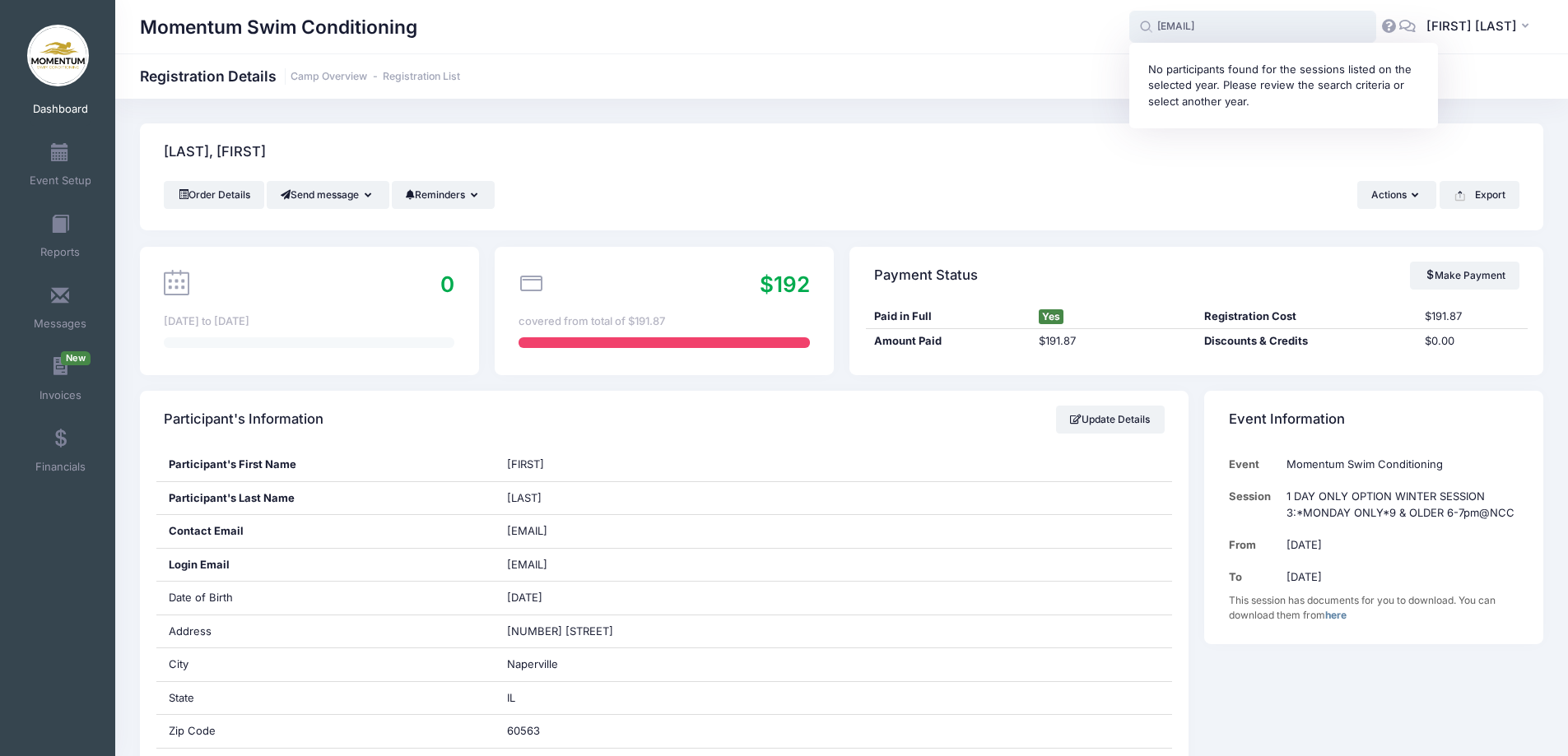 drag, startPoint x: 1252, startPoint y: 19, endPoint x: 1131, endPoint y: 25, distance: 121.14867 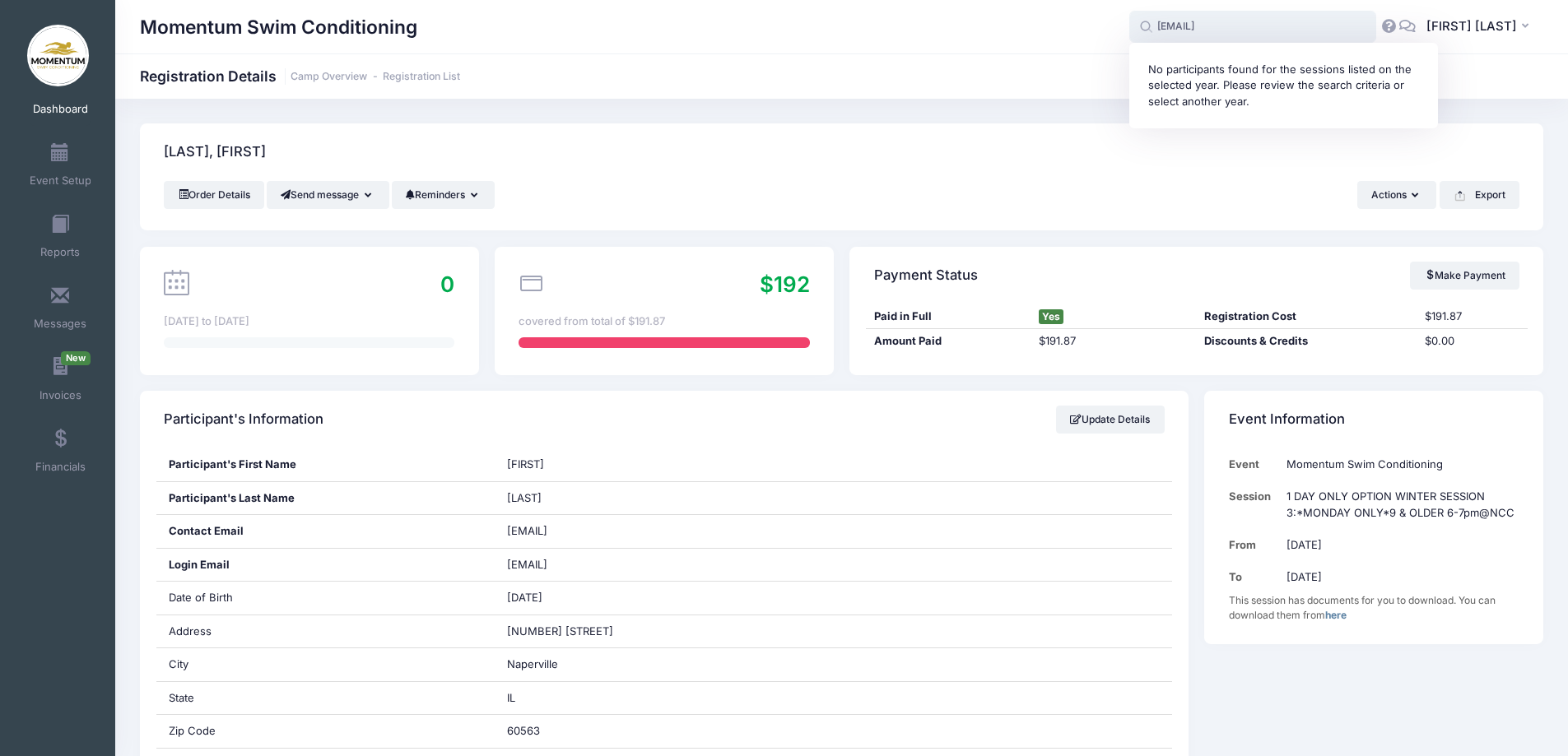 drag, startPoint x: 1261, startPoint y: 21, endPoint x: 1093, endPoint y: 2, distance: 169.07099 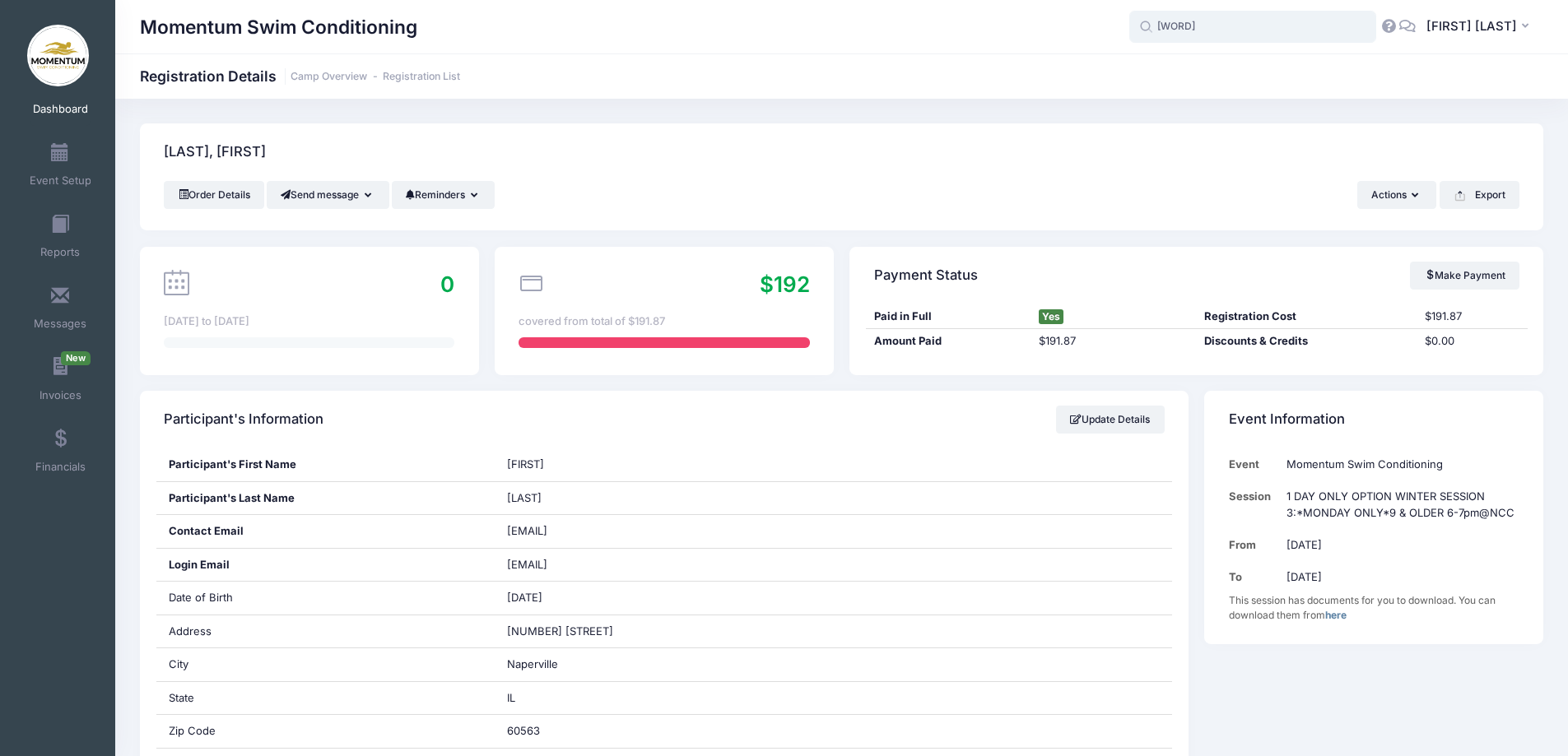 type on "worbis" 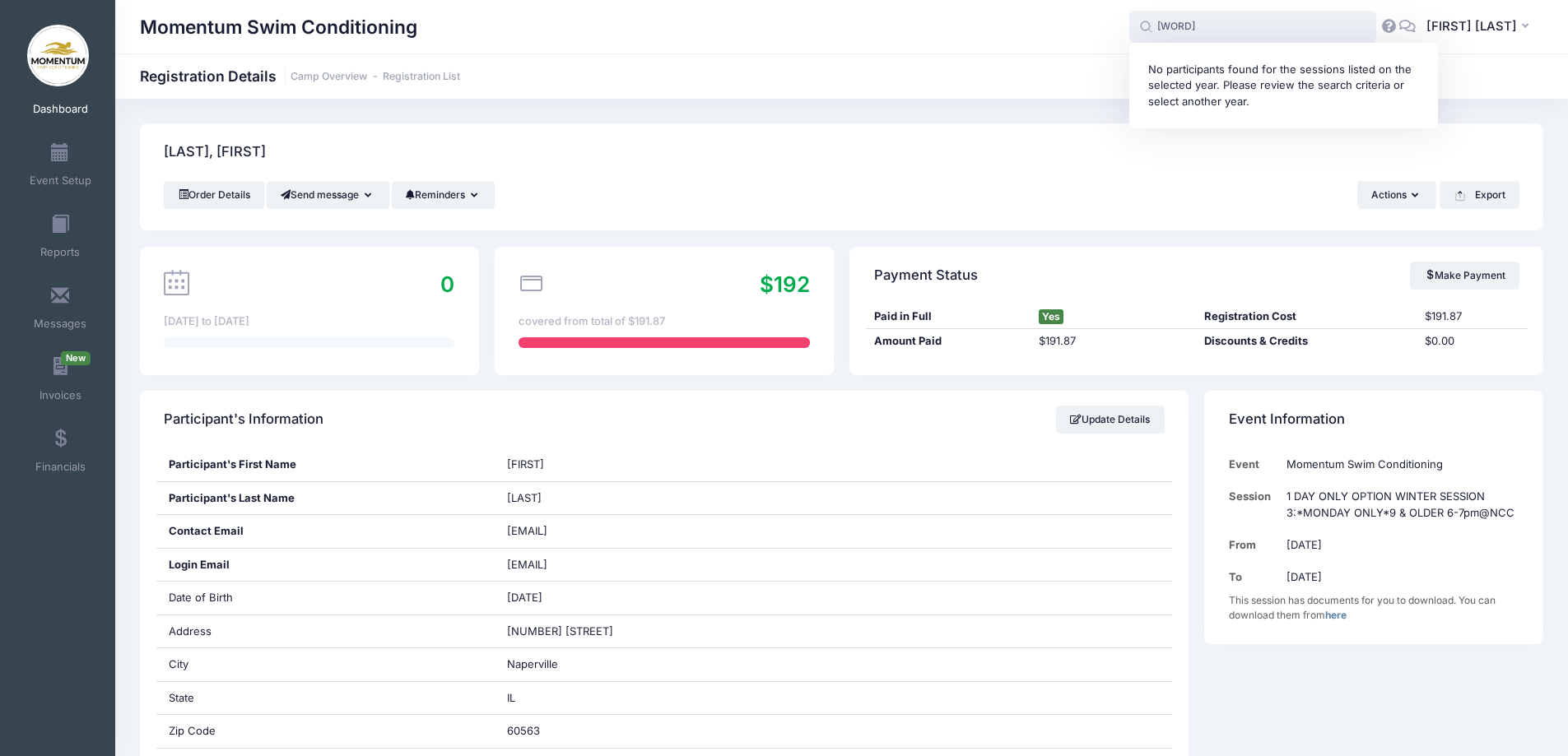 drag, startPoint x: 1178, startPoint y: 21, endPoint x: 1073, endPoint y: 12, distance: 105.38501 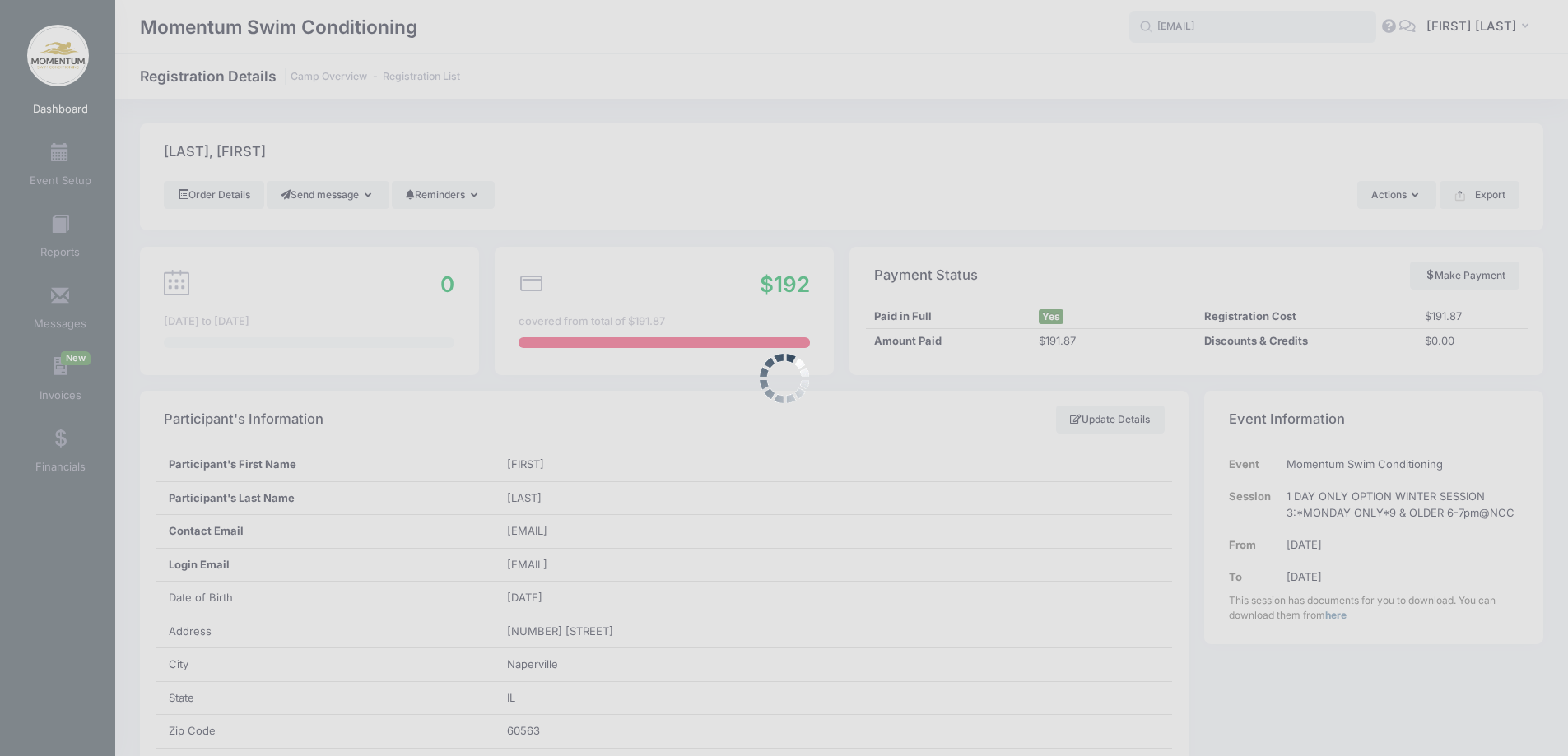 type on "jasebeevis@yahoo.com" 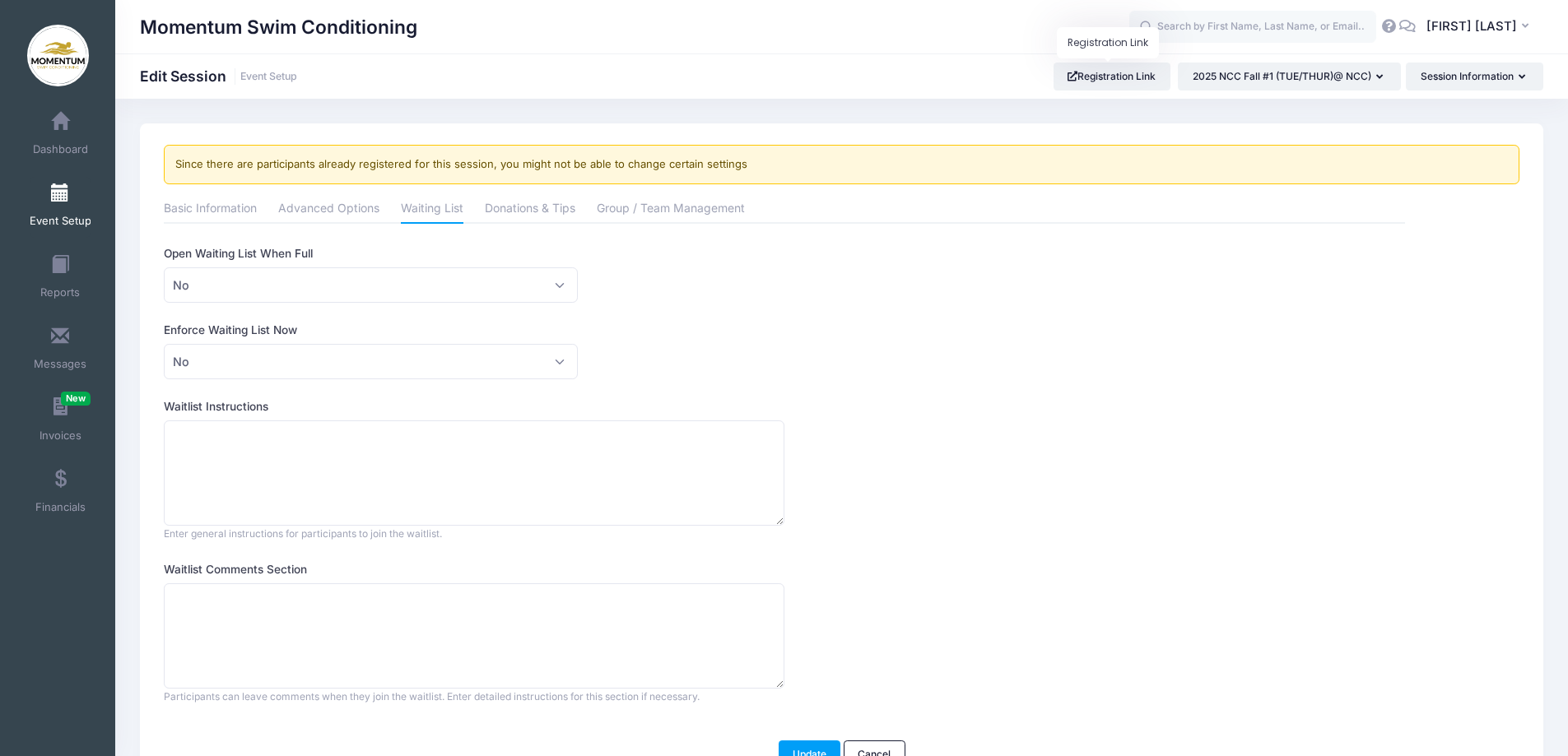 select on "0" 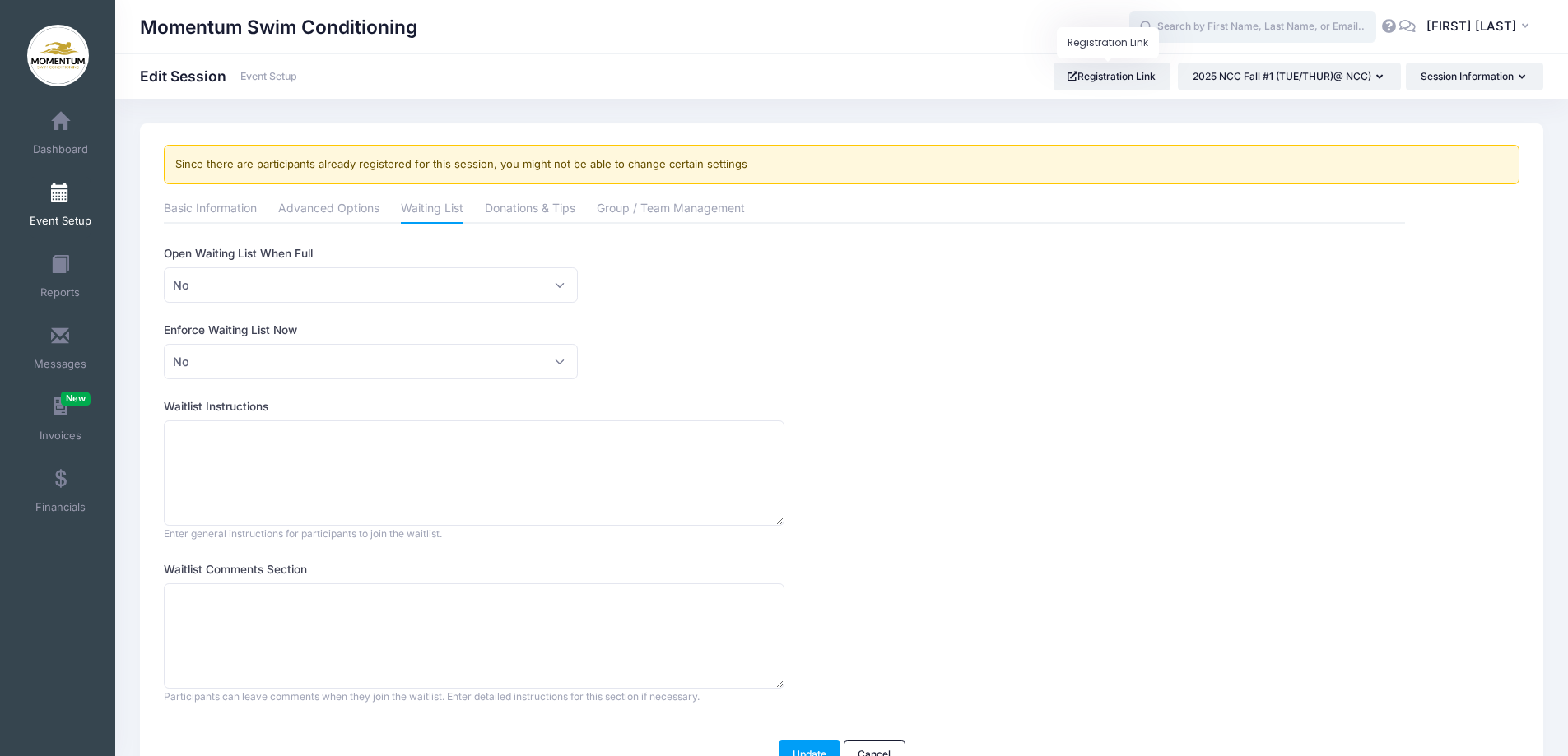 scroll, scrollTop: 40, scrollLeft: 0, axis: vertical 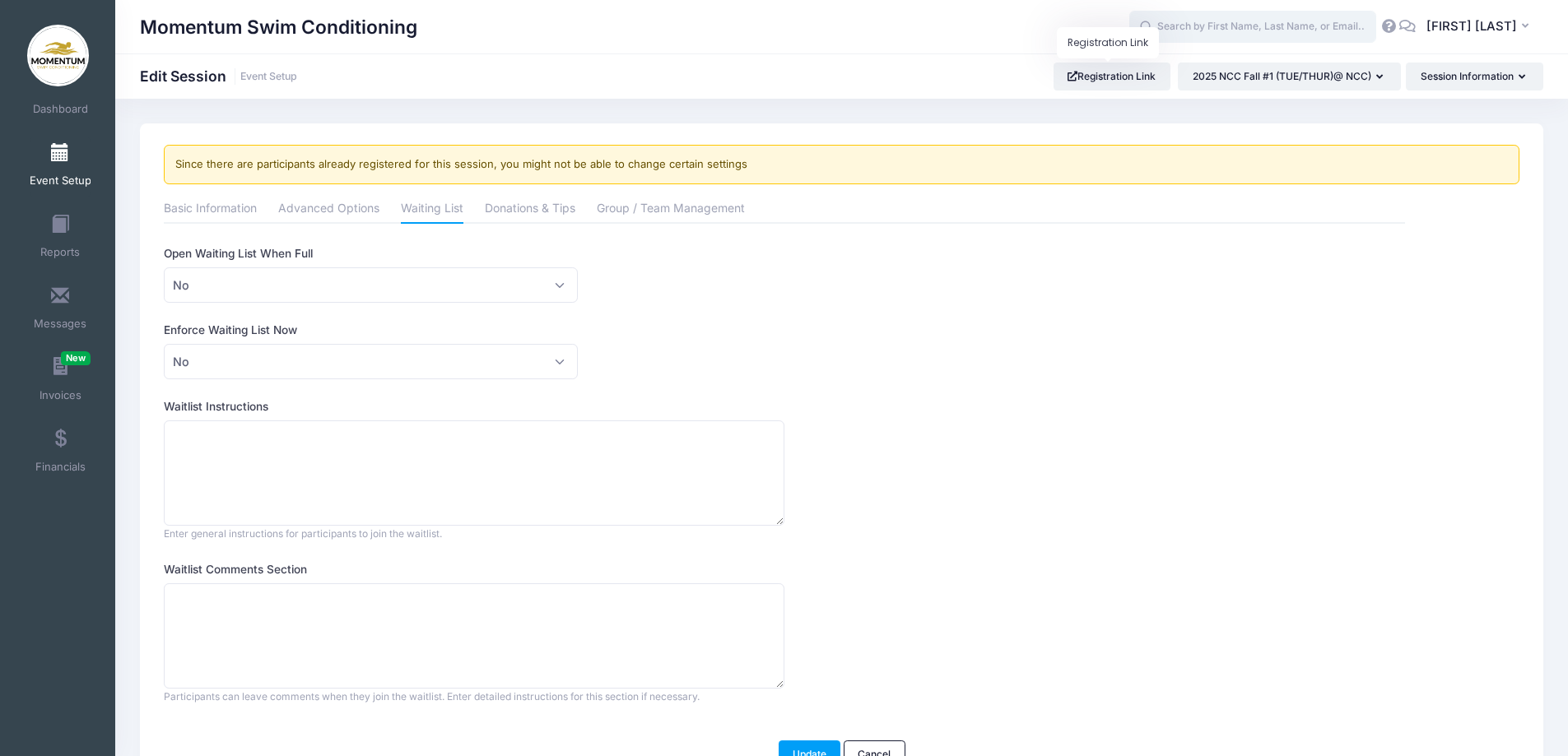 drag, startPoint x: 0, startPoint y: 0, endPoint x: 1214, endPoint y: 25, distance: 1214.257 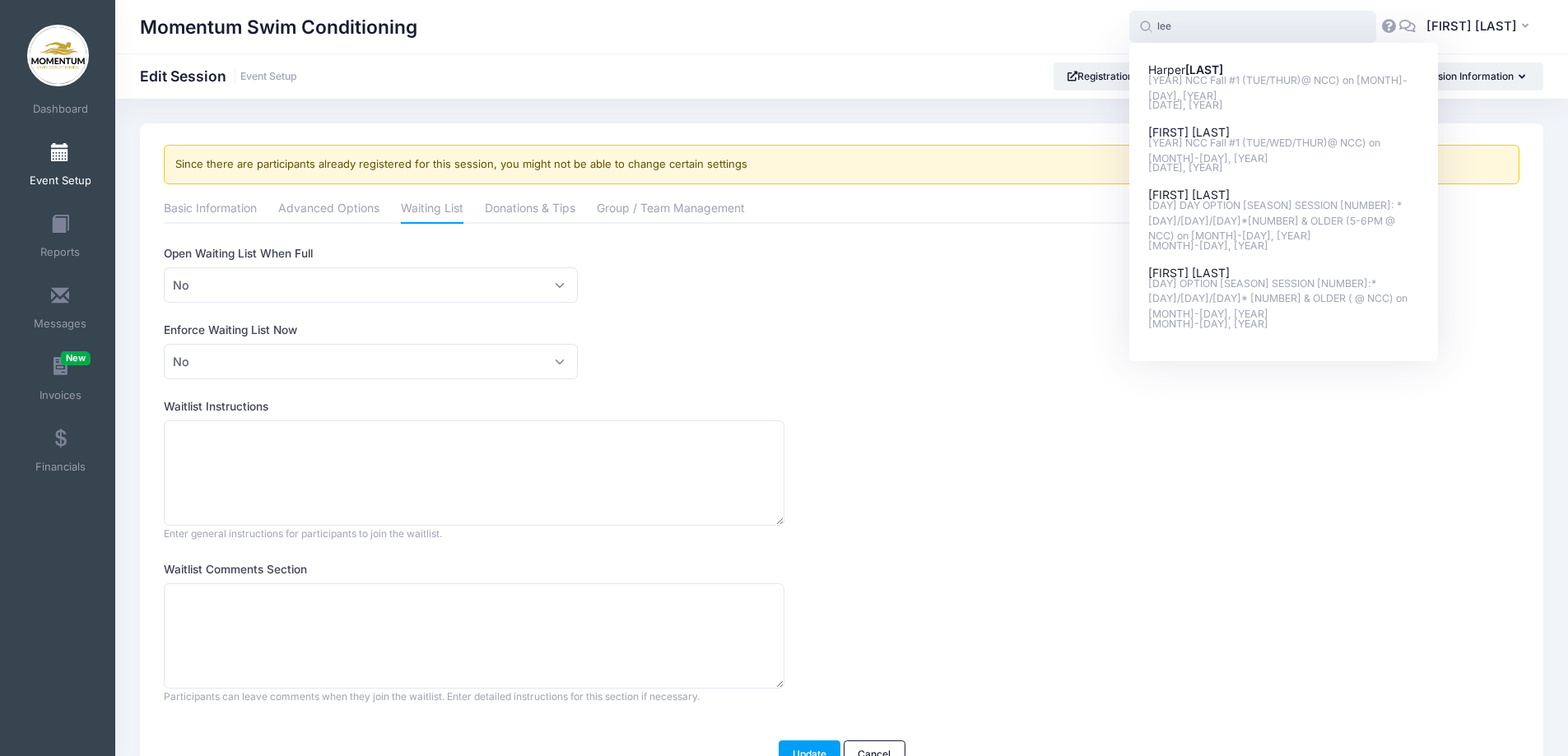click on "Harper  Lee" at bounding box center [1284, 70] 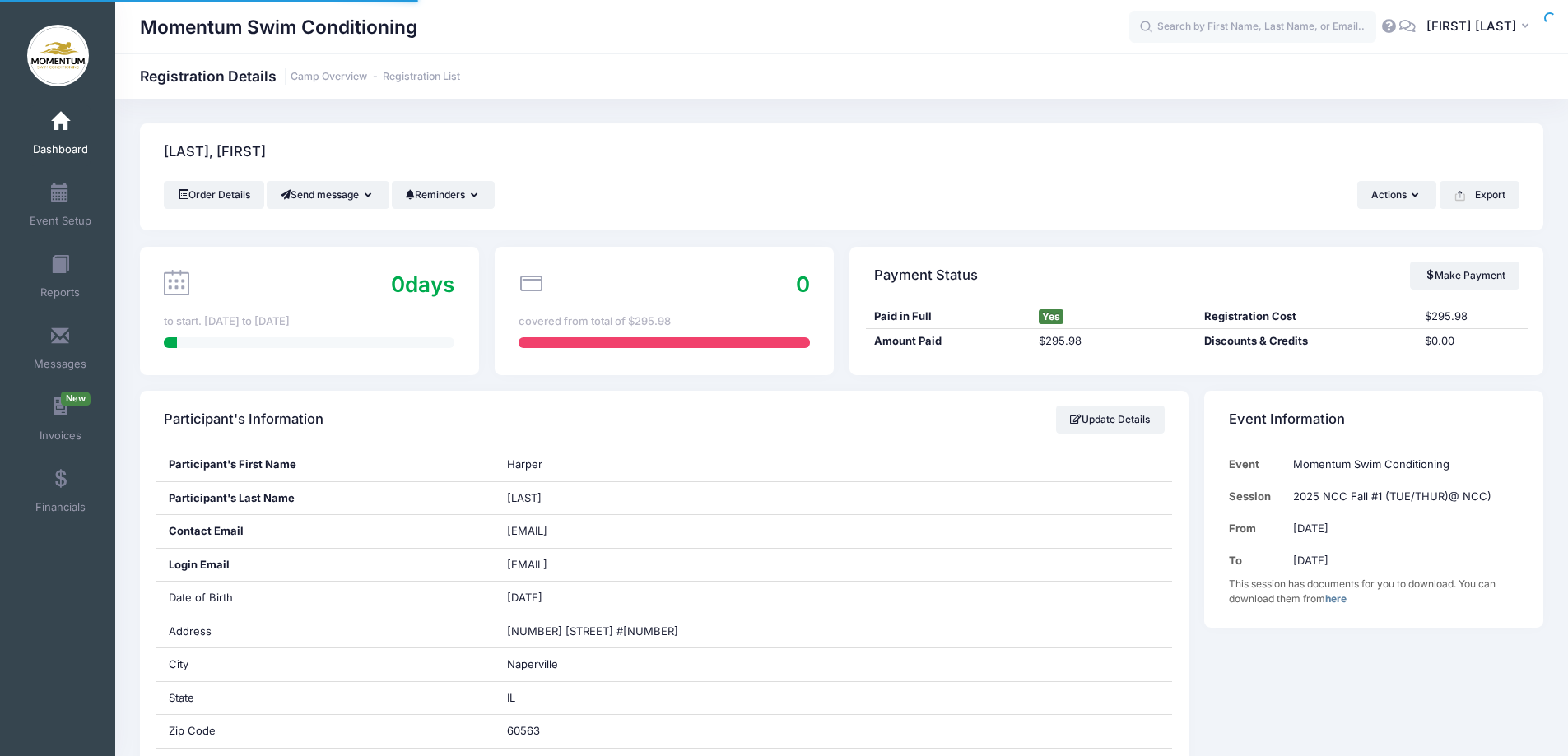 scroll, scrollTop: 0, scrollLeft: 0, axis: both 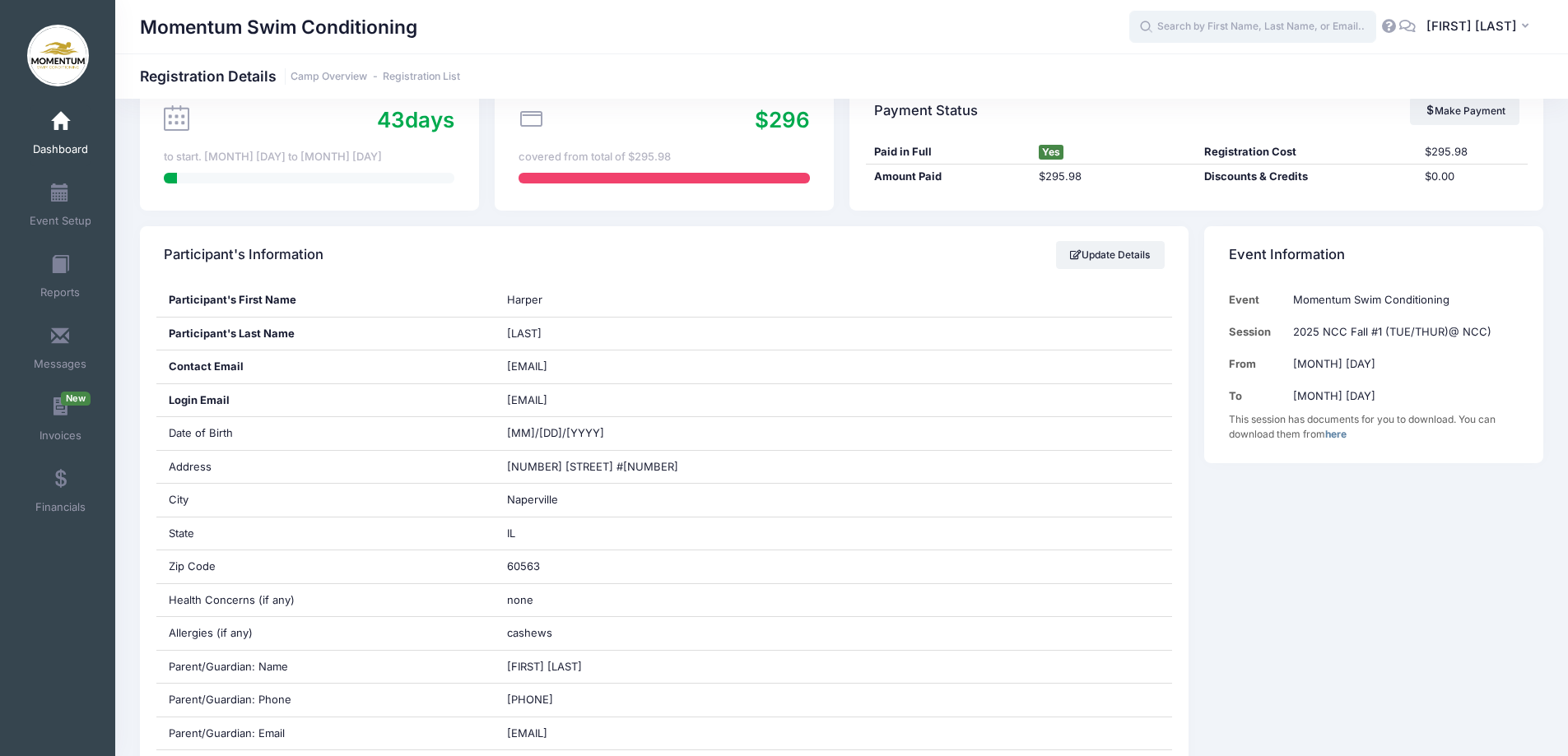 drag, startPoint x: 0, startPoint y: 0, endPoint x: 1205, endPoint y: 33, distance: 1205.4518 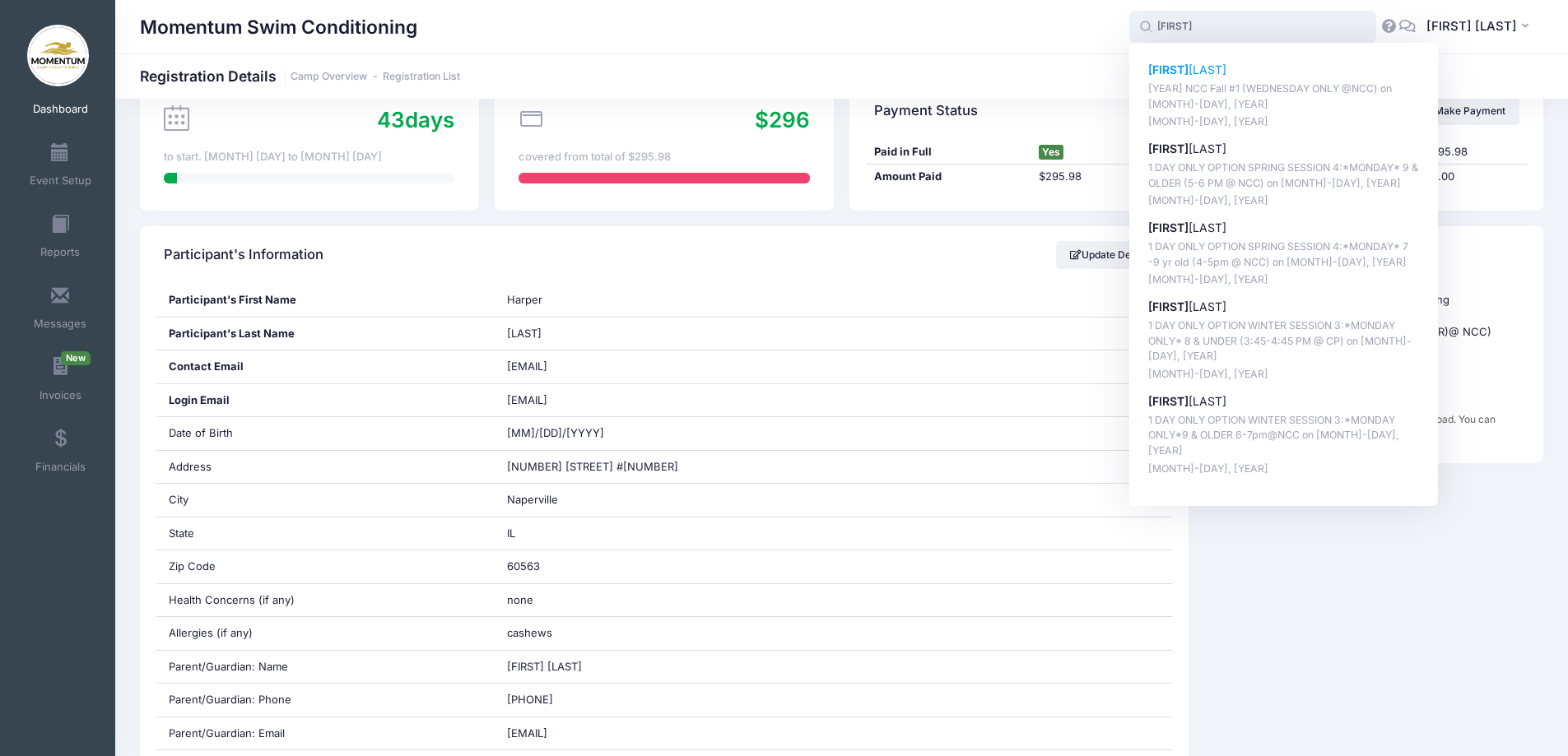 click on "Casey  Mabrey" at bounding box center (1284, 70) 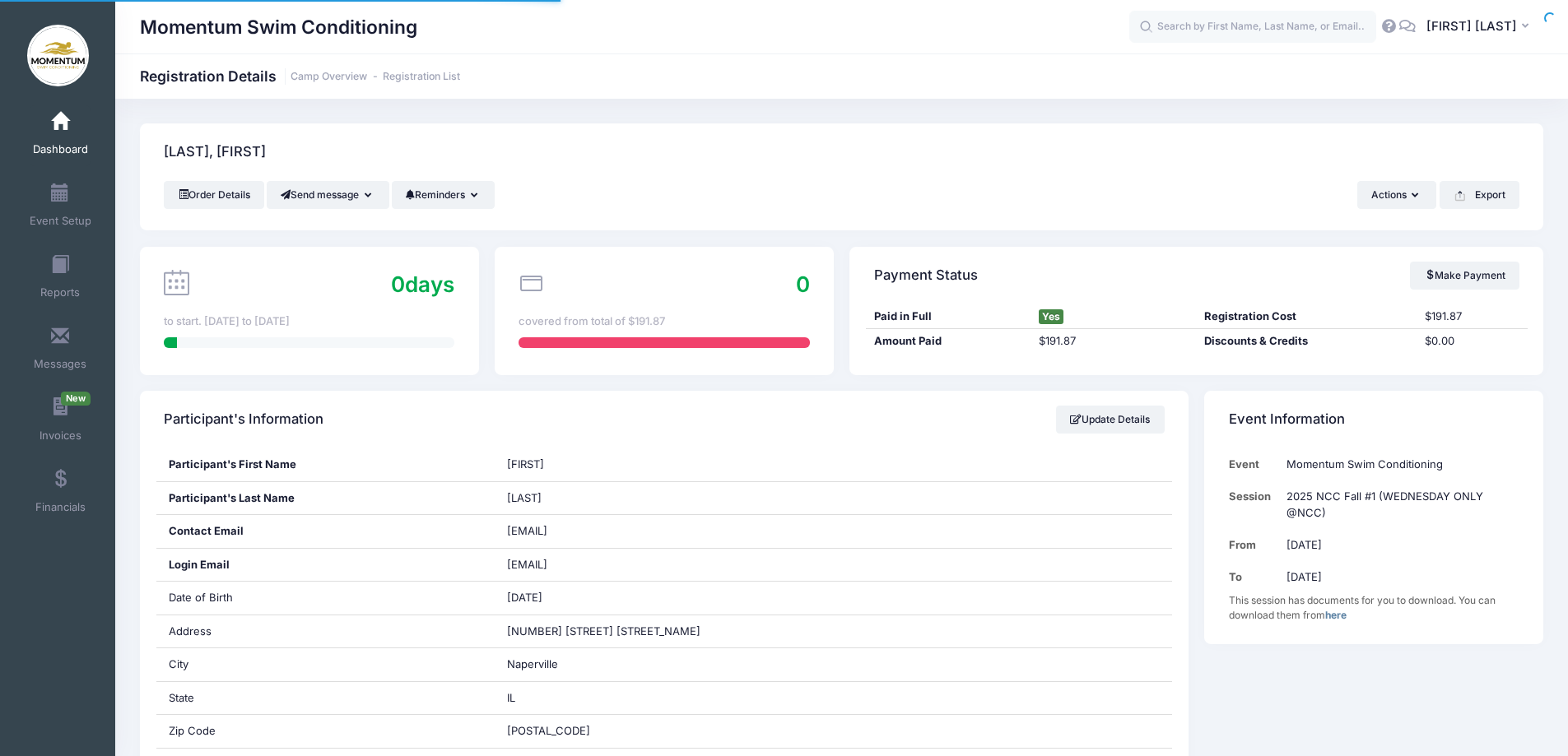 scroll, scrollTop: 0, scrollLeft: 0, axis: both 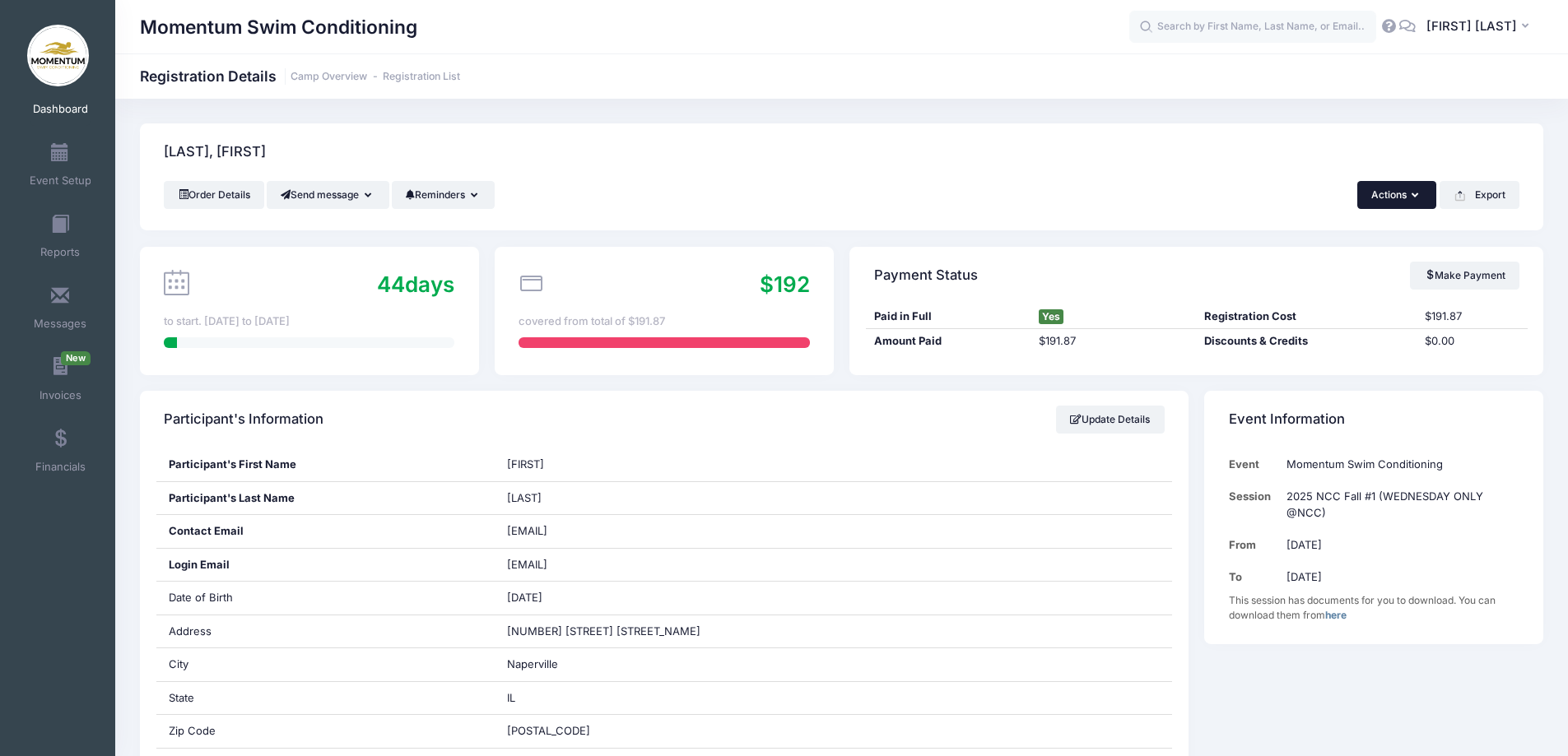 click on "Actions" at bounding box center [1397, 195] 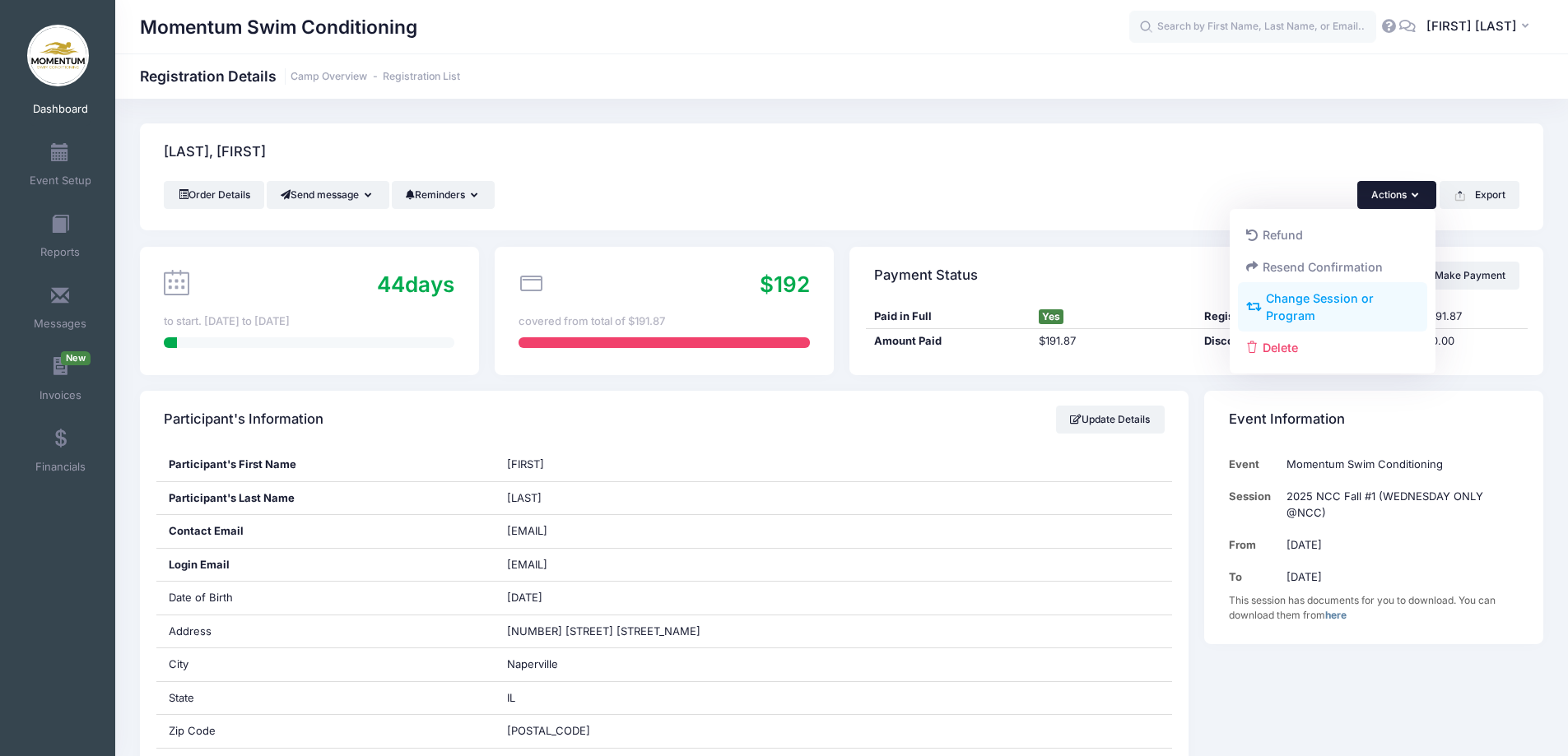 click on "Change Session or Program" at bounding box center [1333, 308] 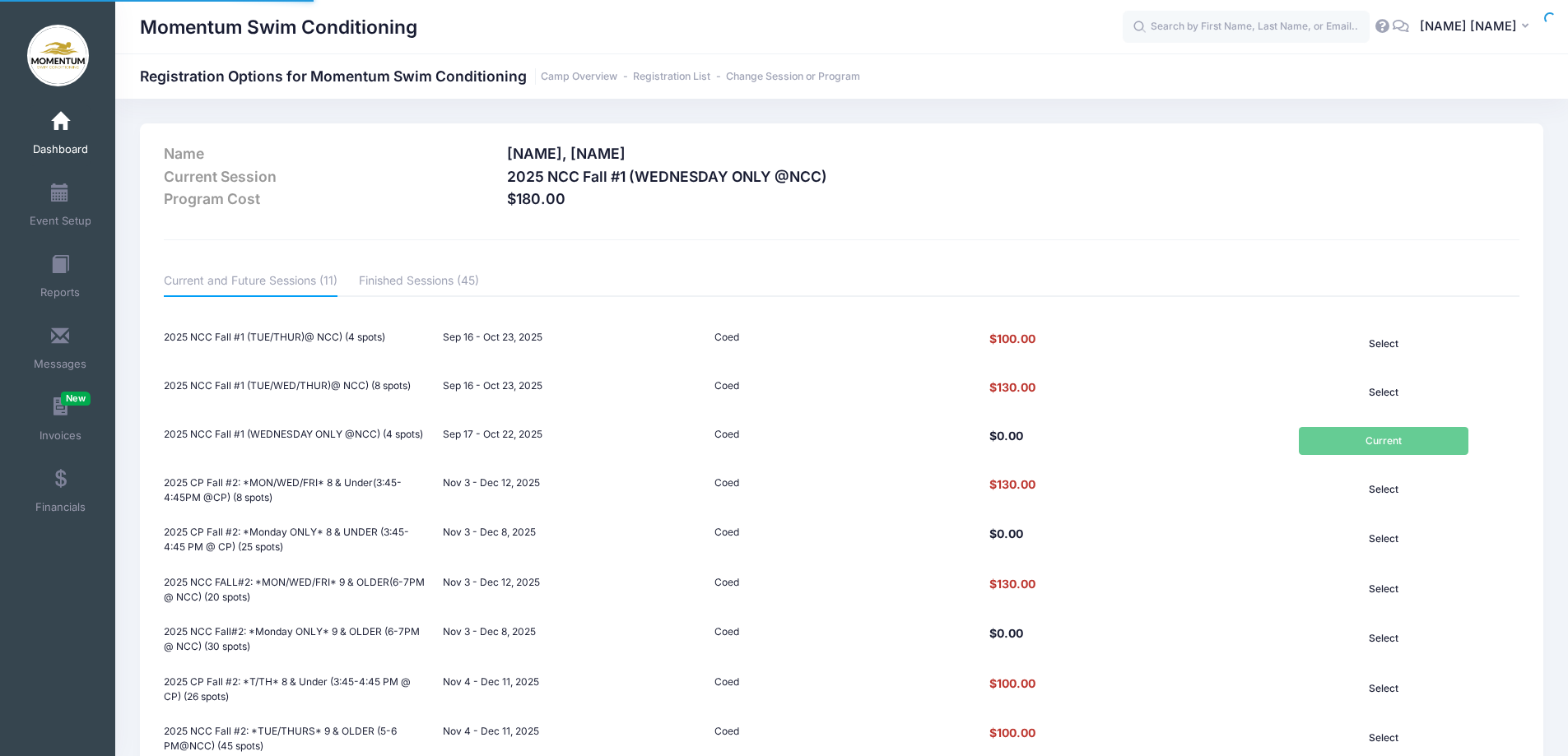 scroll, scrollTop: 0, scrollLeft: 0, axis: both 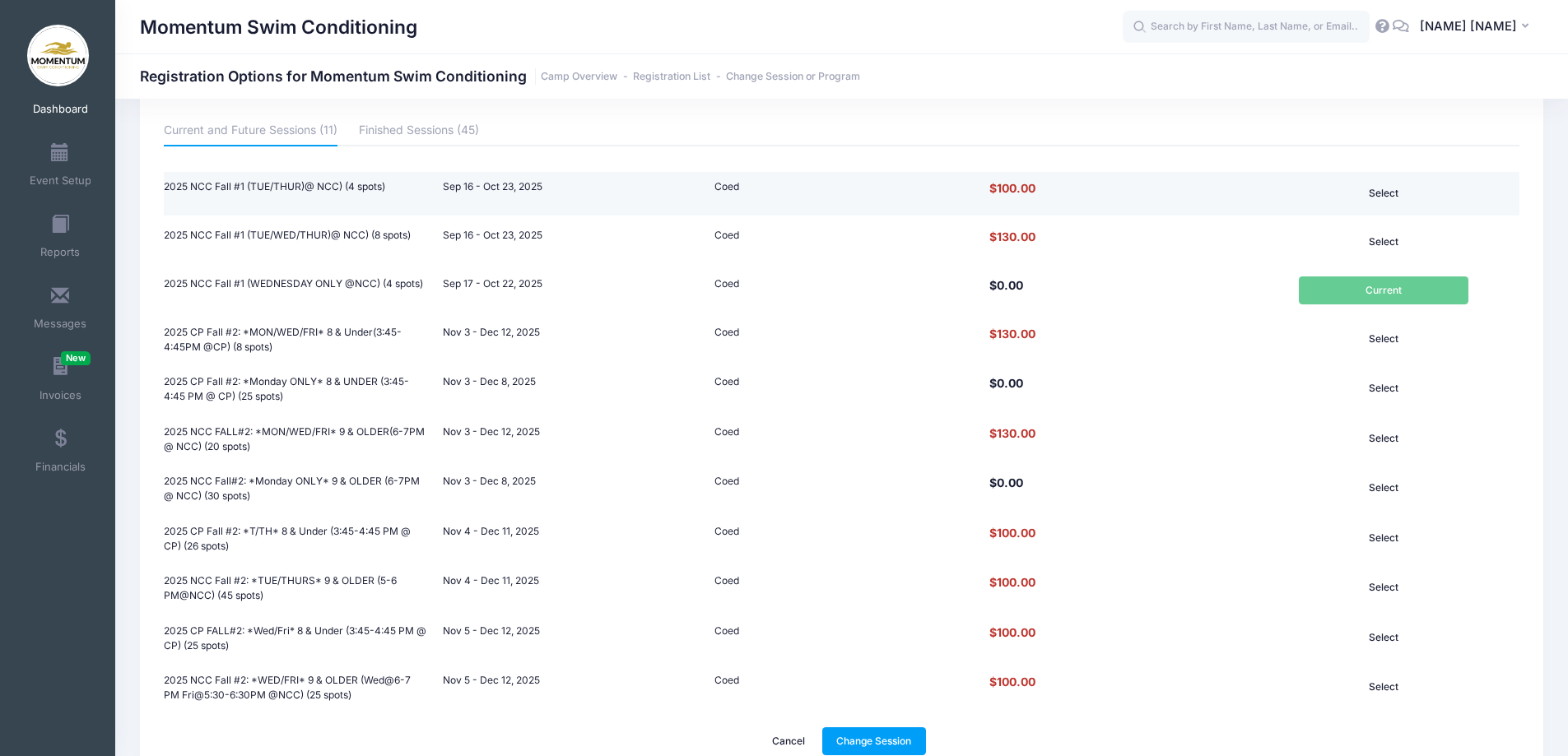 click on "Select" at bounding box center (1384, 193) 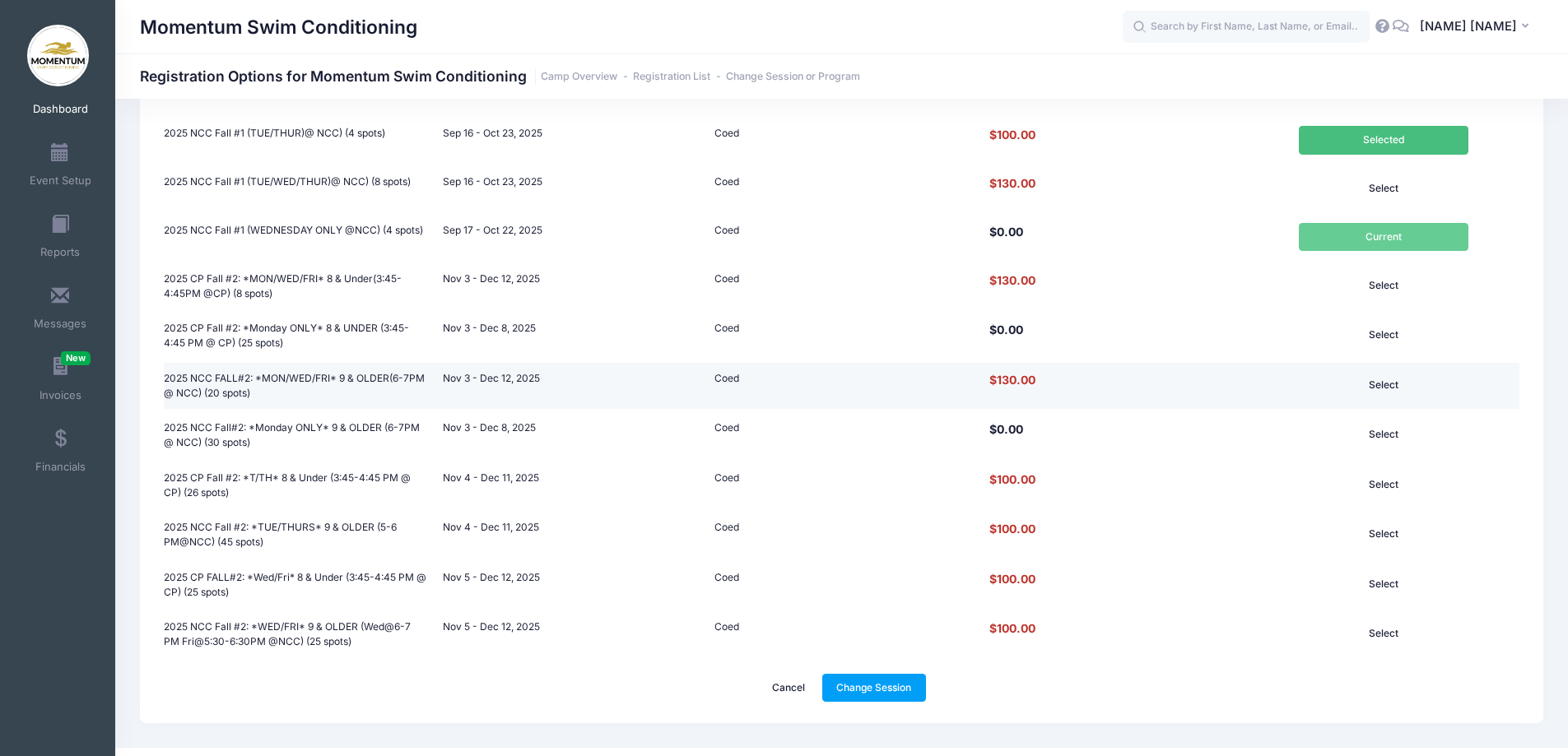 scroll, scrollTop: 233, scrollLeft: 0, axis: vertical 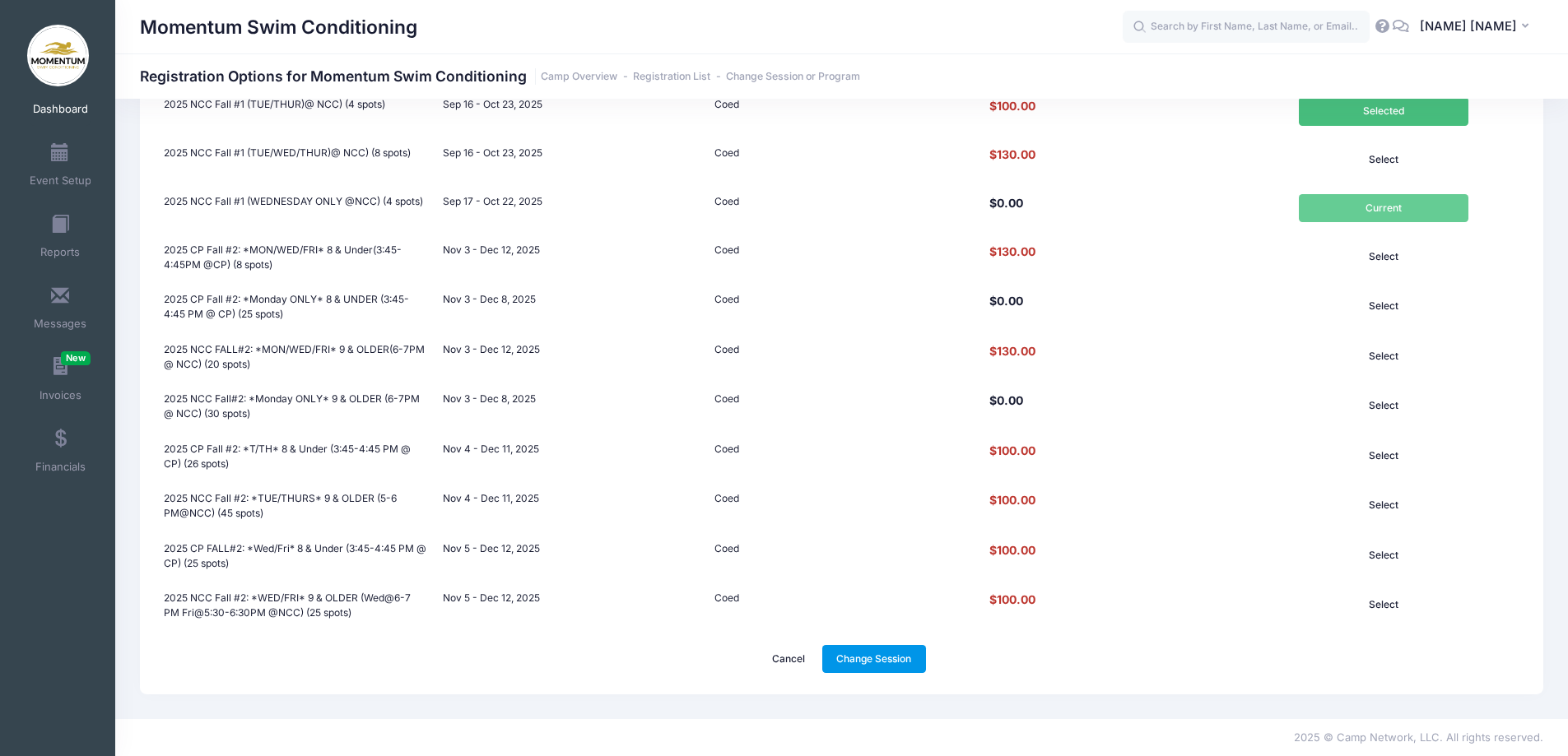 click on "Change Session" at bounding box center (874, 659) 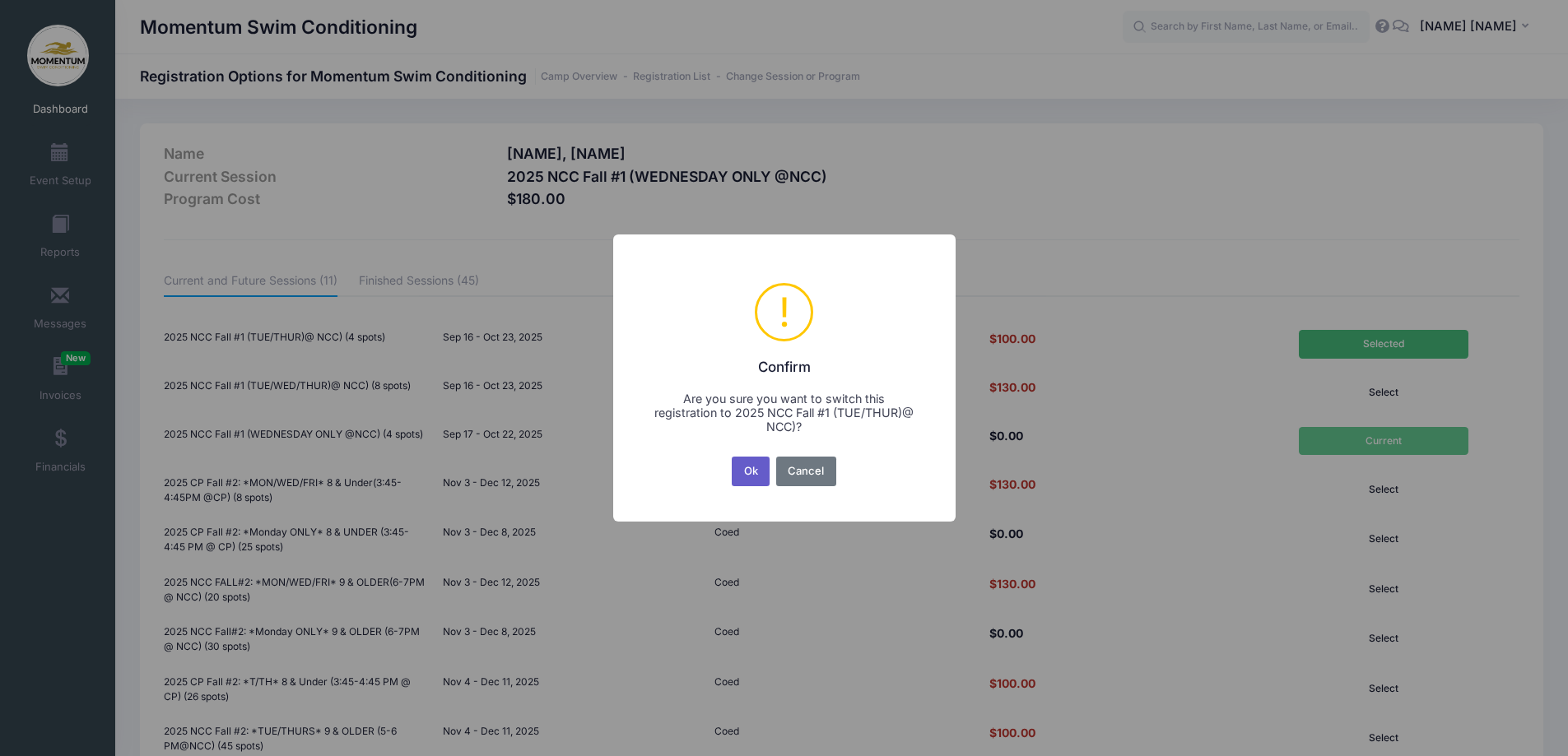 click on "Ok" at bounding box center (751, 471) 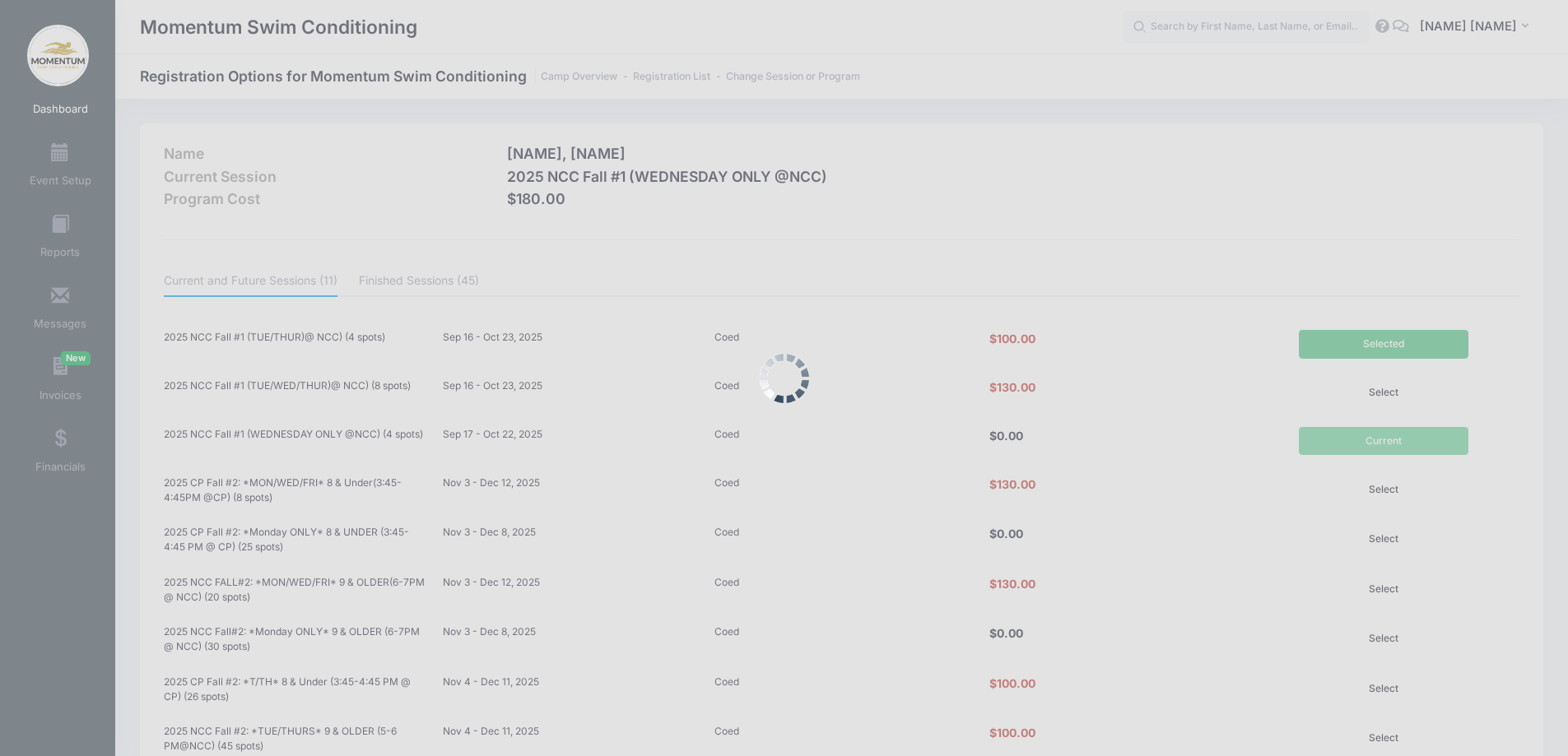 scroll, scrollTop: 233, scrollLeft: 0, axis: vertical 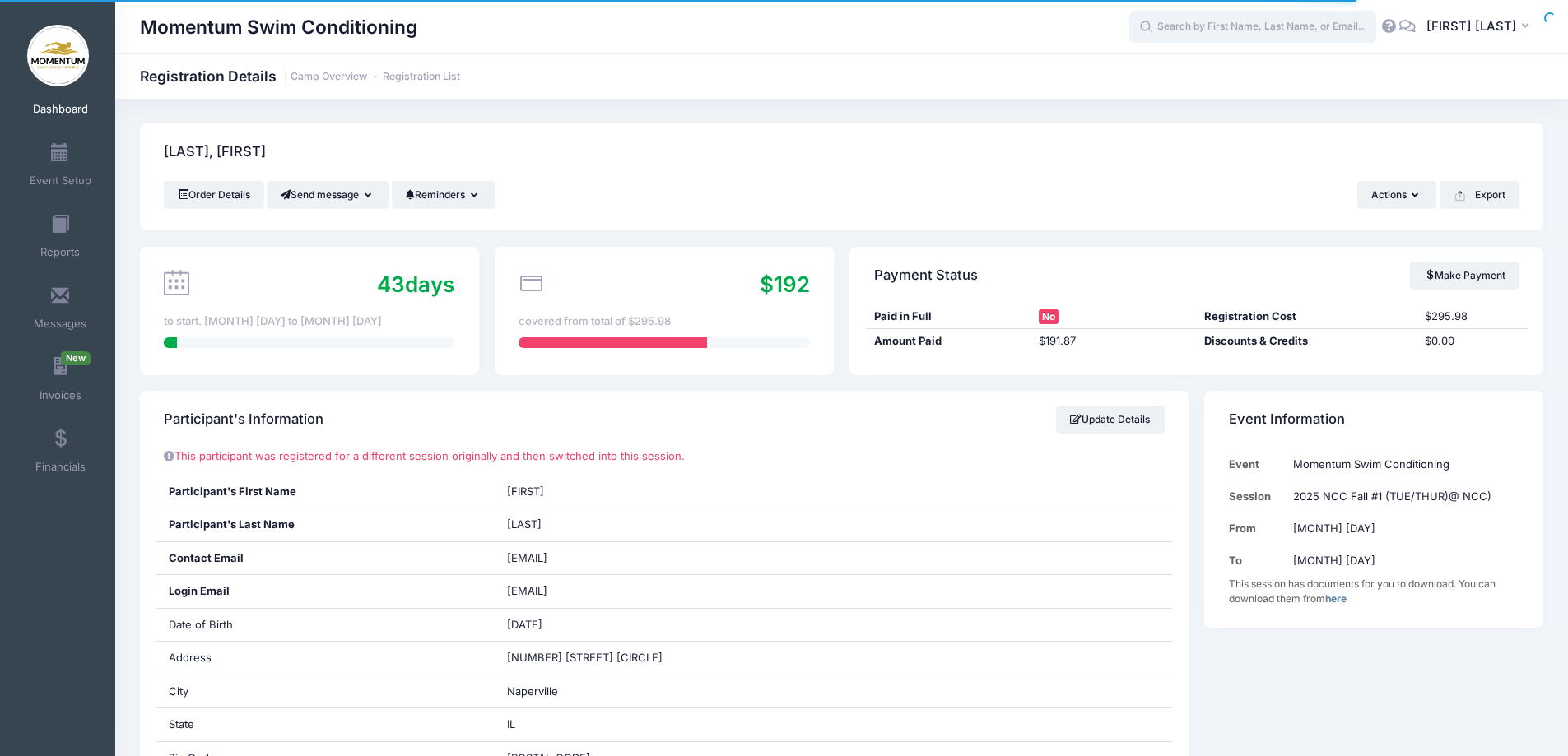 click at bounding box center (1253, 27) 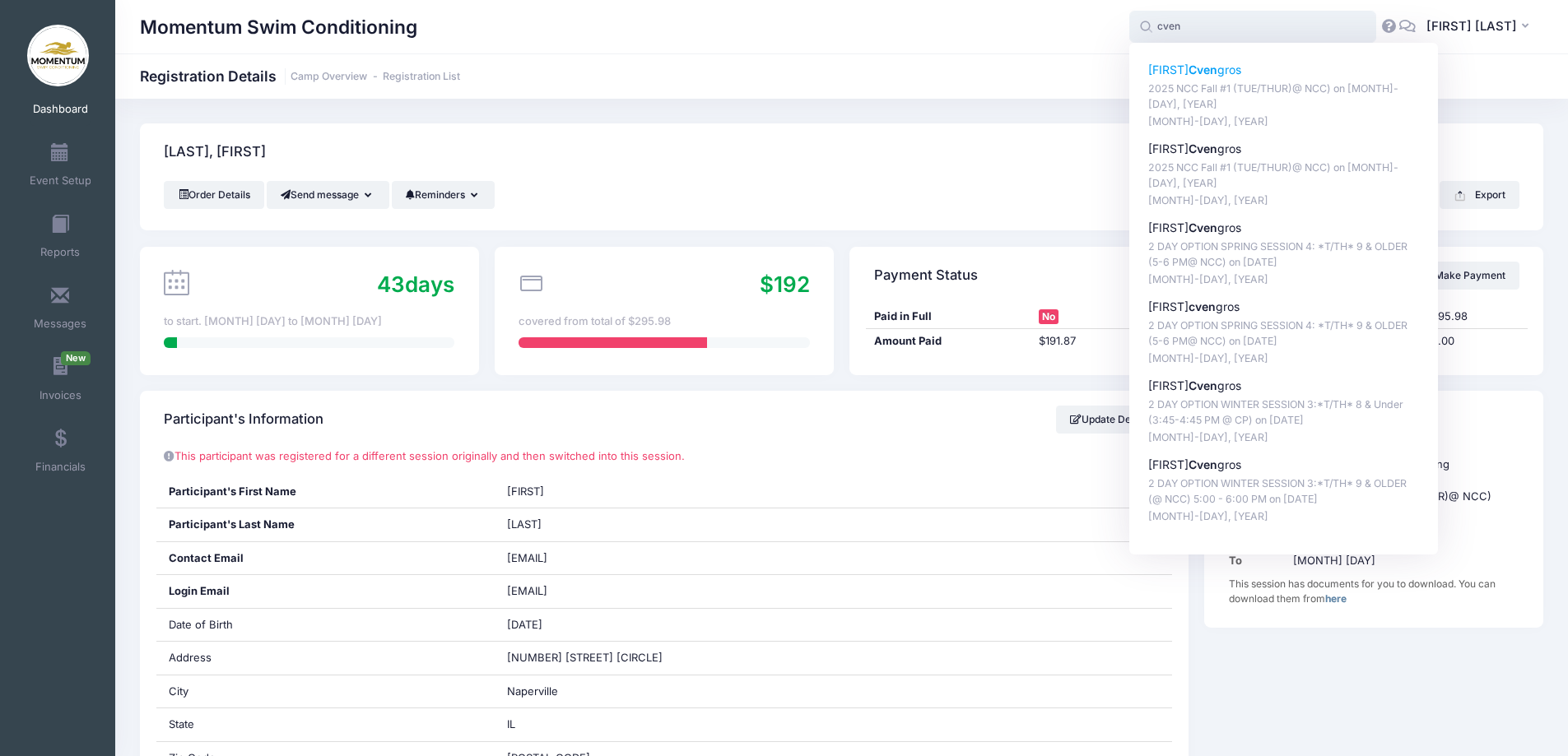 click on "Frankie  Cven gros" at bounding box center [1284, 70] 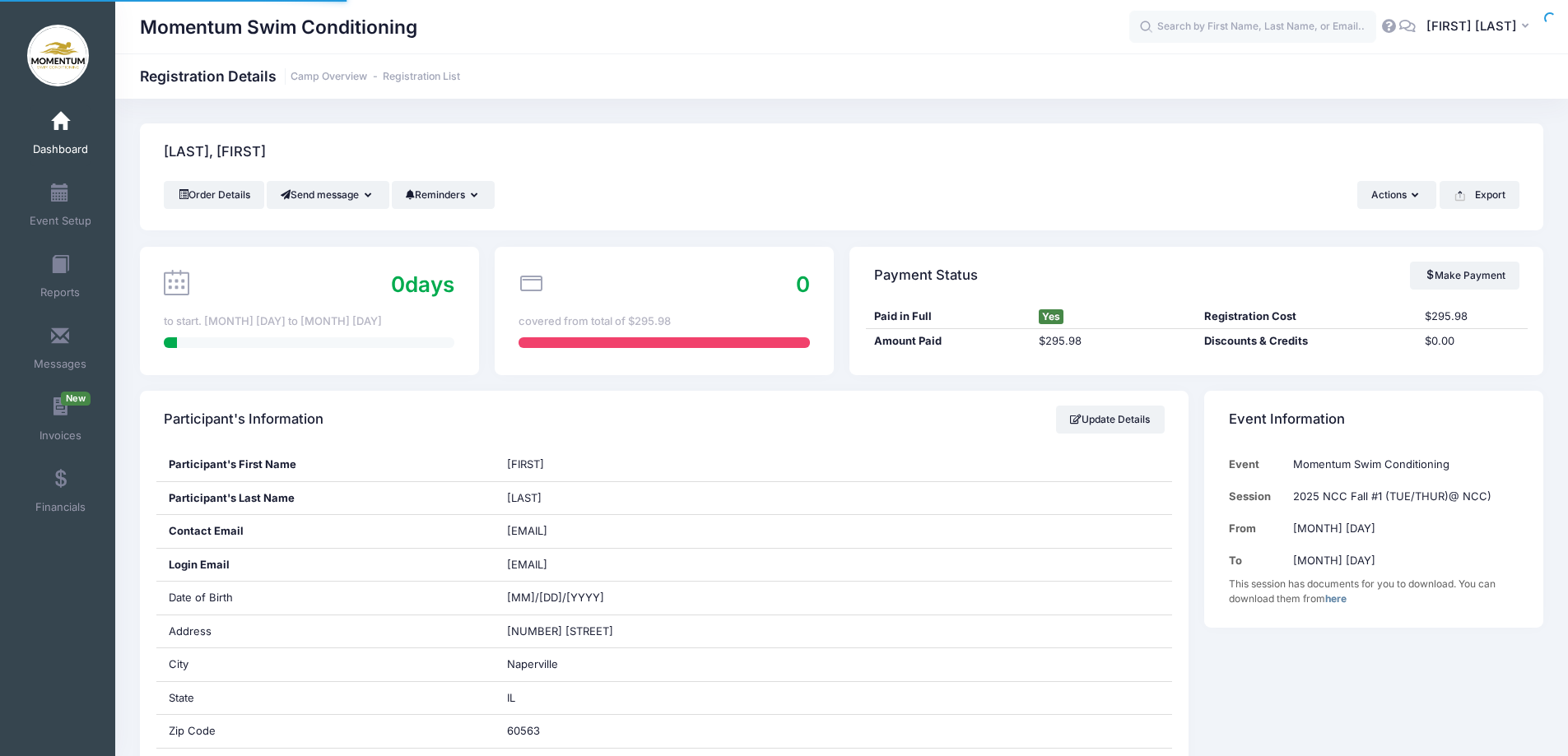 scroll, scrollTop: 0, scrollLeft: 0, axis: both 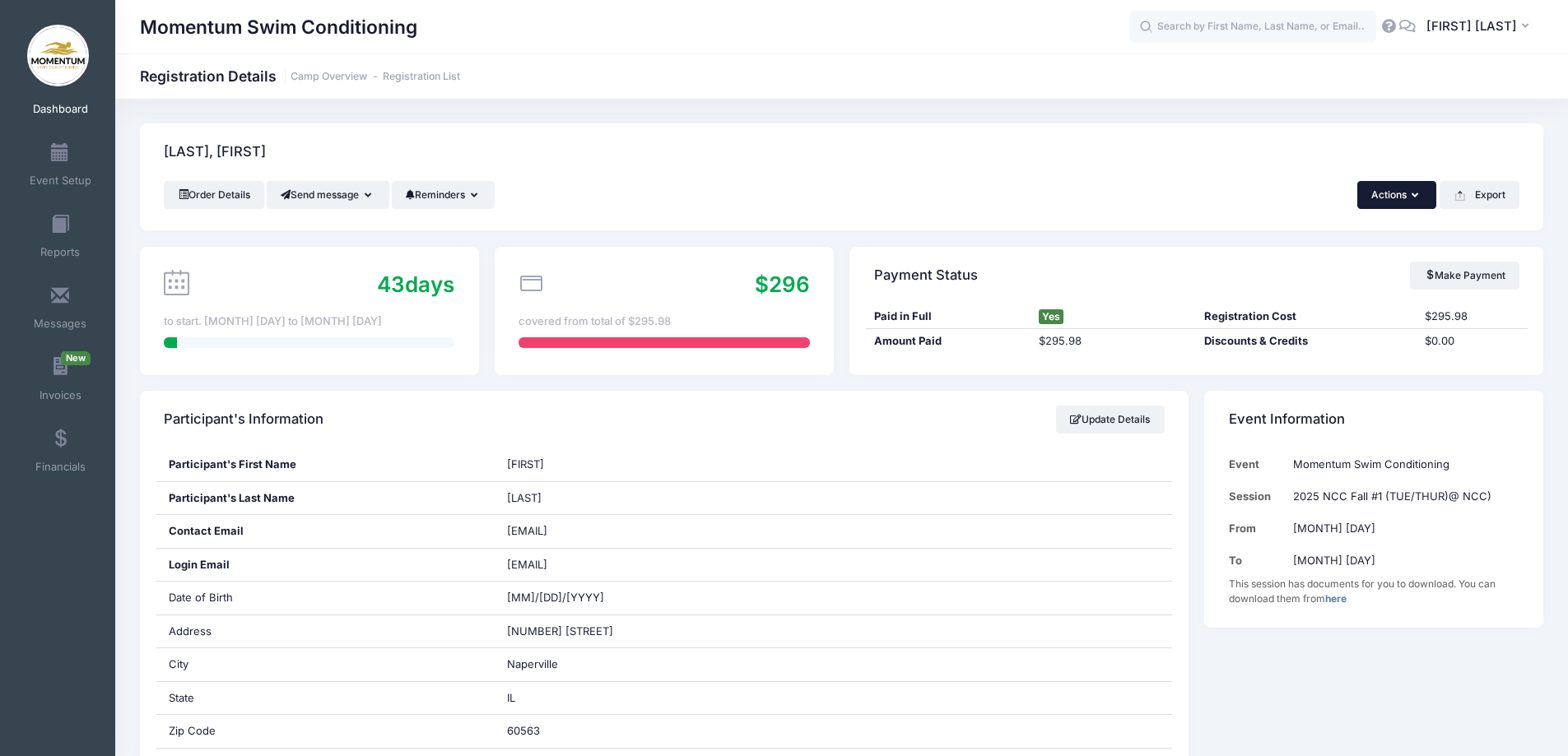 click at bounding box center [1417, 196] 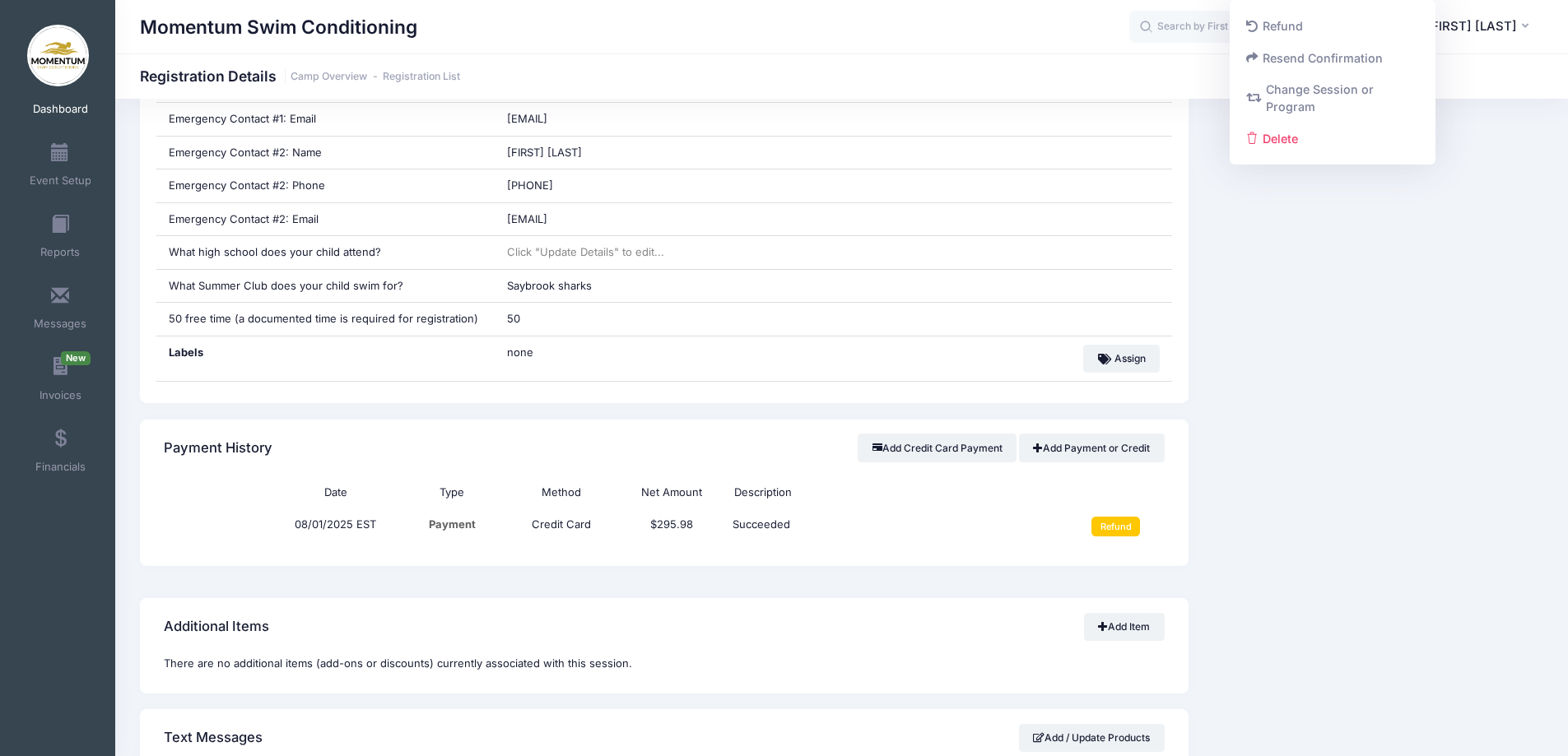 scroll, scrollTop: 823, scrollLeft: 0, axis: vertical 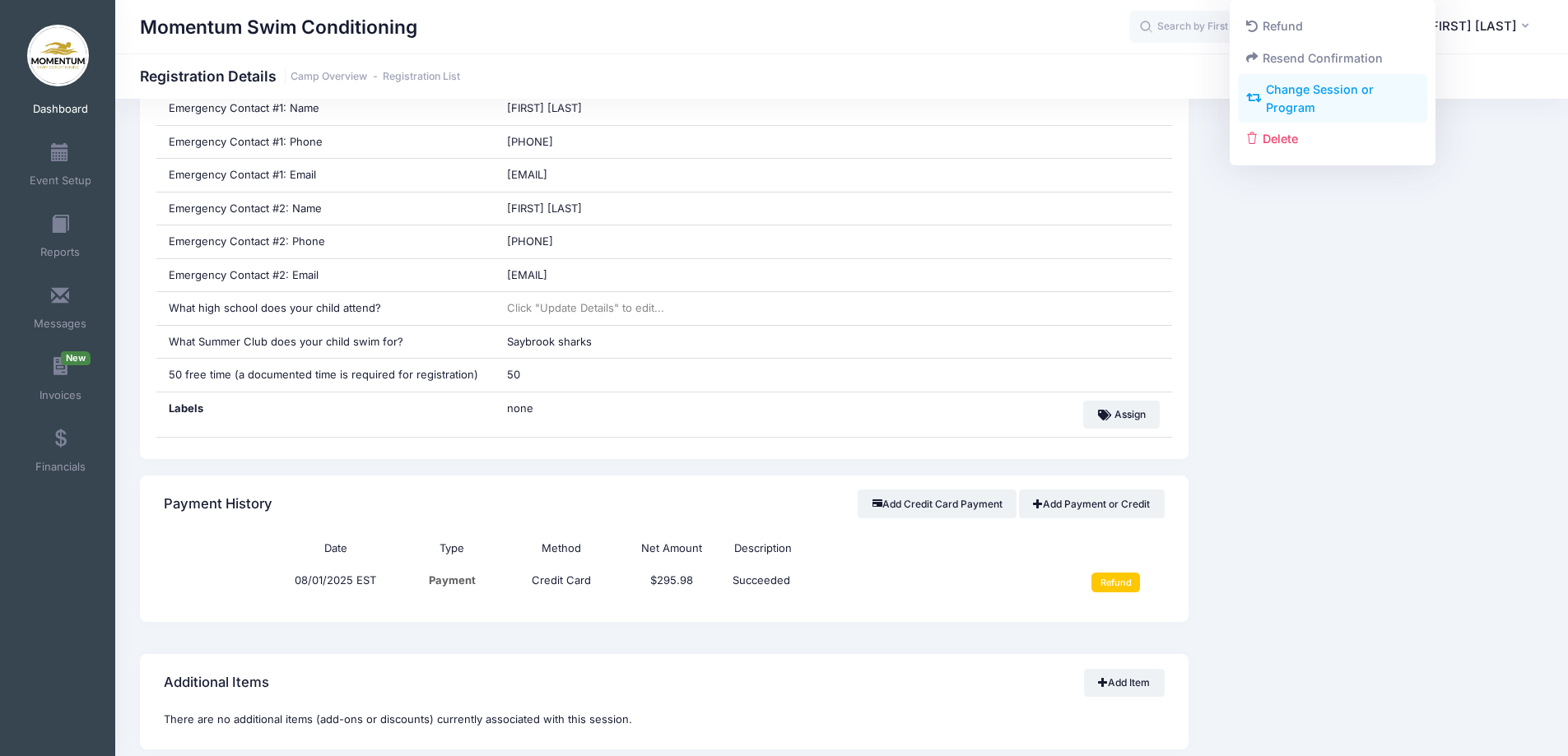 click on "Change Session or Program" at bounding box center (1333, 99) 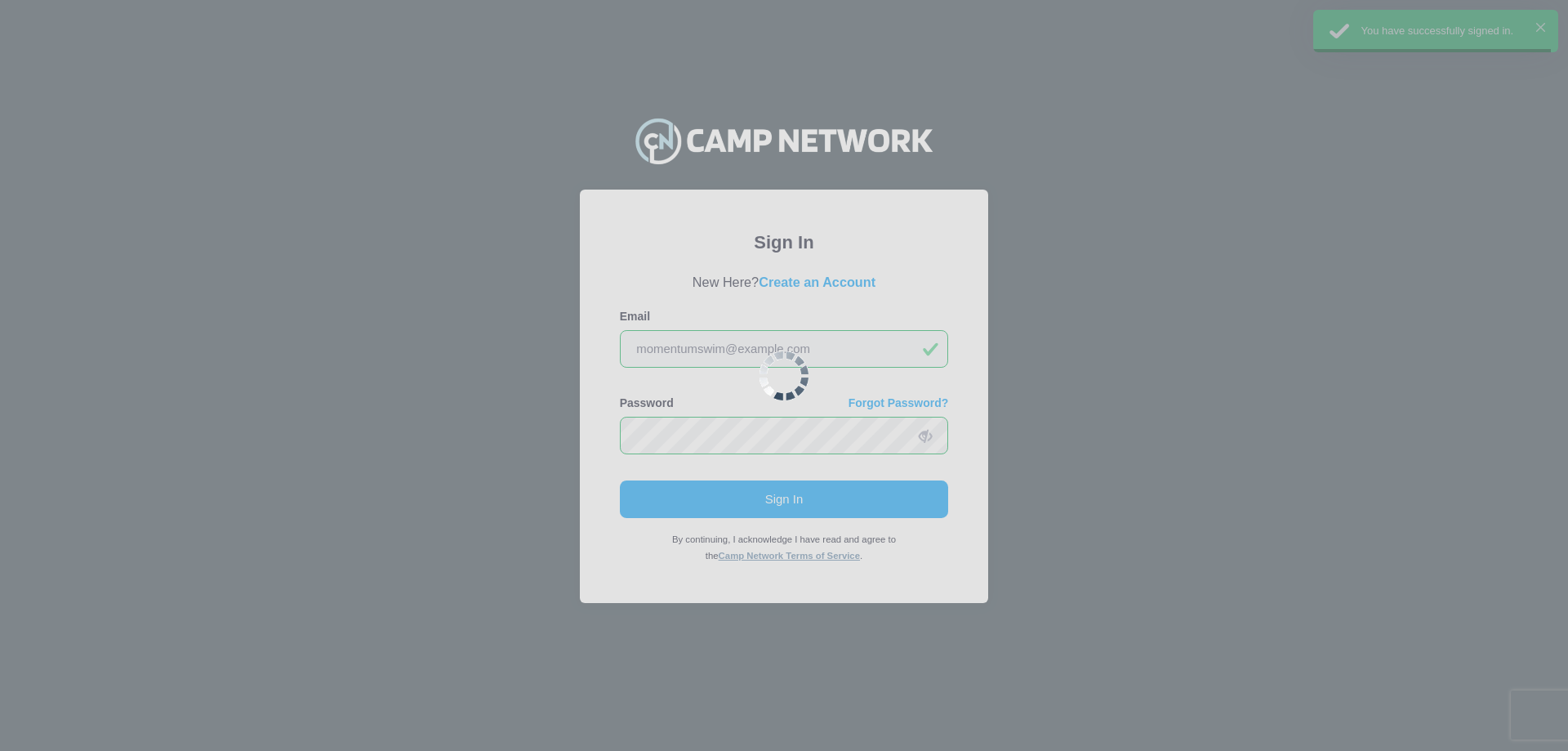 scroll, scrollTop: 0, scrollLeft: 0, axis: both 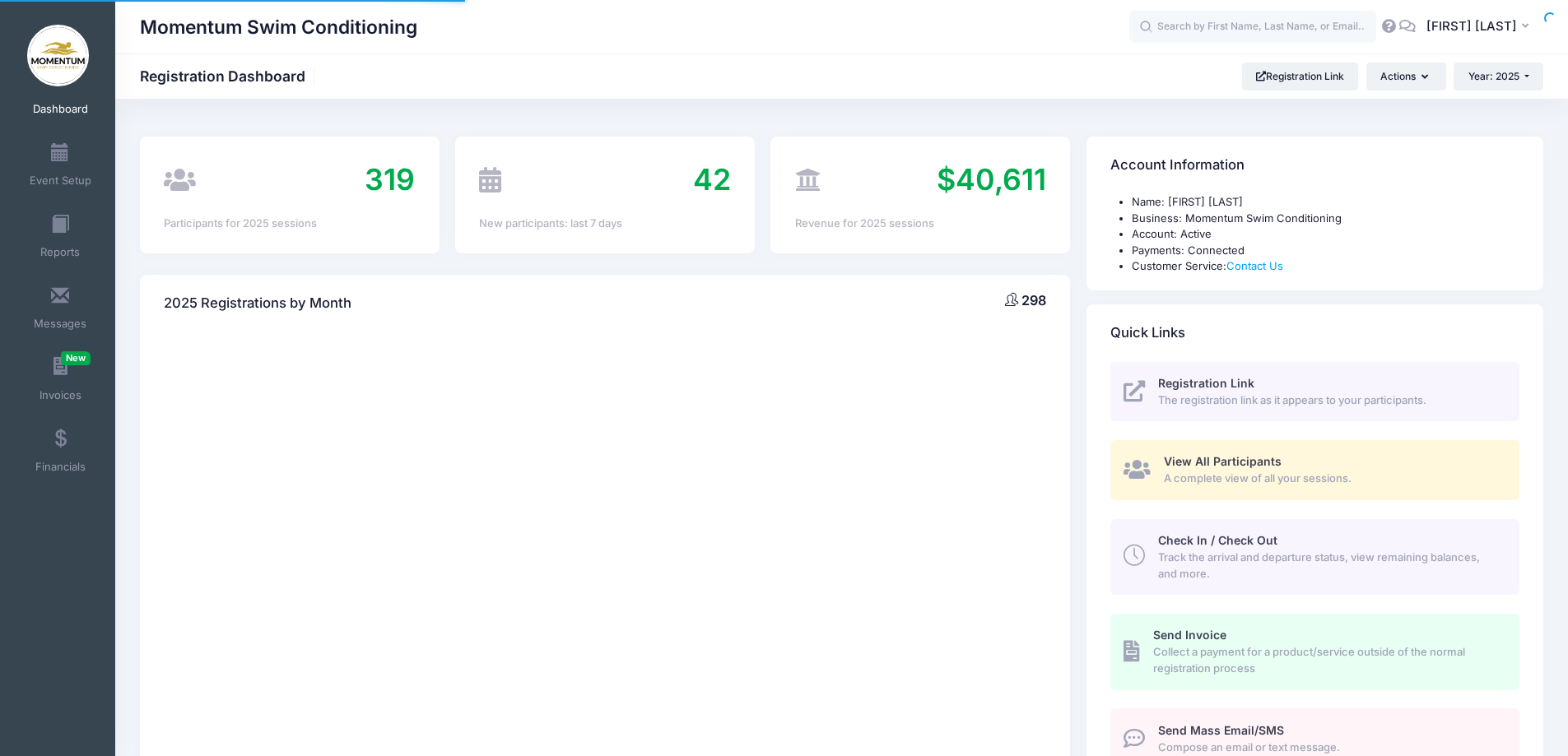 select 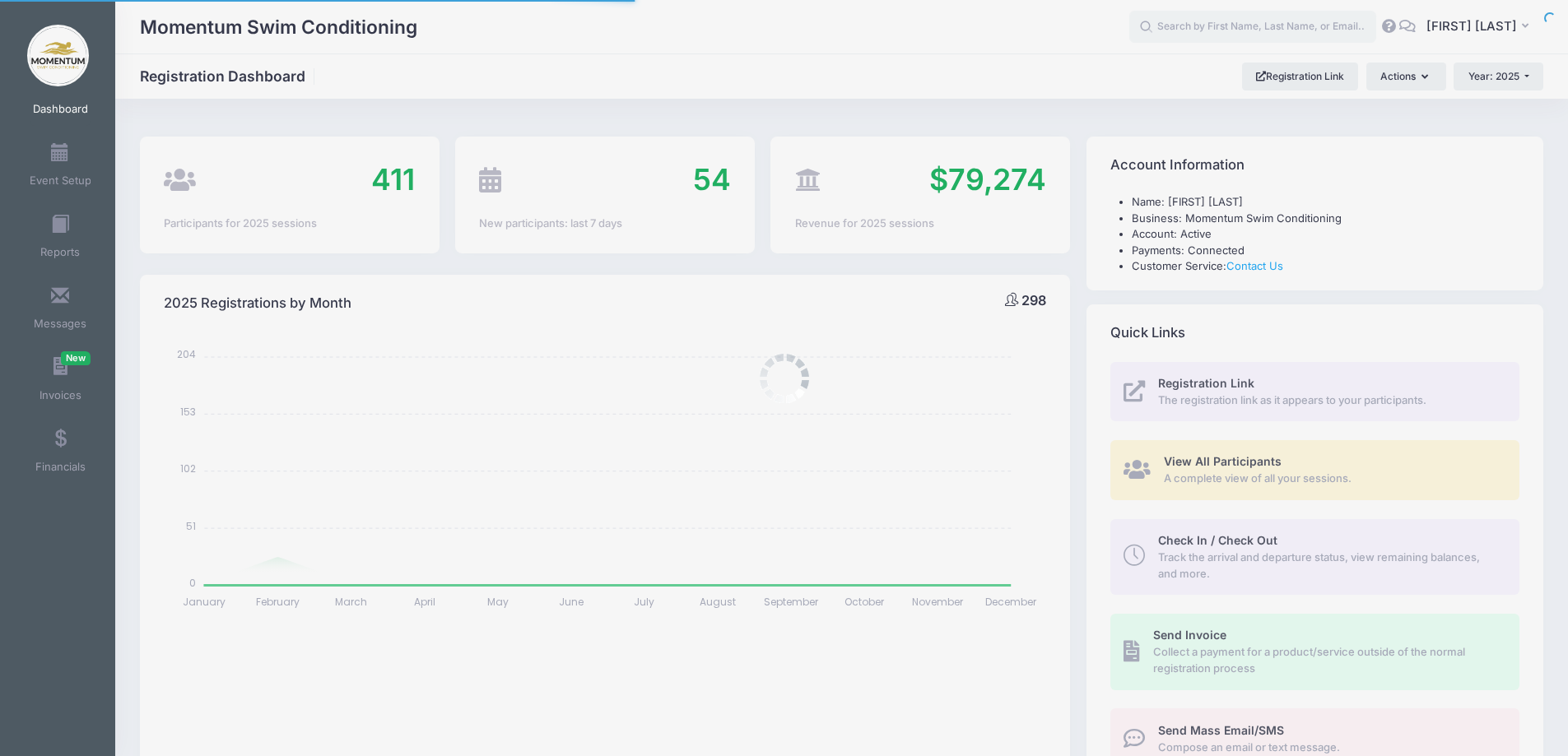 scroll, scrollTop: 0, scrollLeft: 0, axis: both 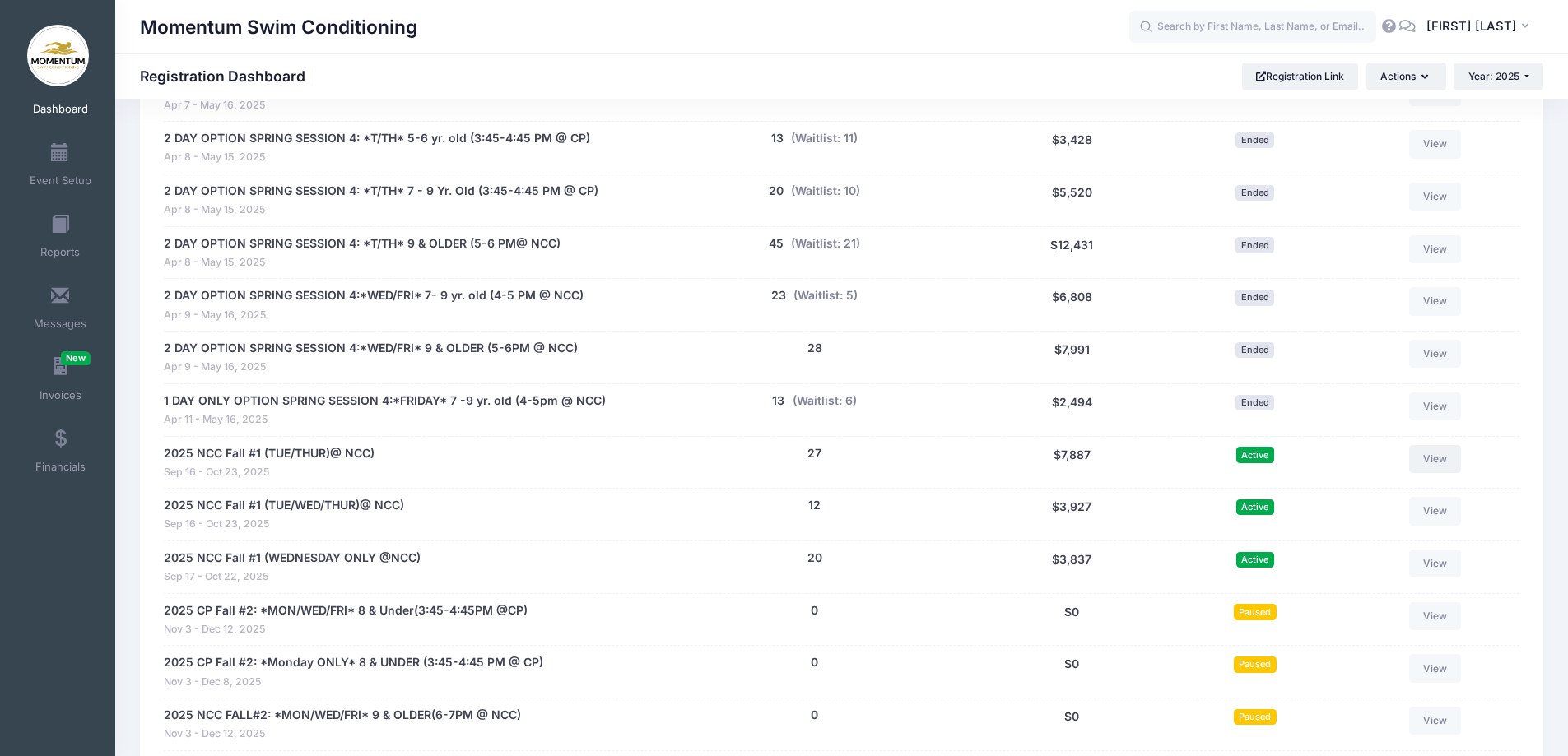click on "View" 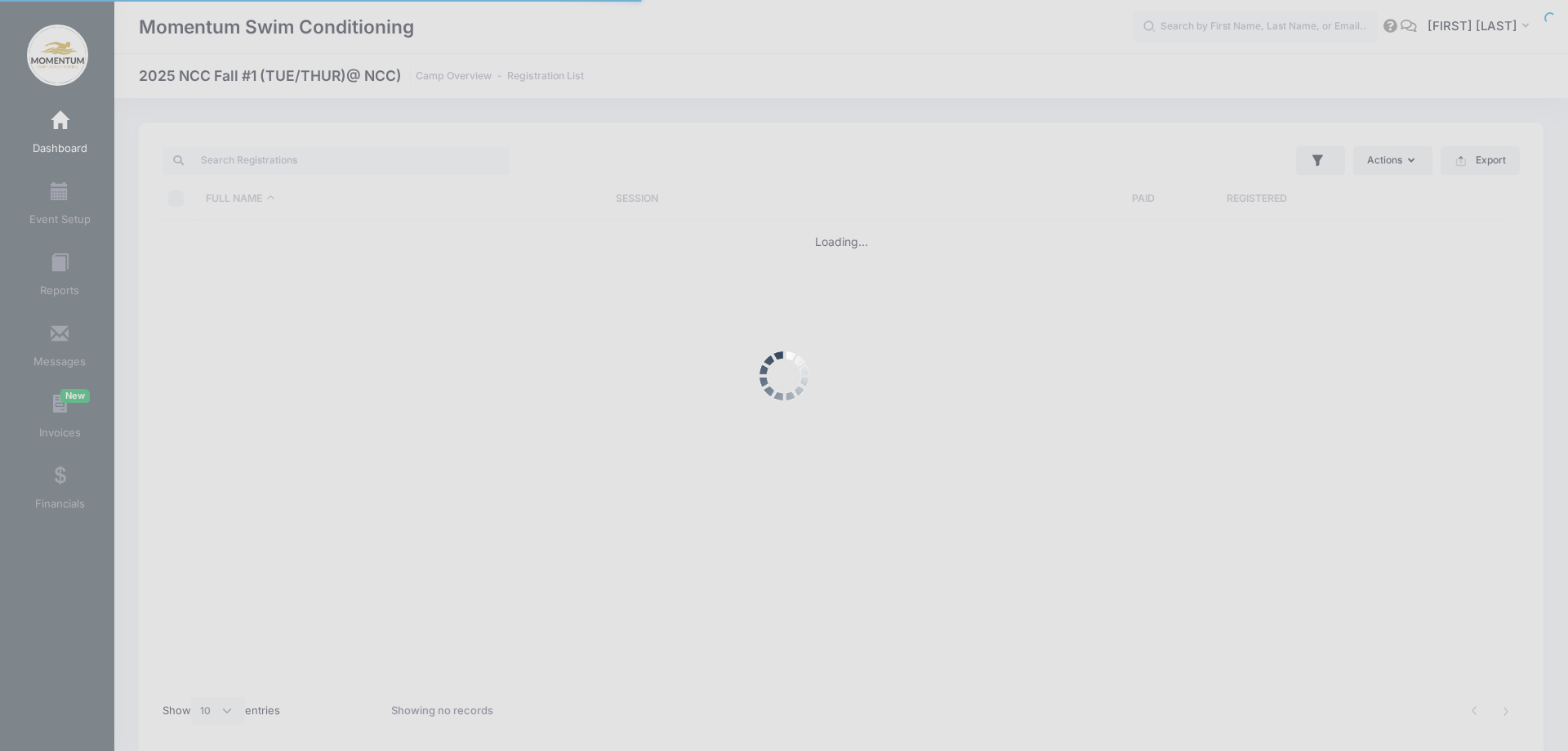 select on "10" 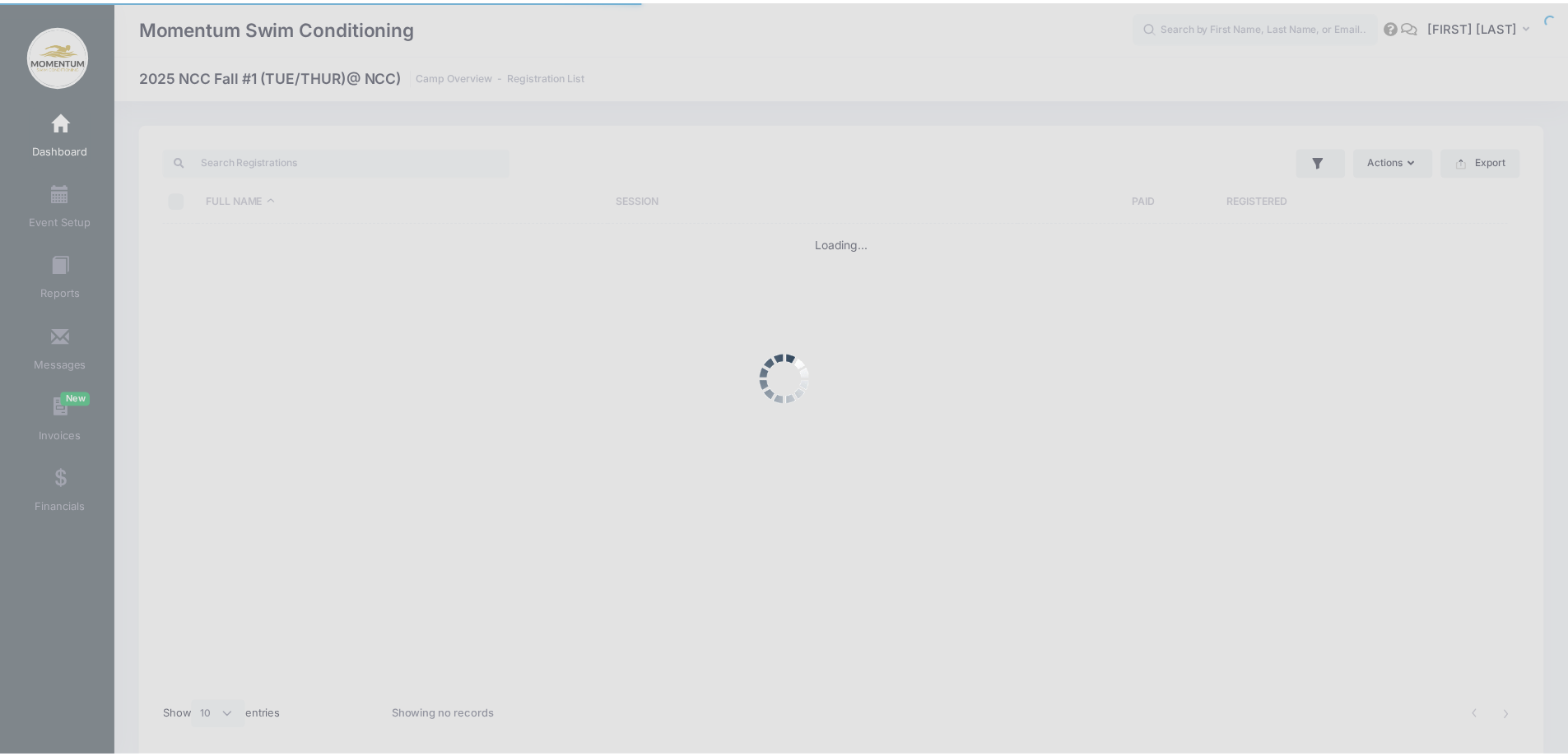 scroll, scrollTop: 0, scrollLeft: 0, axis: both 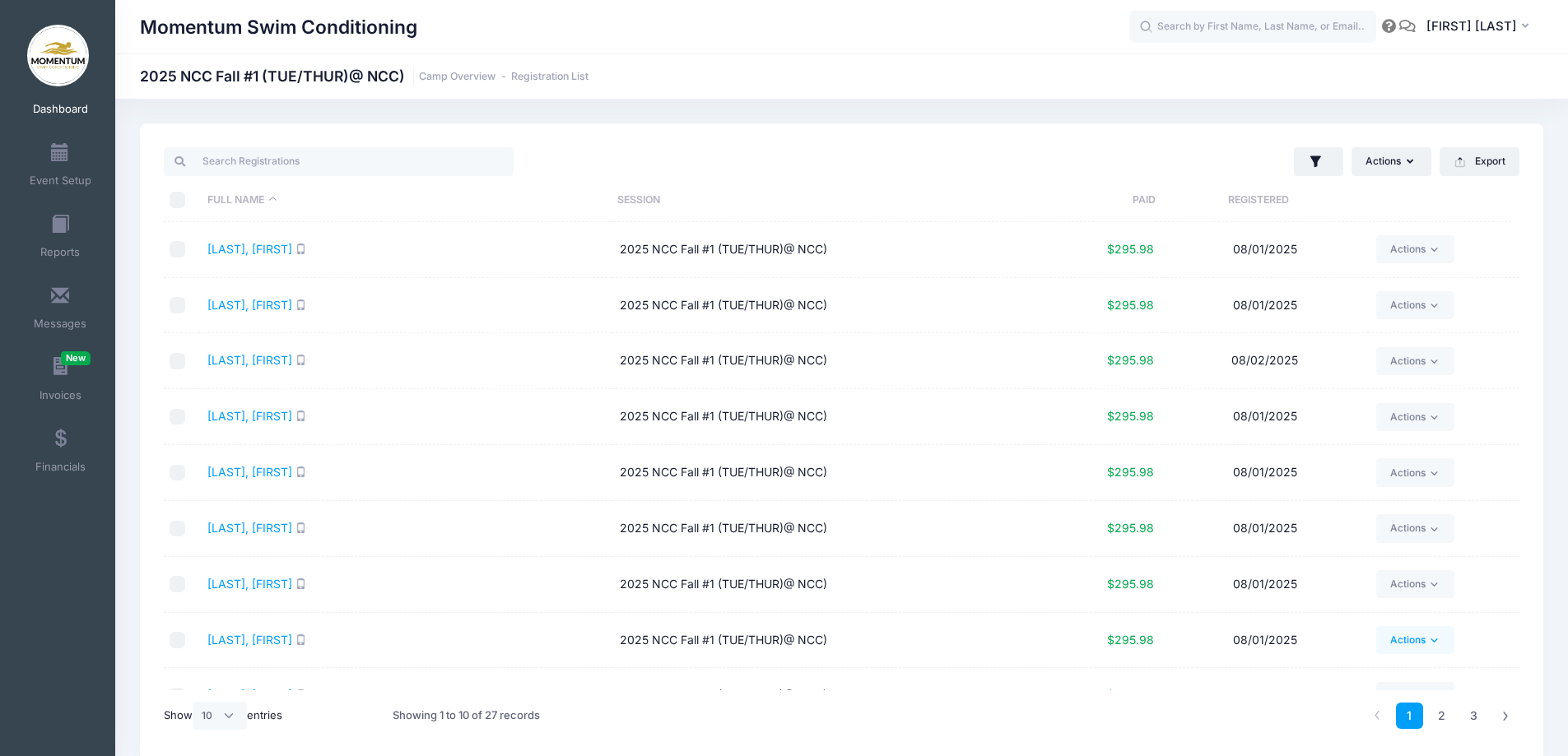 click on "Actions" at bounding box center [1415, 640] 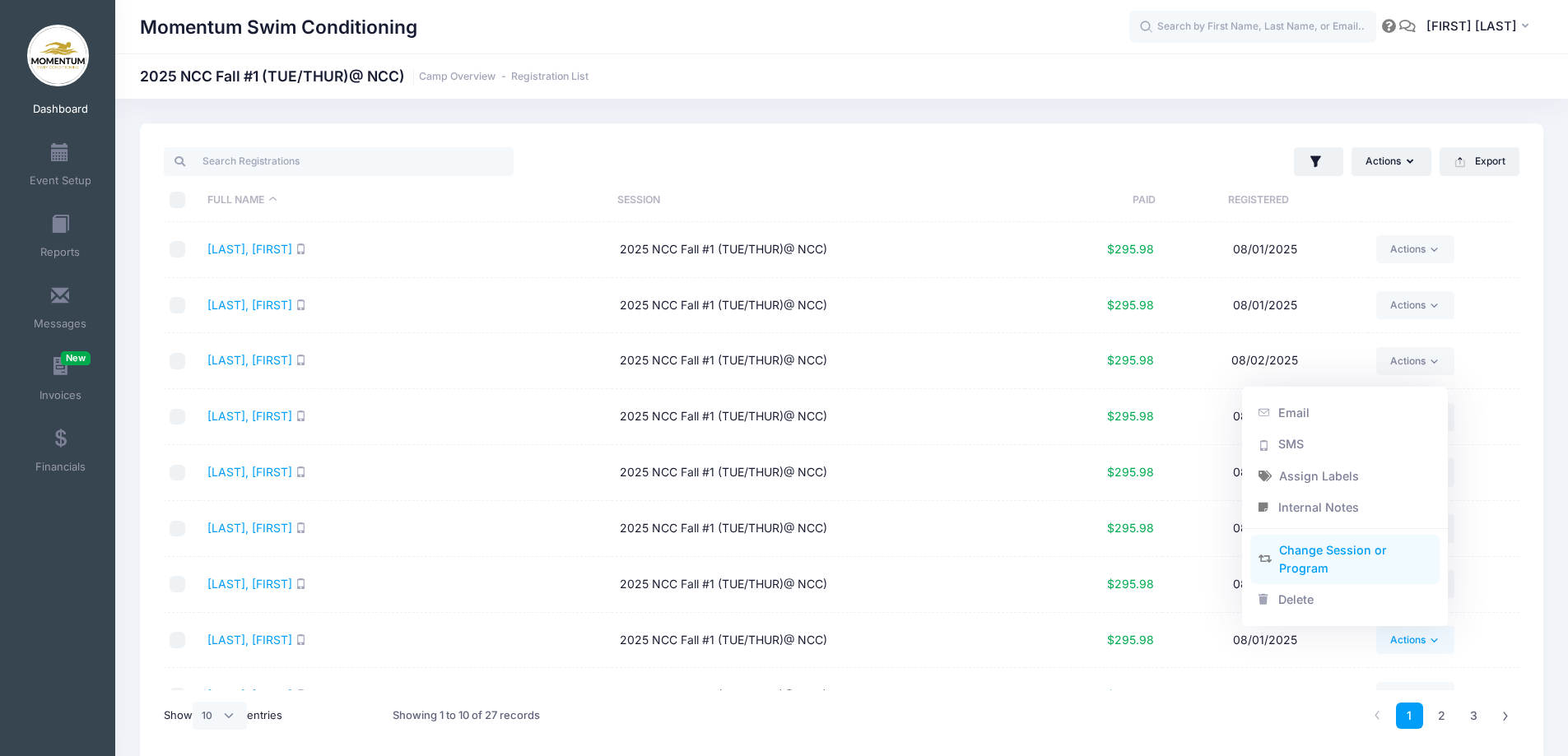 click on "Change Session or Program" at bounding box center (1345, 559) 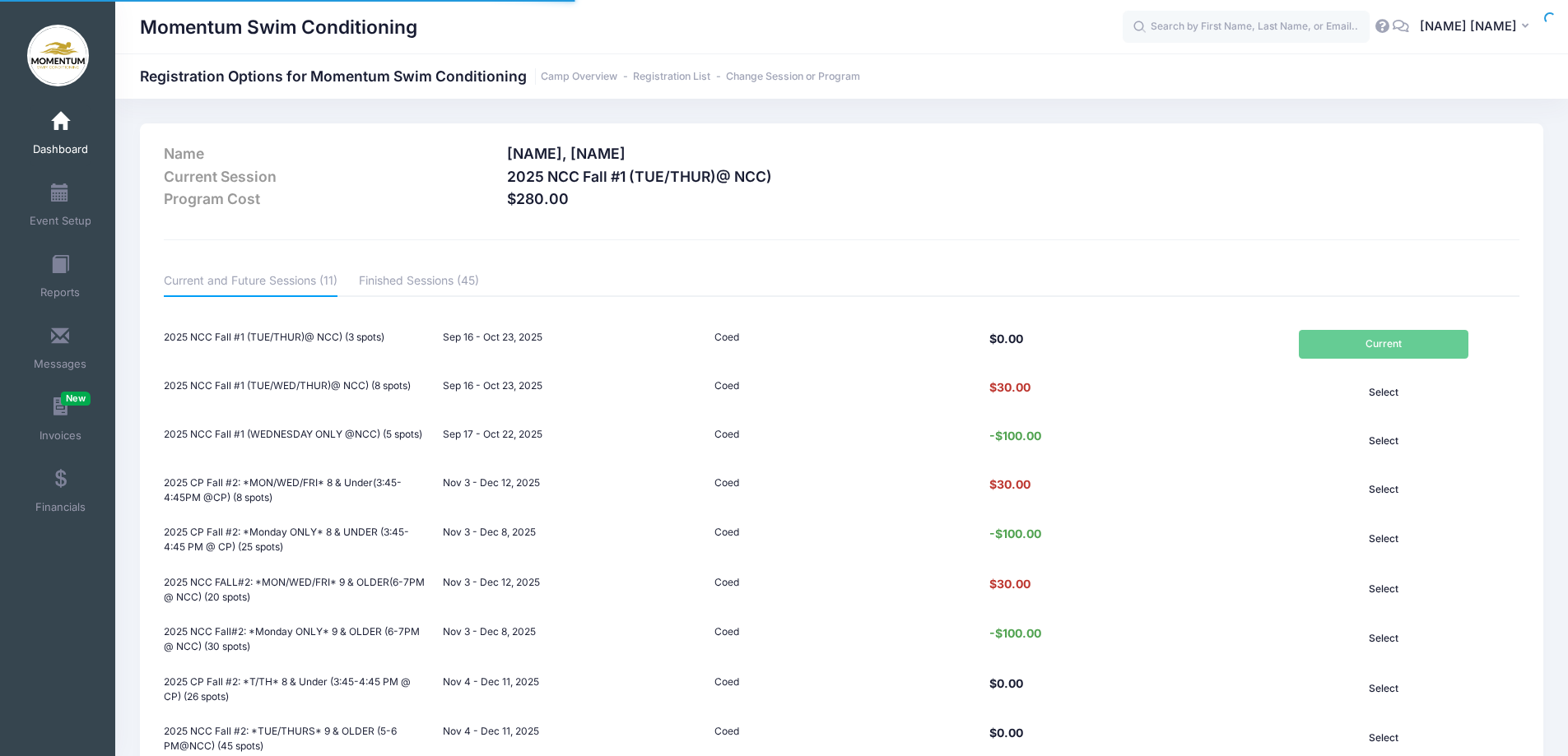 scroll, scrollTop: 0, scrollLeft: 0, axis: both 